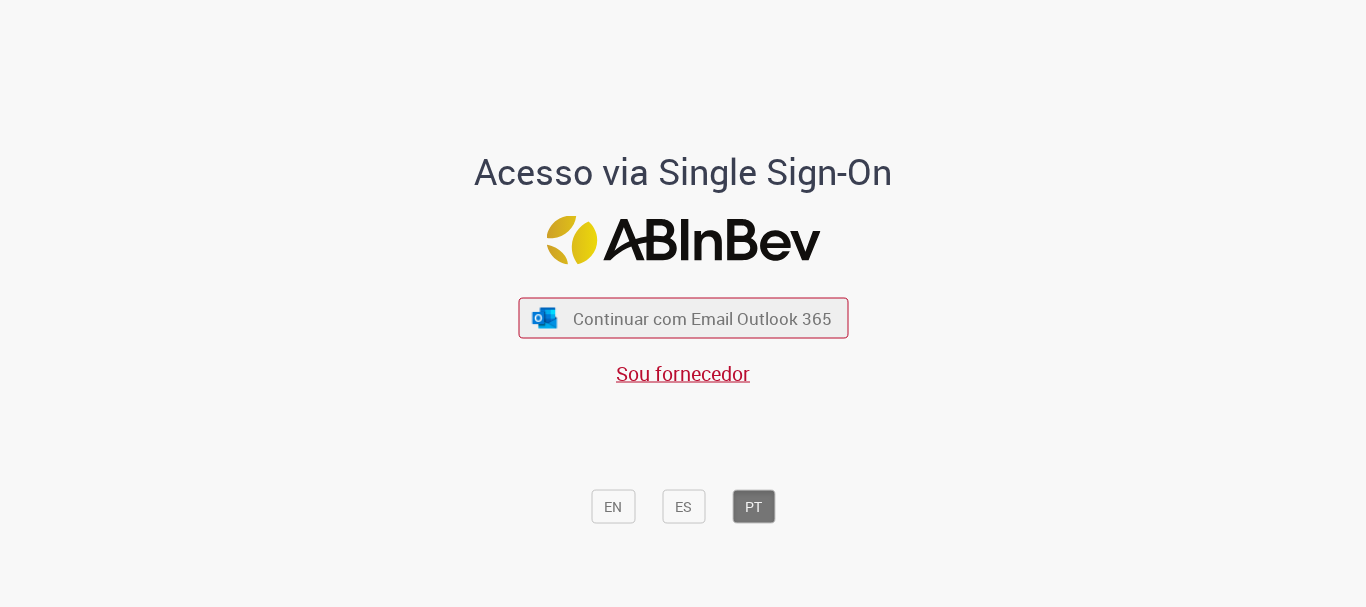 scroll, scrollTop: 0, scrollLeft: 0, axis: both 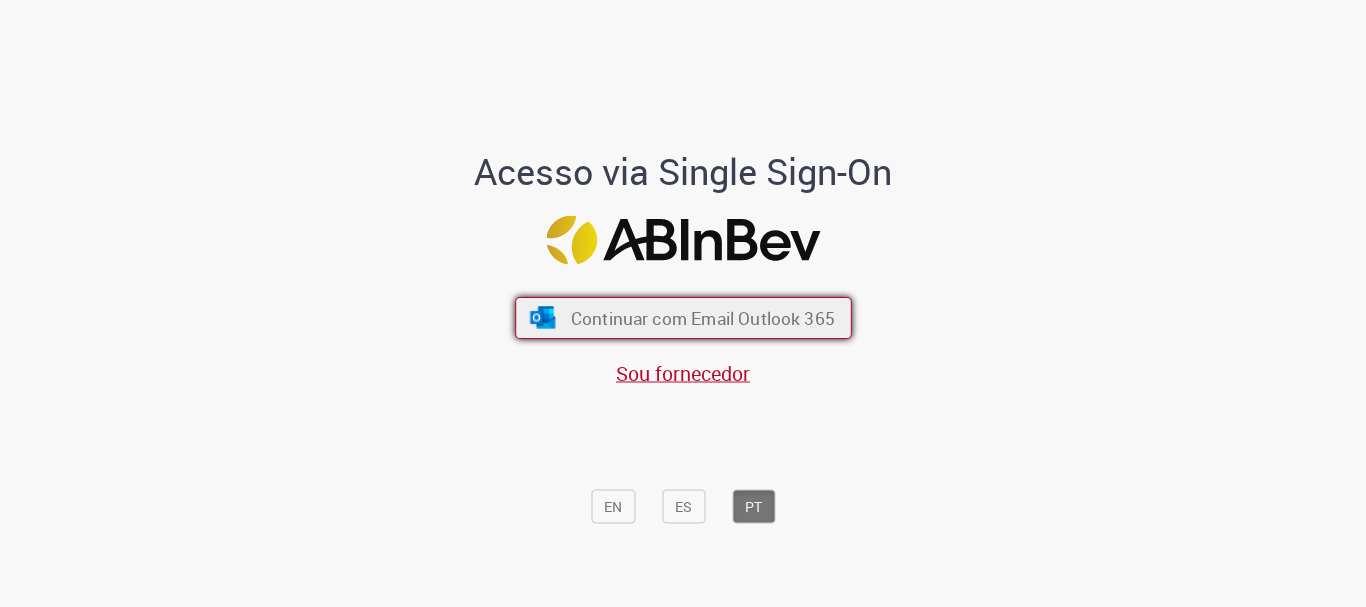 click on "Continuar com Email Outlook 365" at bounding box center (702, 318) 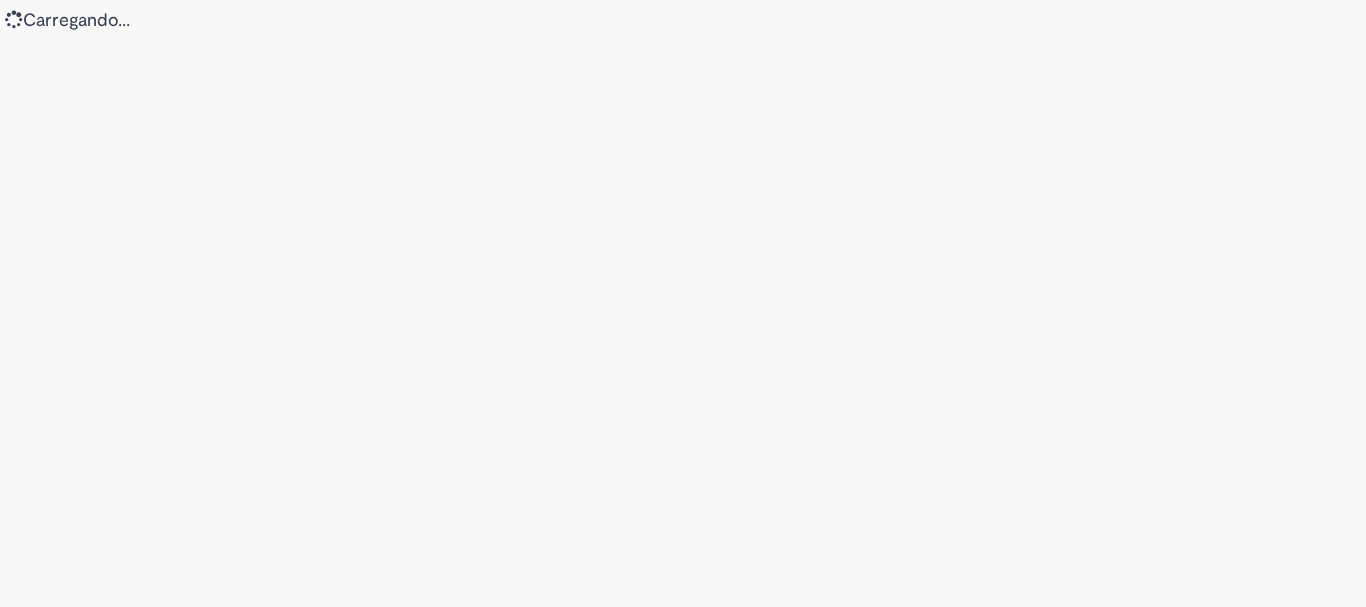 scroll, scrollTop: 0, scrollLeft: 0, axis: both 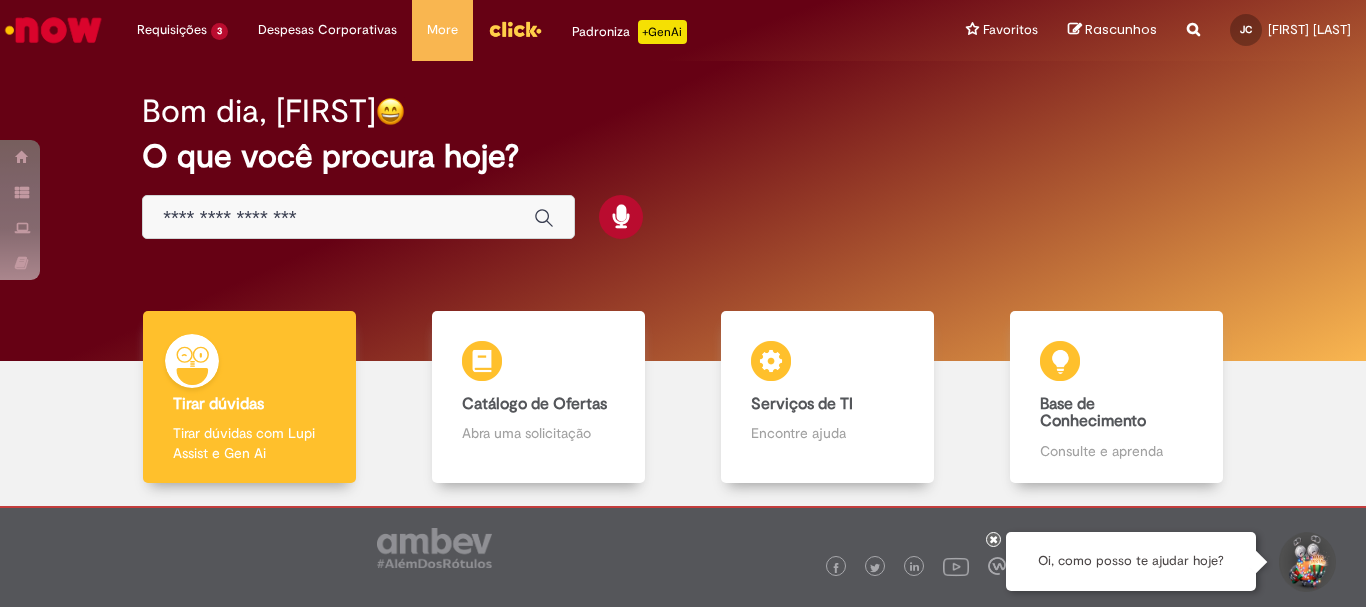 click at bounding box center [338, 218] 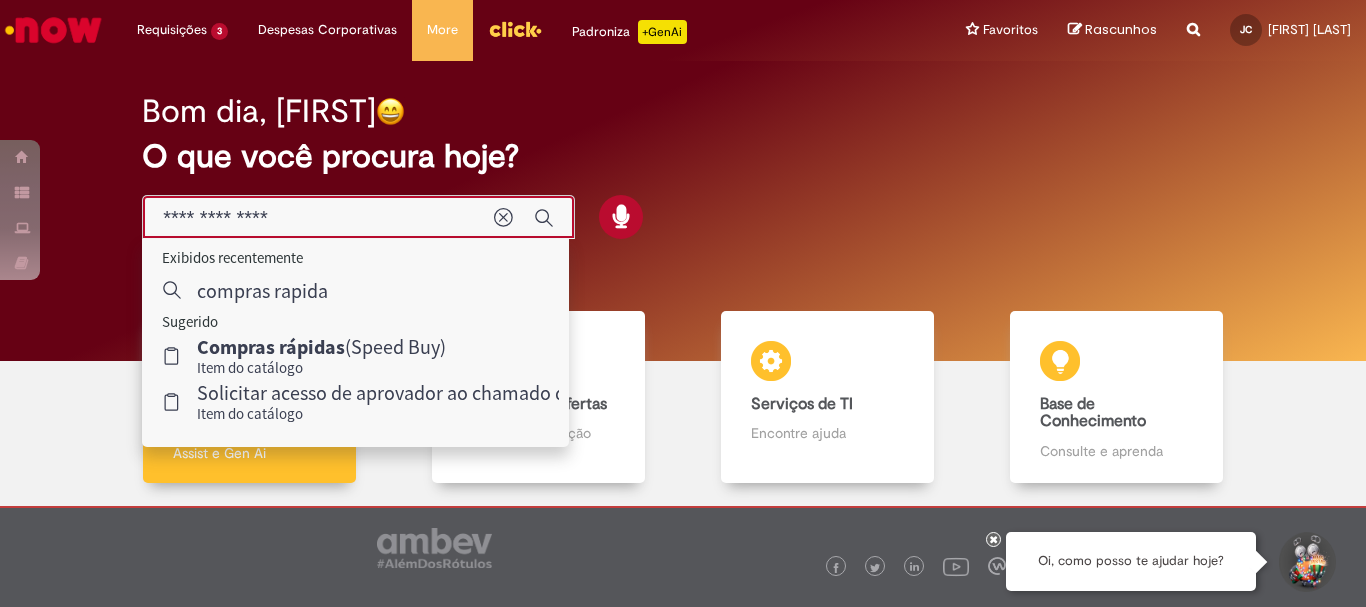 type on "**********" 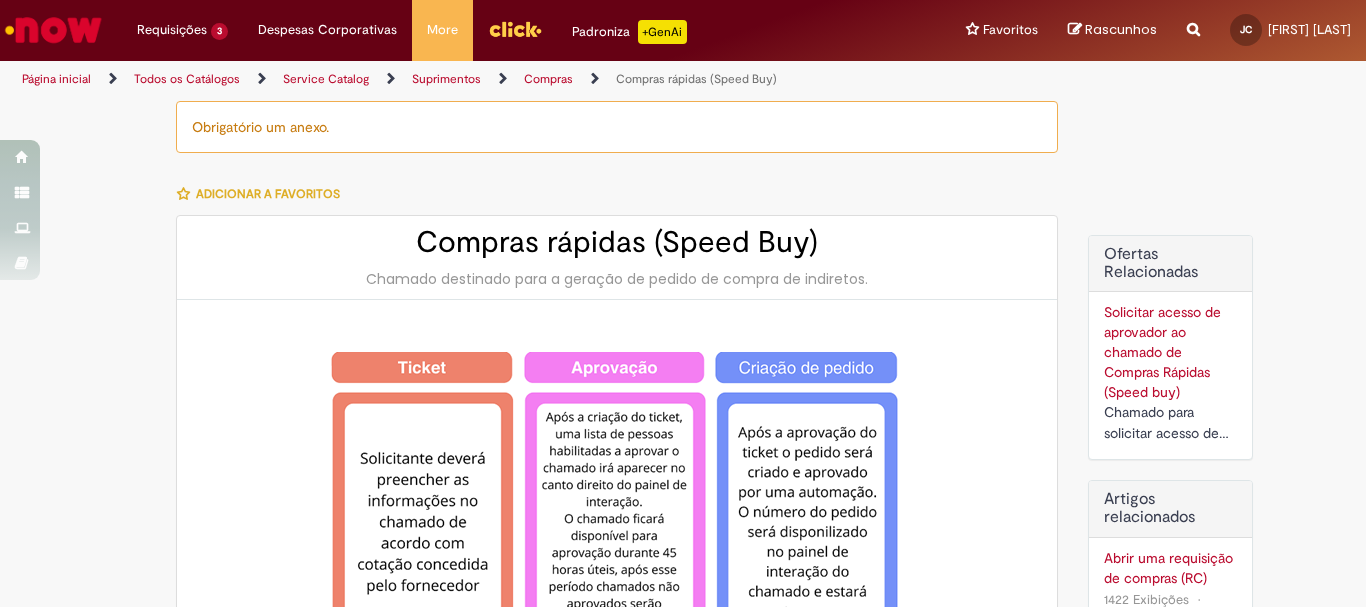 type on "********" 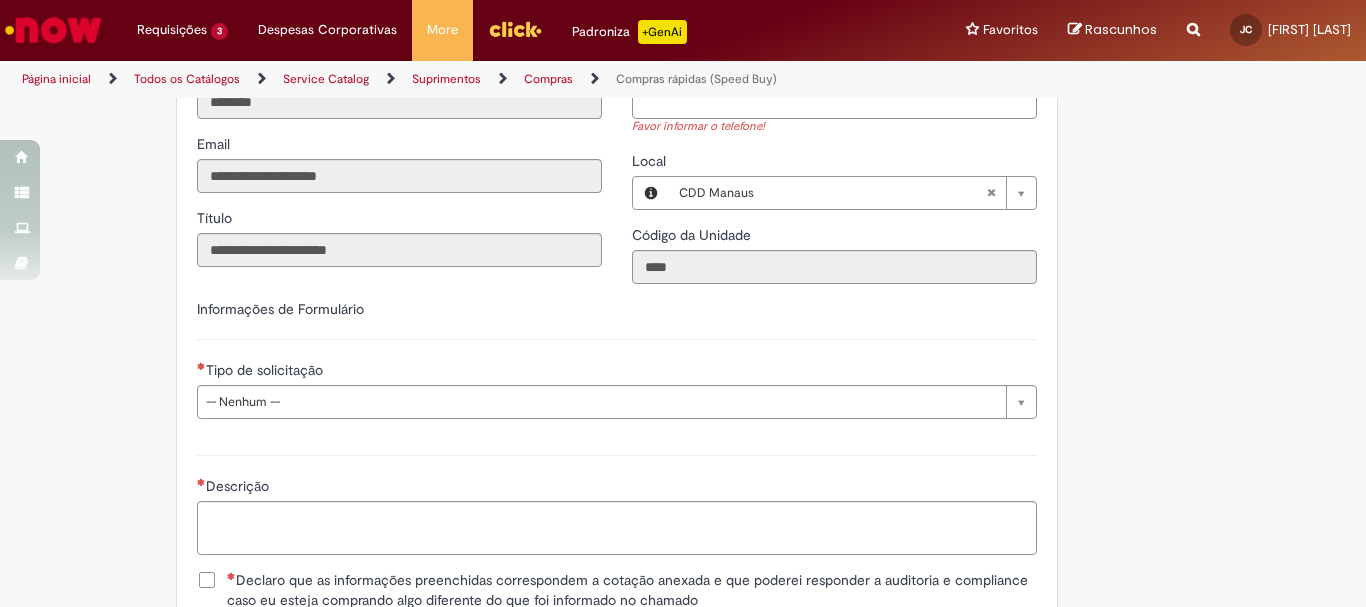 scroll, scrollTop: 2500, scrollLeft: 0, axis: vertical 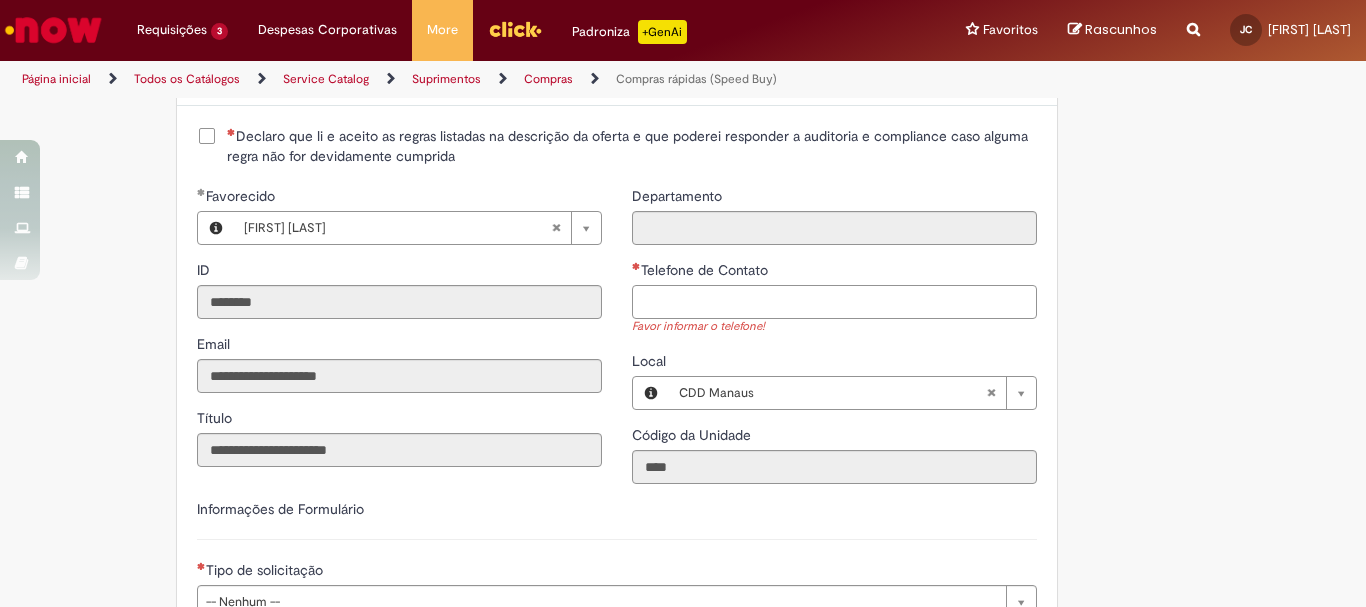 click on "Telefone de Contato" at bounding box center (834, 302) 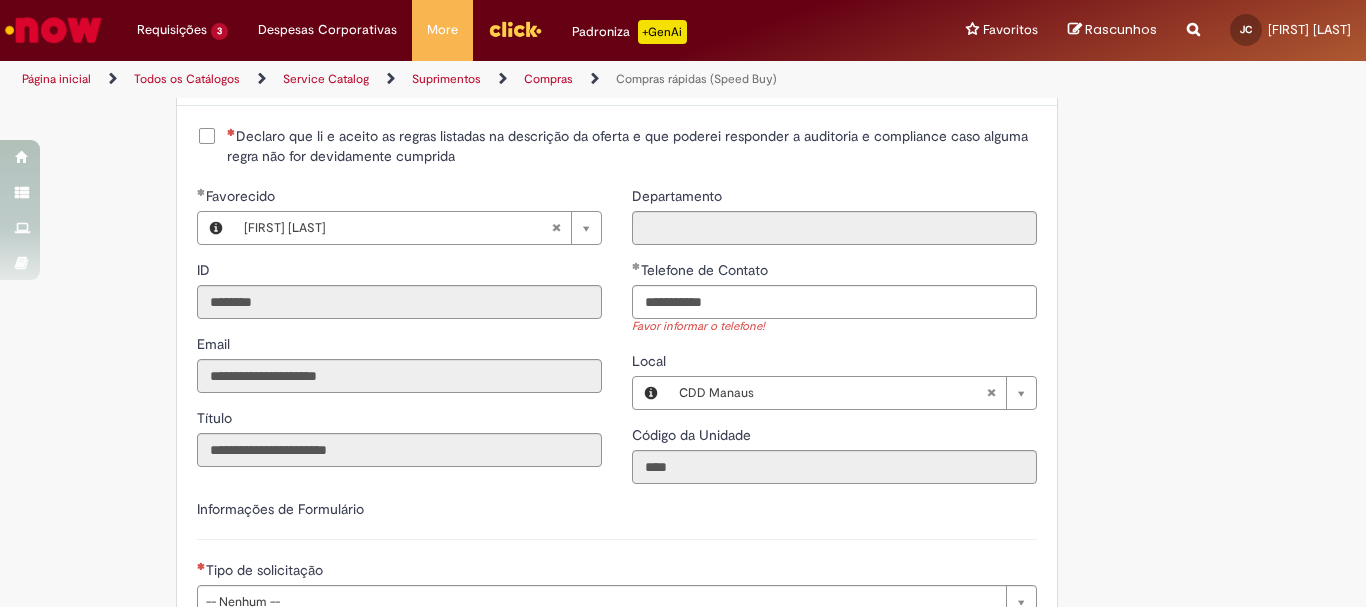 type on "**********" 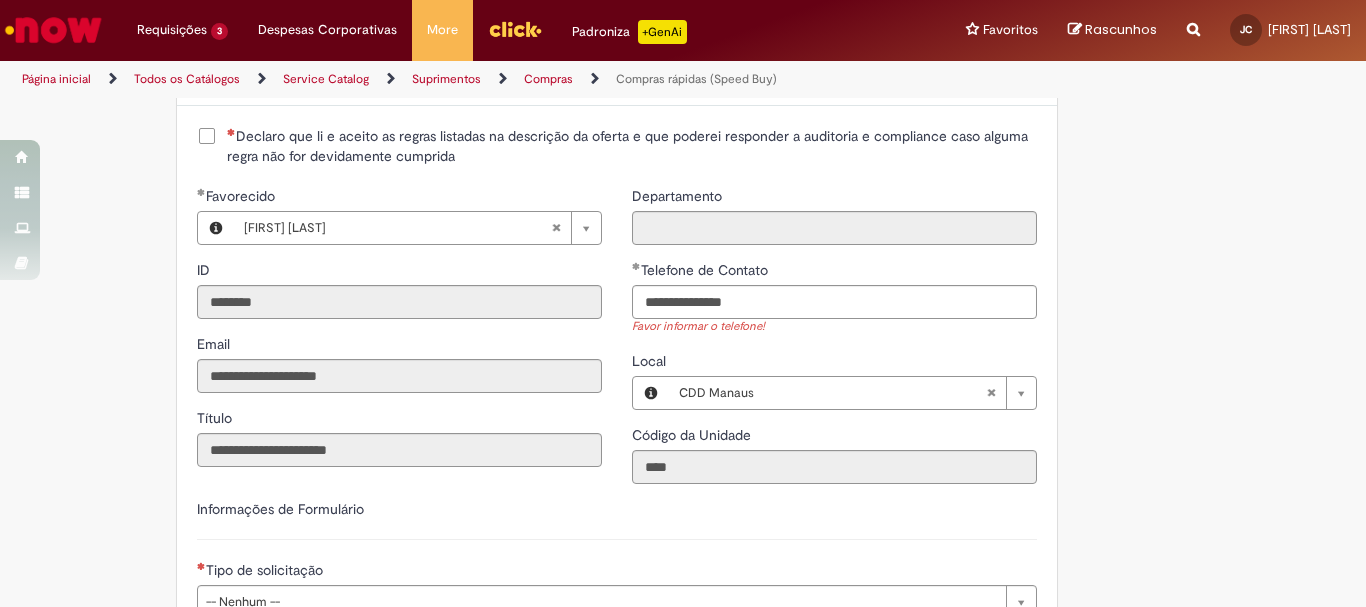 click on "**********" at bounding box center [834, 342] 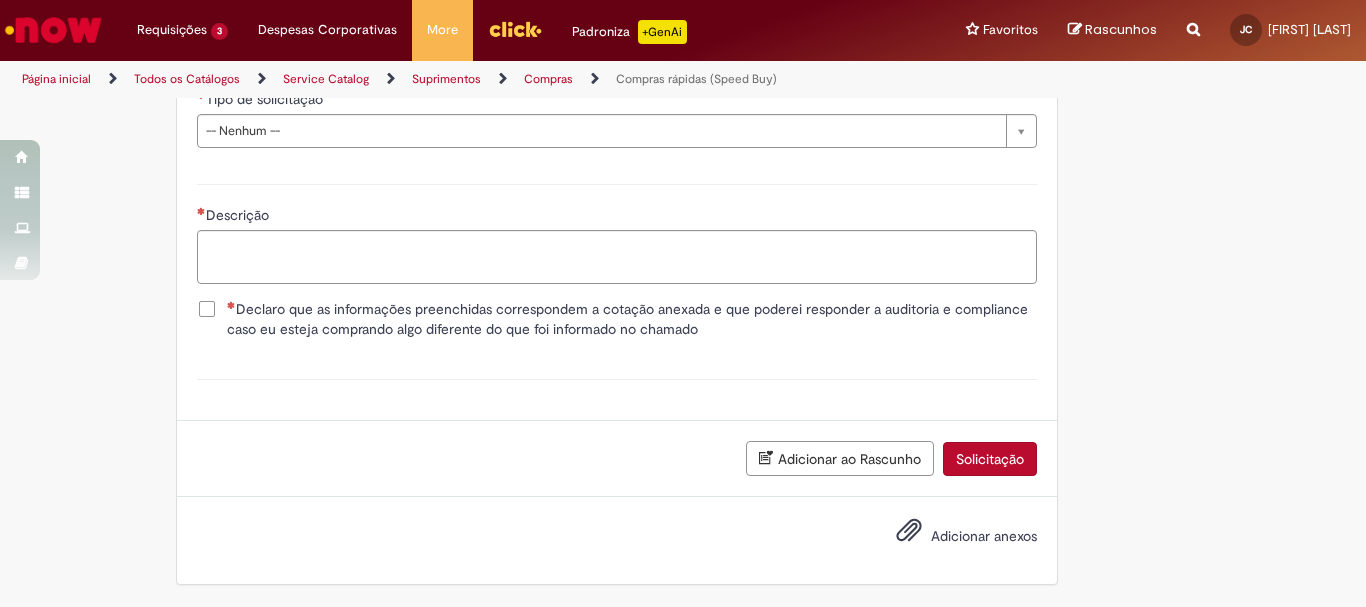 scroll, scrollTop: 2754, scrollLeft: 0, axis: vertical 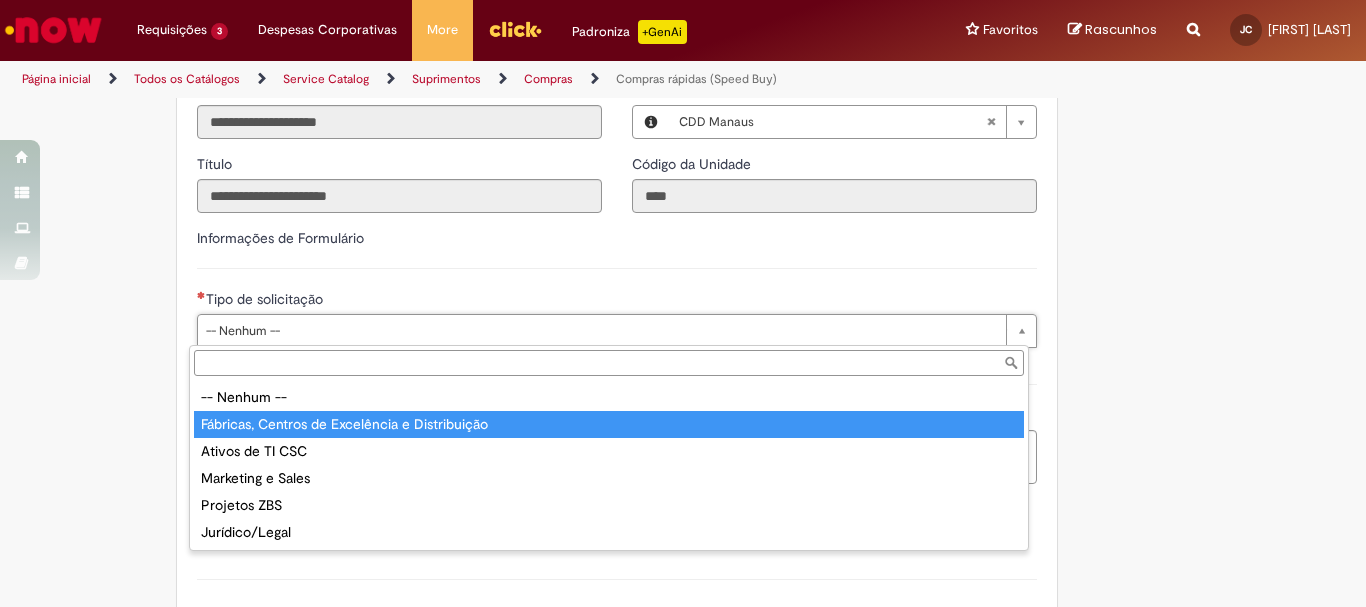 type on "**********" 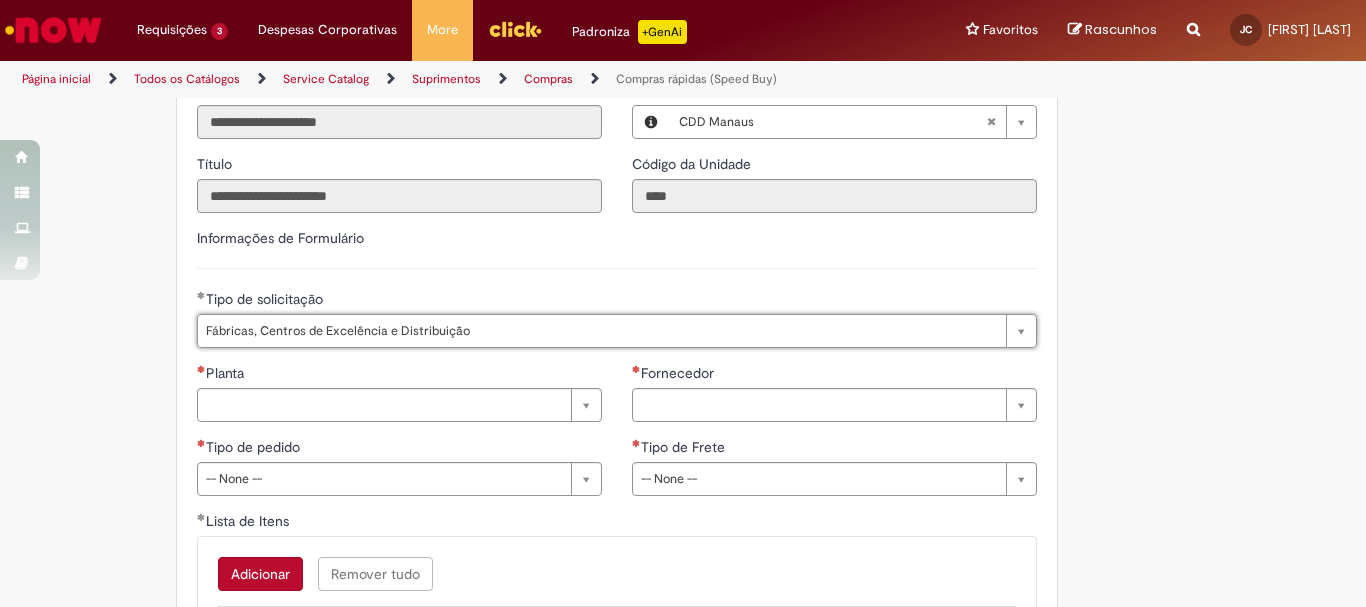 scroll, scrollTop: 2854, scrollLeft: 0, axis: vertical 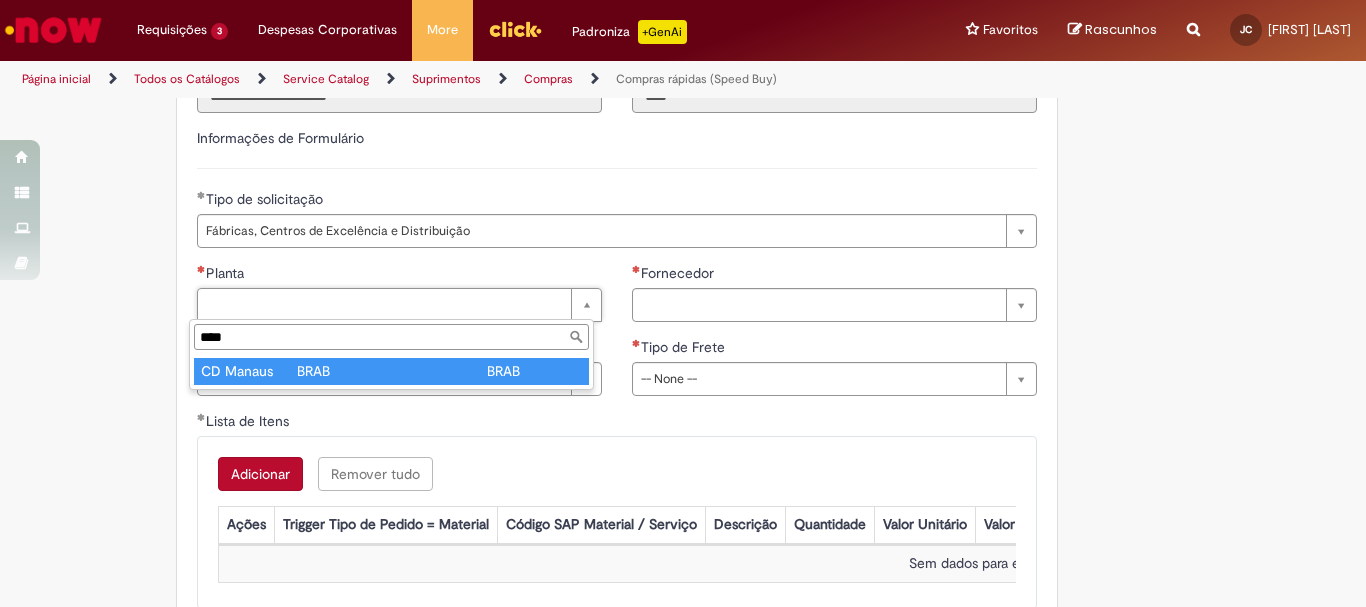 type on "****" 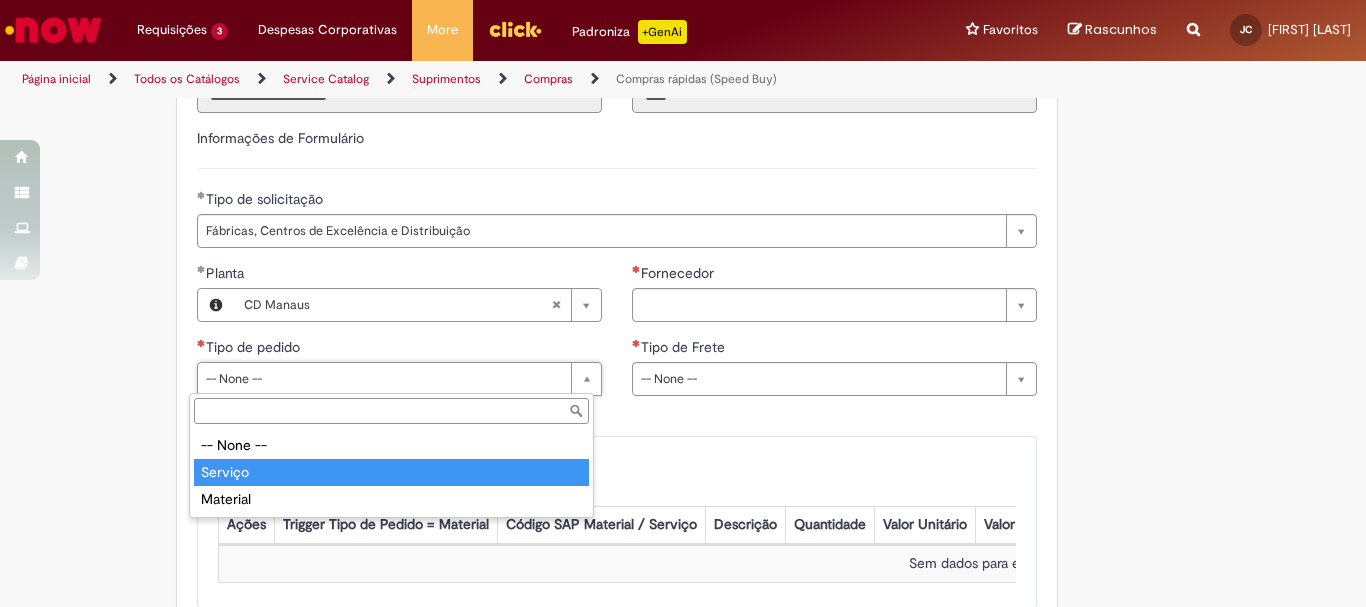 drag, startPoint x: 291, startPoint y: 474, endPoint x: 441, endPoint y: 445, distance: 152.77762 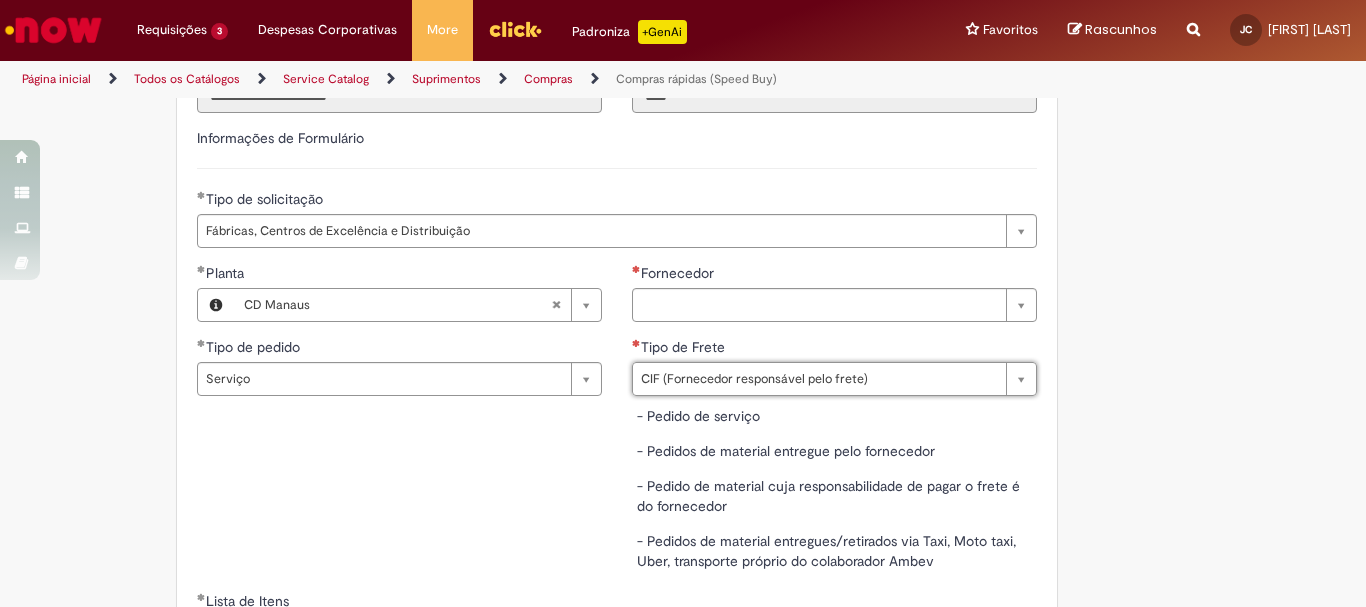 type on "**********" 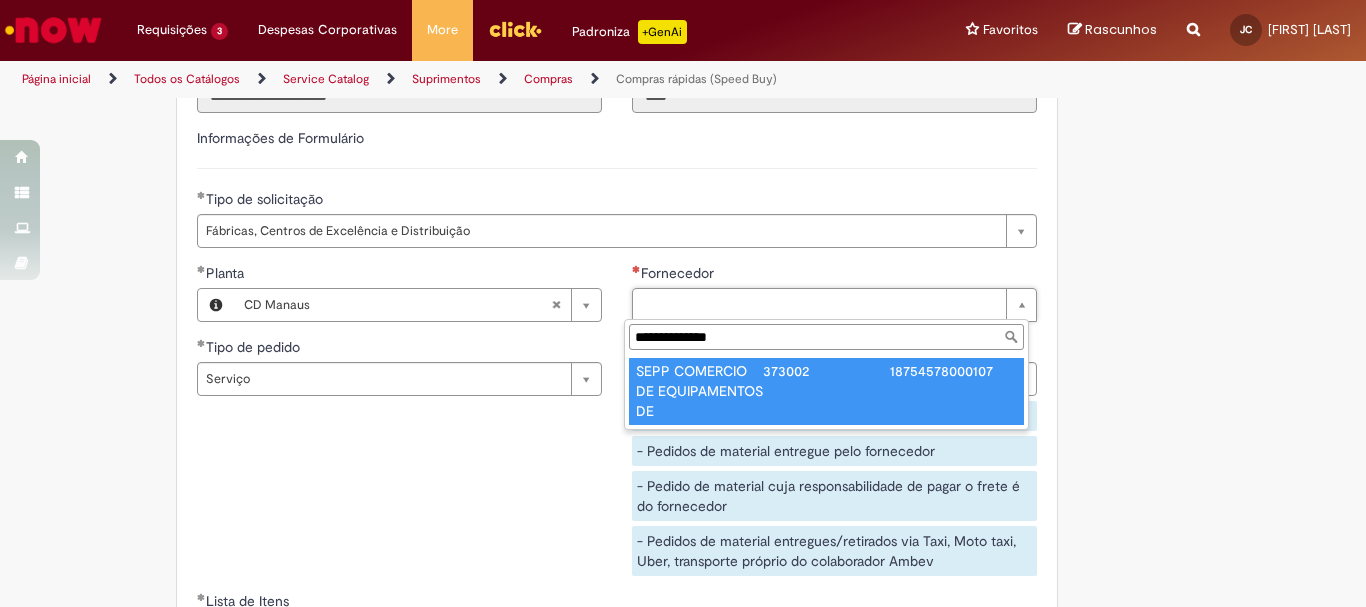 type on "**********" 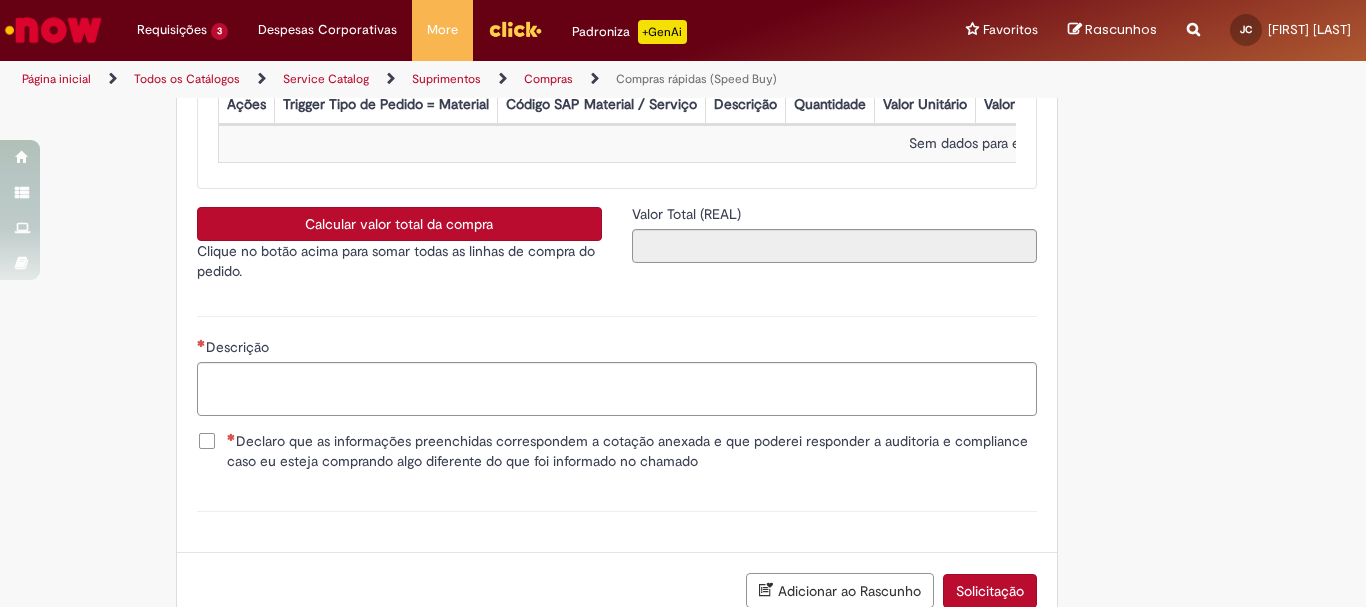 scroll, scrollTop: 3354, scrollLeft: 0, axis: vertical 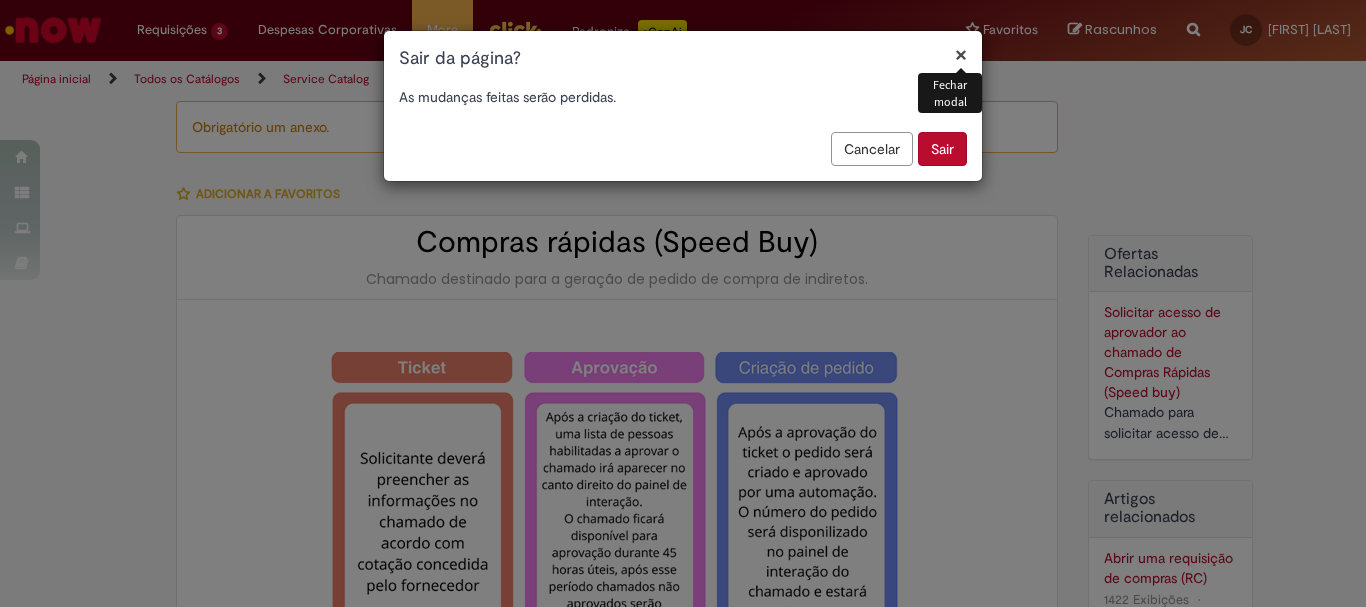 click on "Sair" at bounding box center [942, 149] 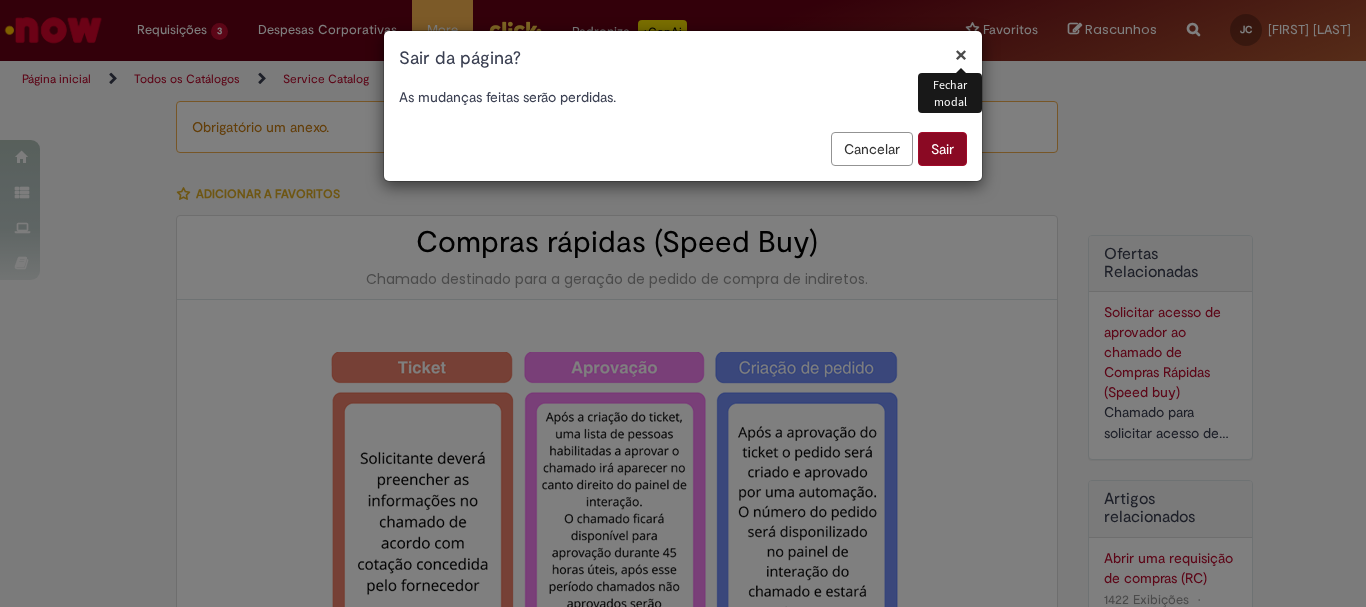 scroll, scrollTop: 2792, scrollLeft: 0, axis: vertical 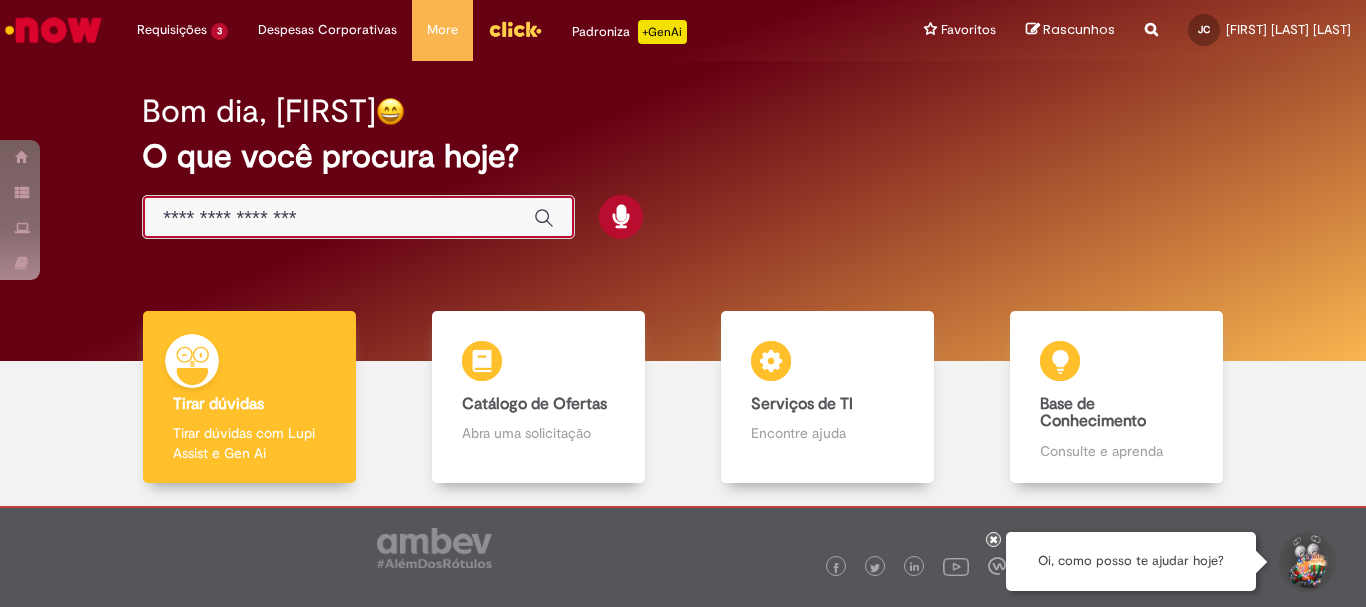 click at bounding box center [338, 218] 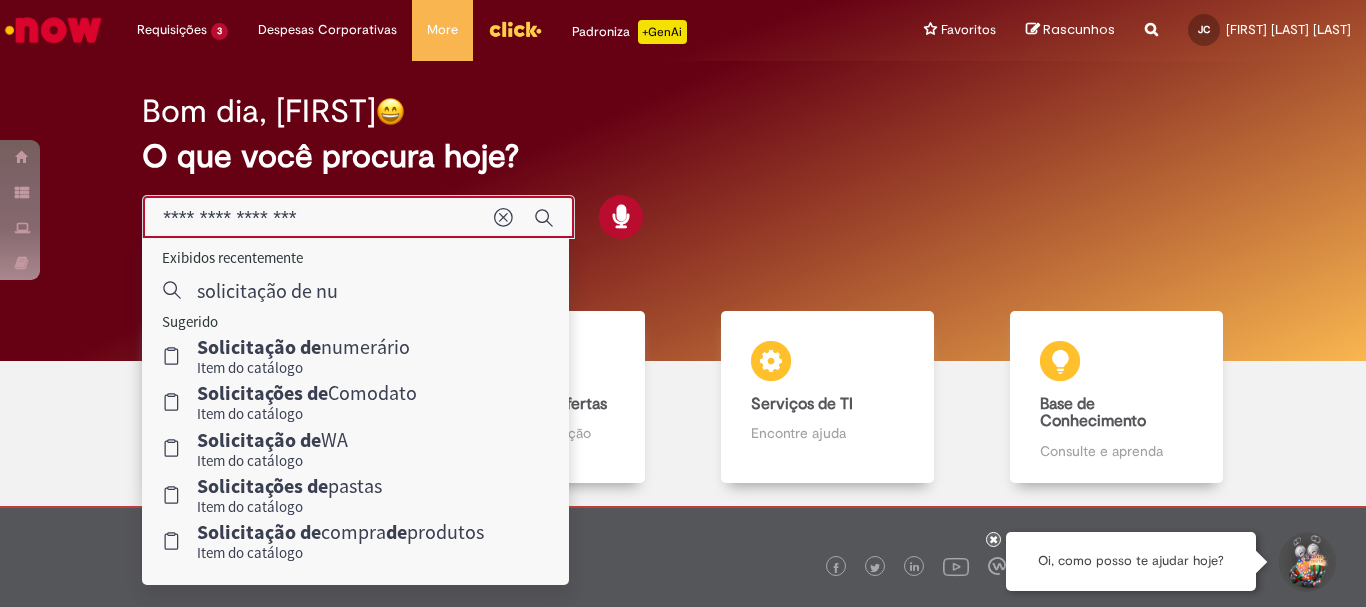 type on "**********" 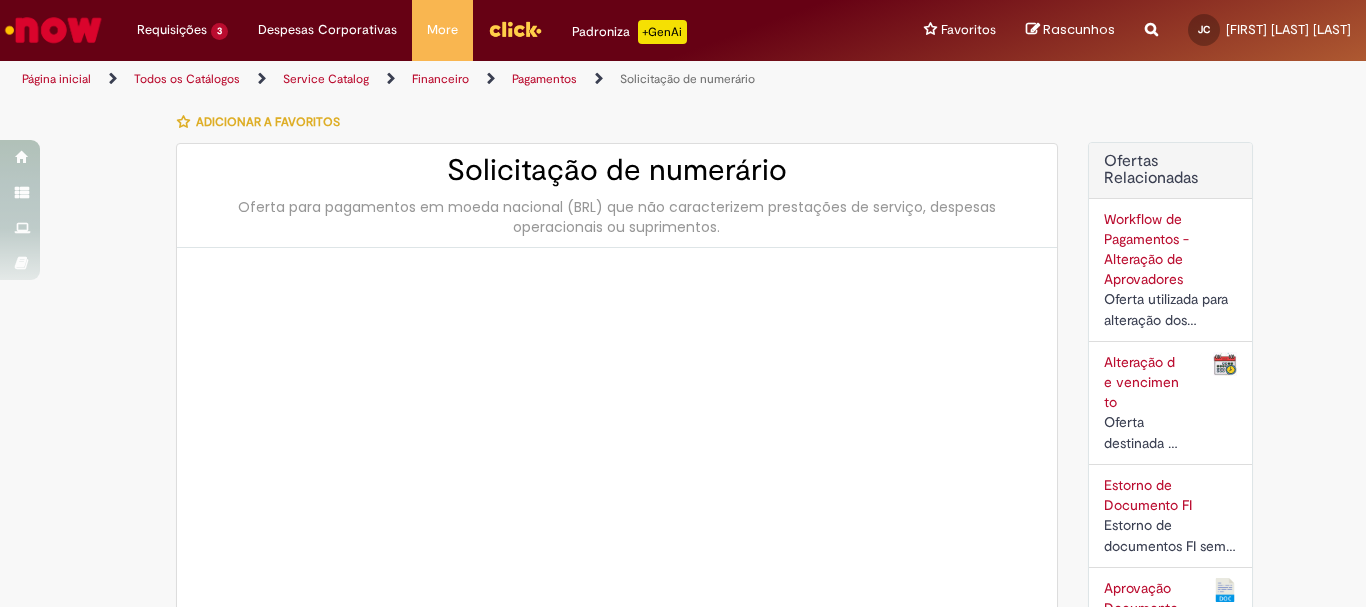 type on "********" 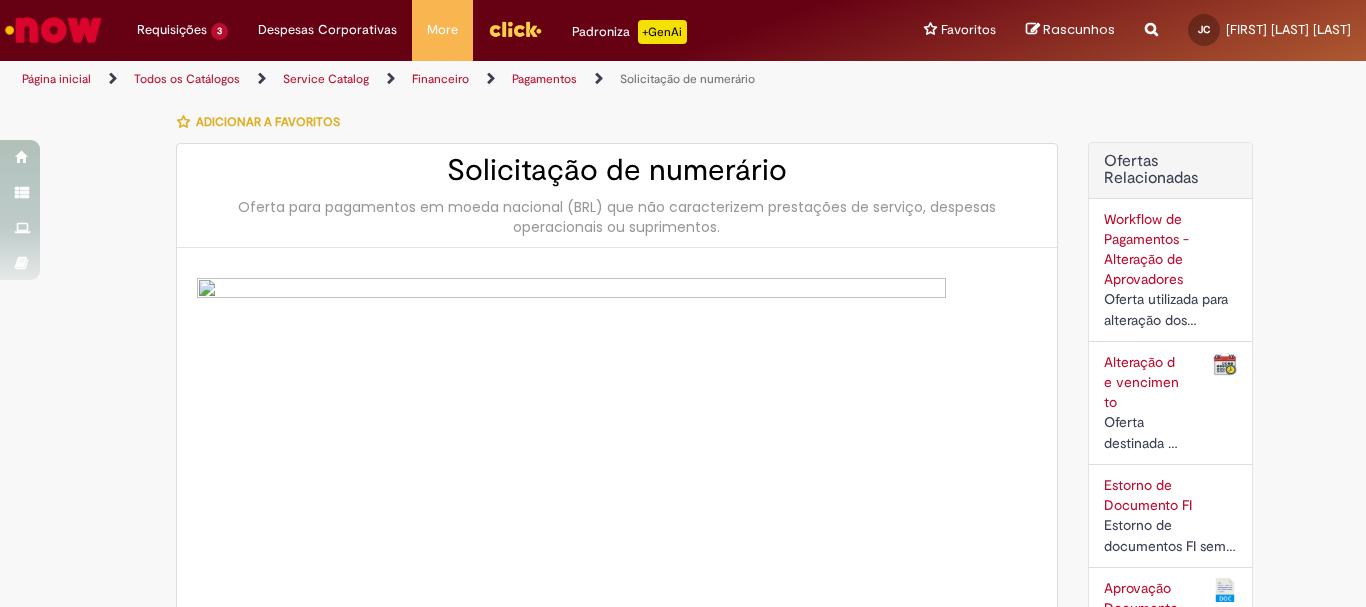 type on "**********" 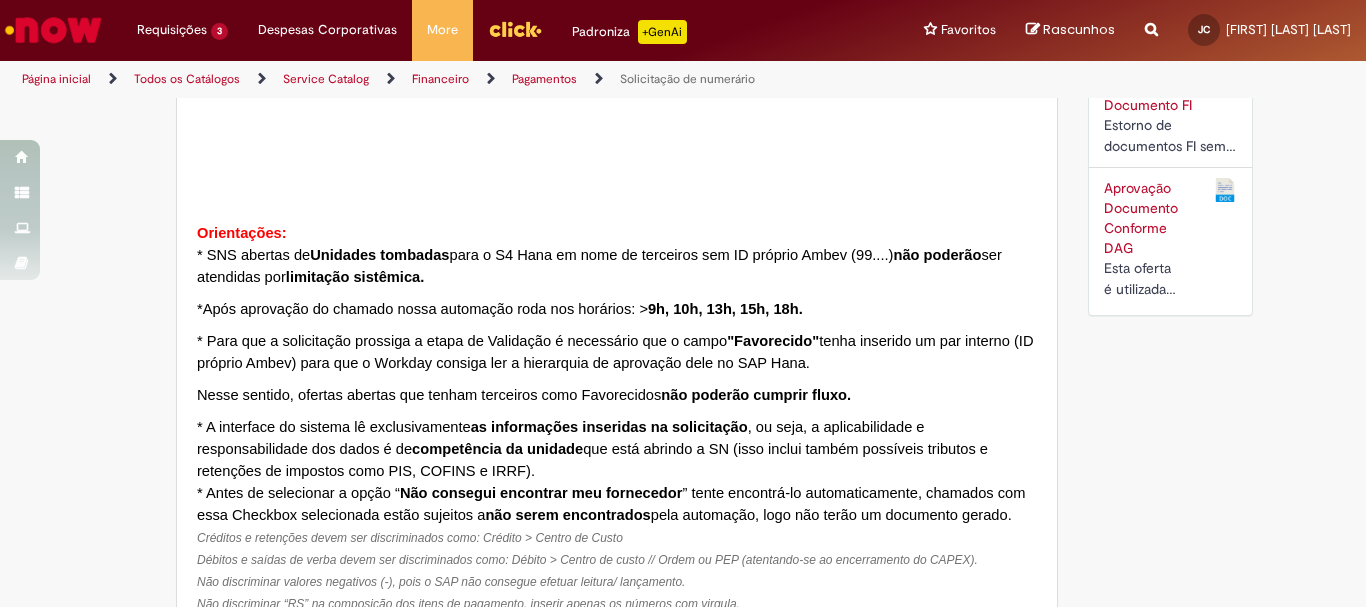 type on "**********" 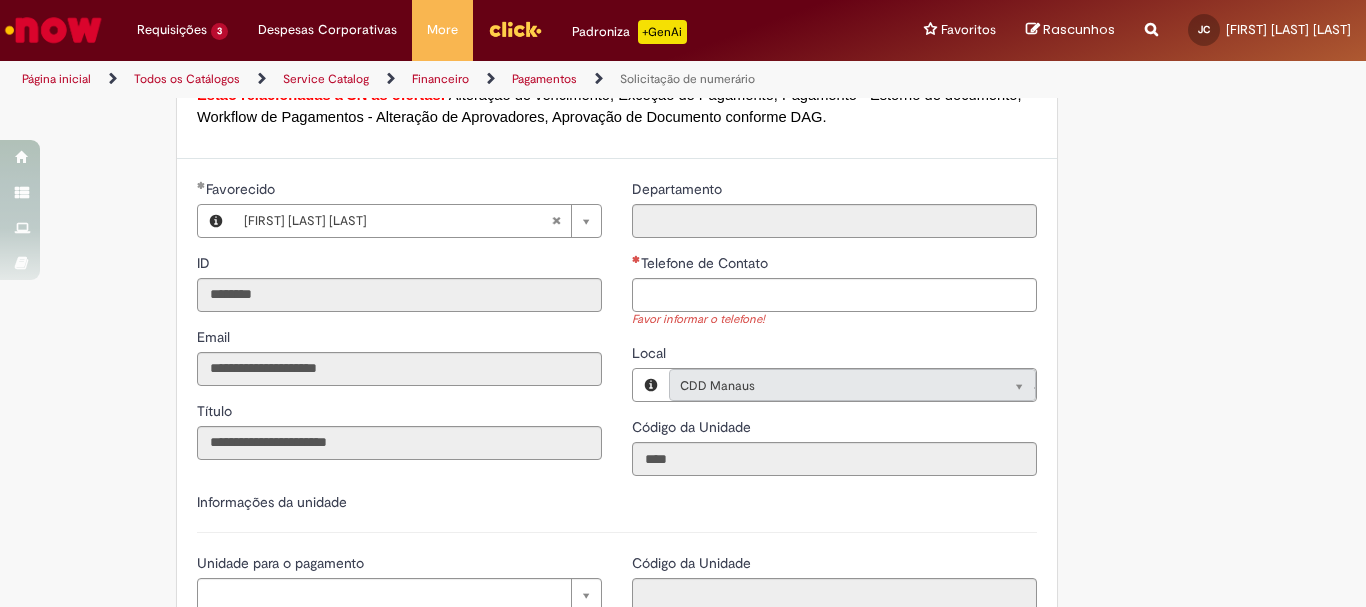 scroll, scrollTop: 1800, scrollLeft: 0, axis: vertical 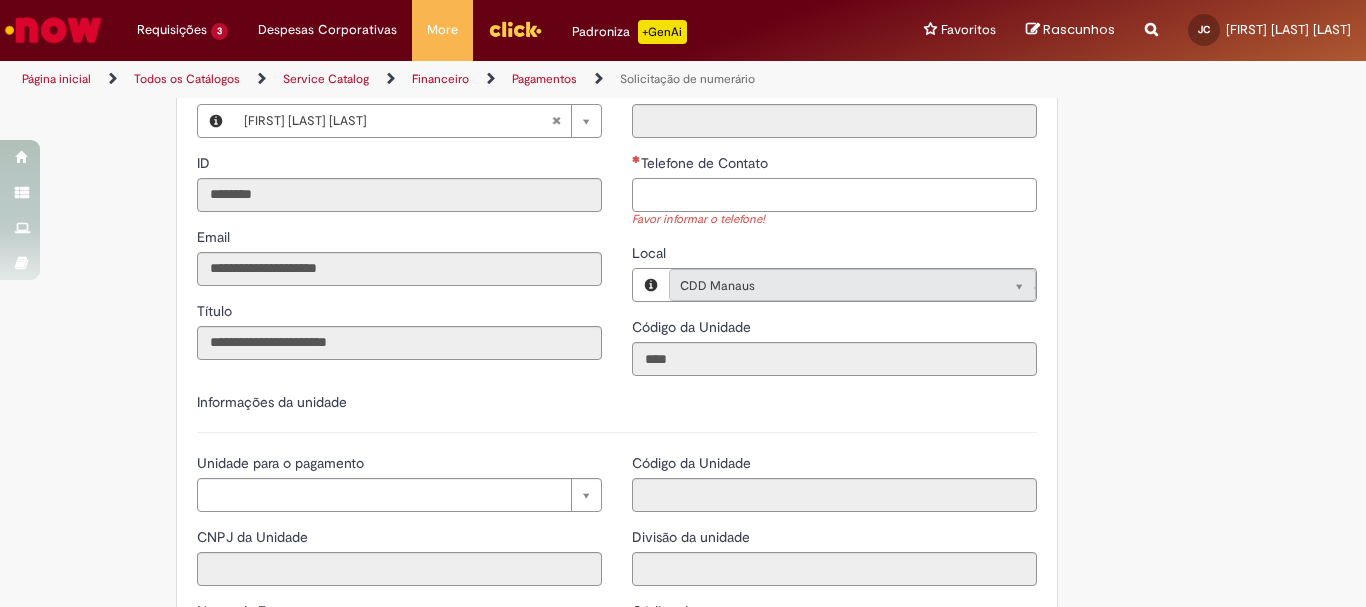click on "Telefone de Contato" at bounding box center [834, 195] 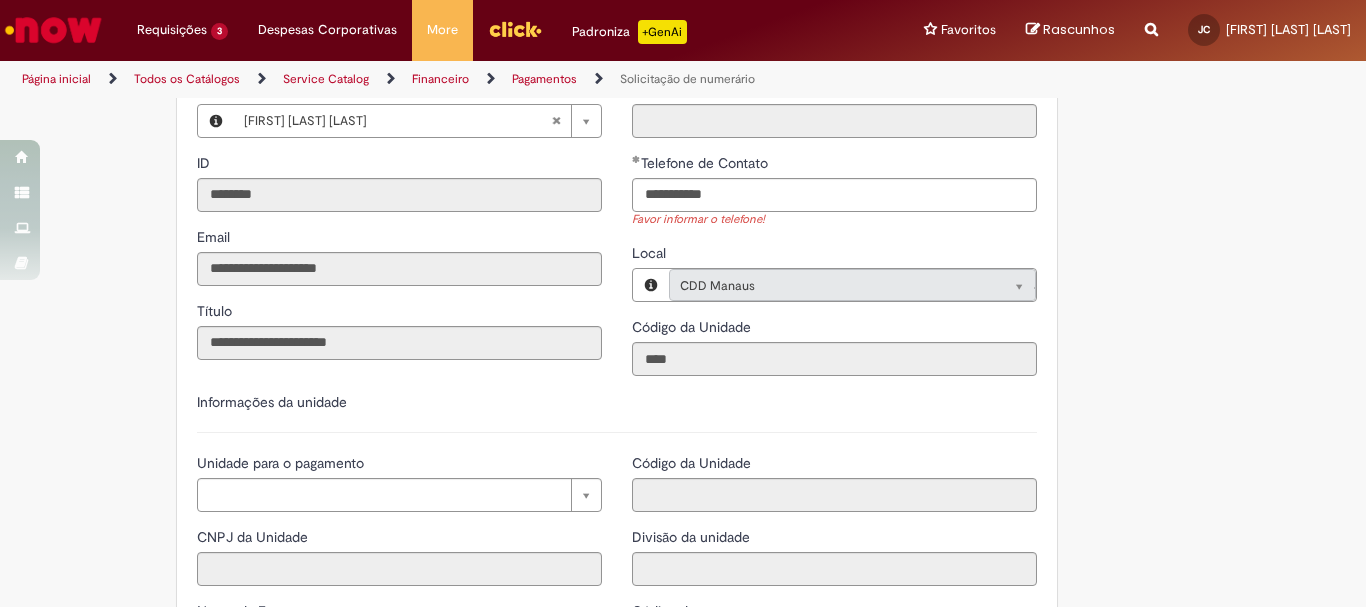 type on "**********" 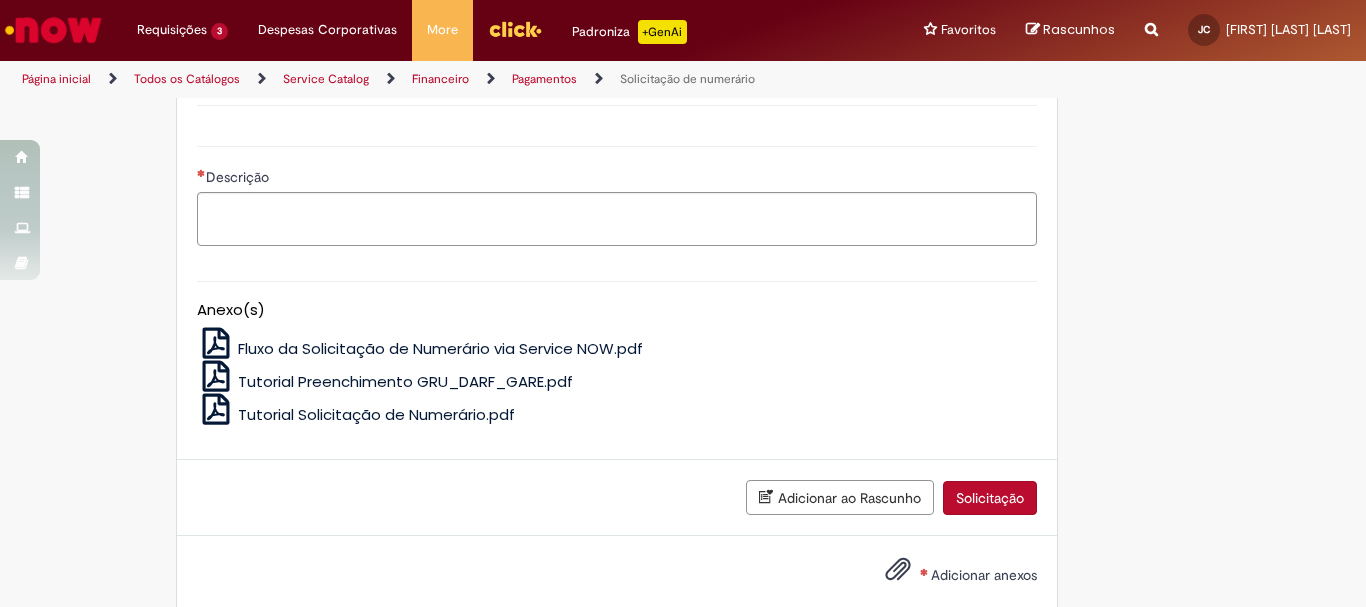 scroll, scrollTop: 2538, scrollLeft: 0, axis: vertical 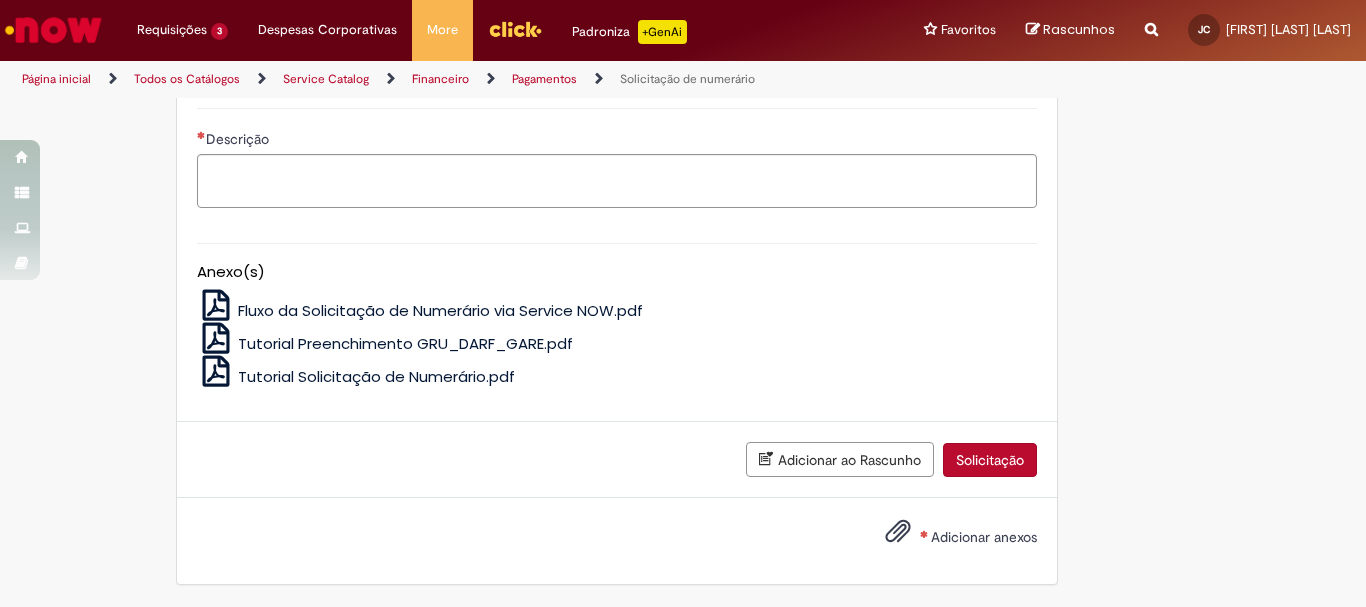 click on "Fluxo da Solicitação de Numerário via Service NOW.pdf" at bounding box center [440, 310] 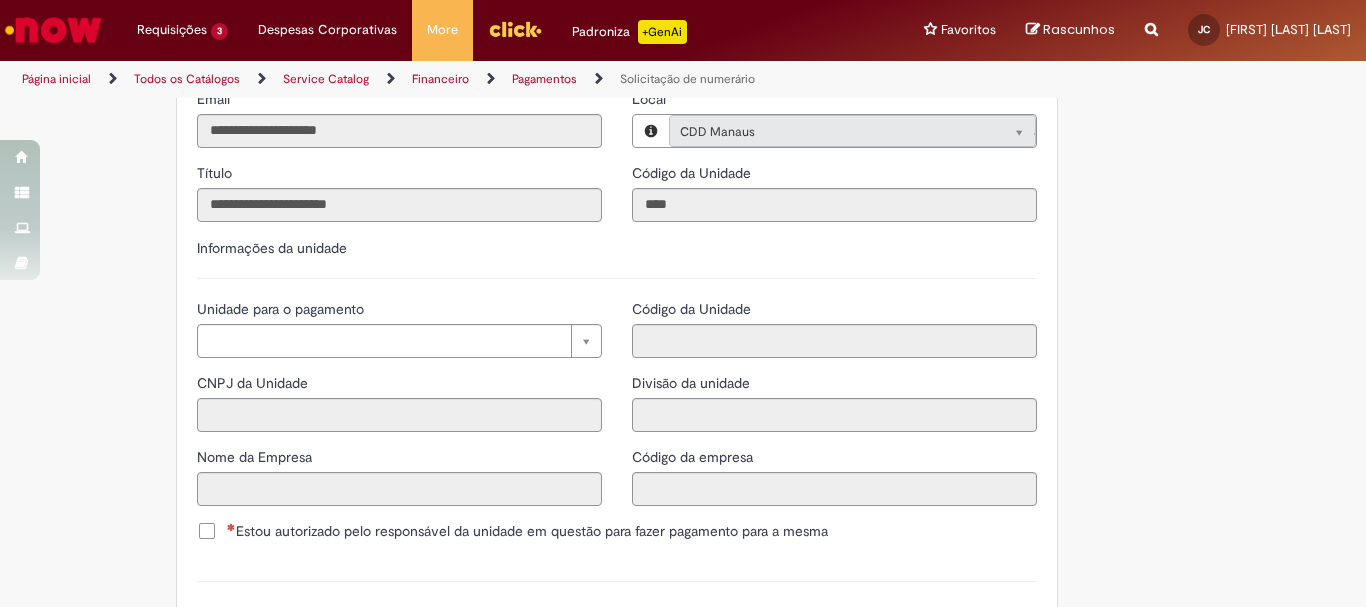scroll, scrollTop: 2038, scrollLeft: 0, axis: vertical 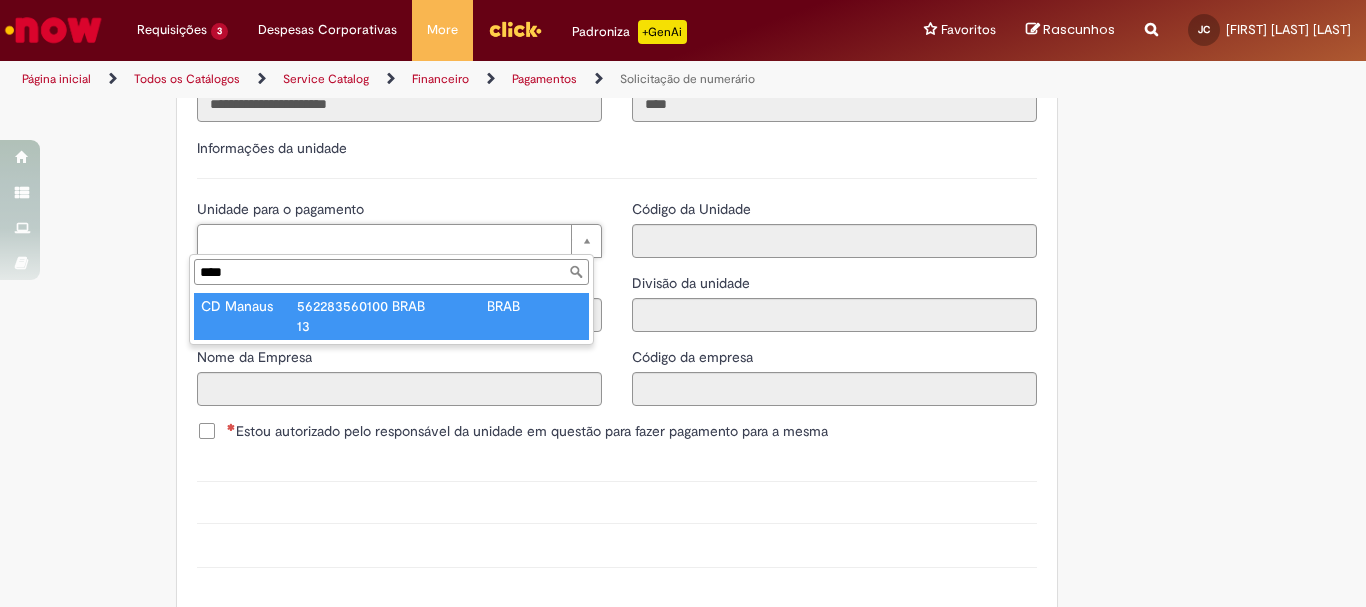 type on "****" 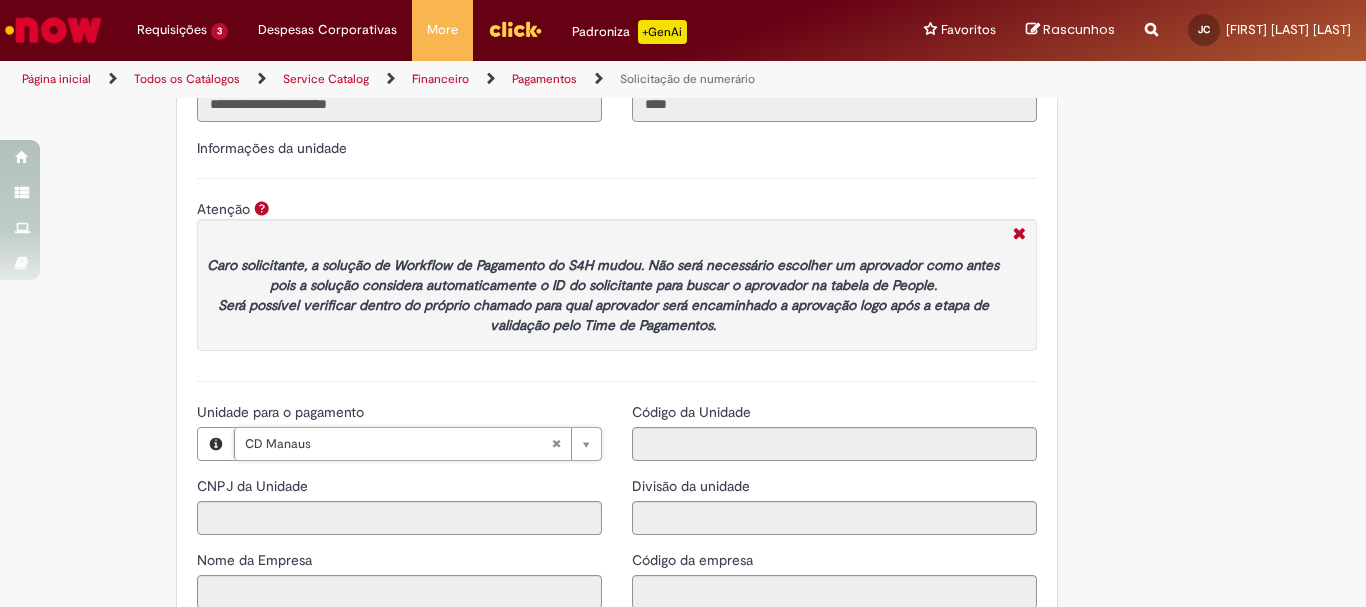 type on "**********" 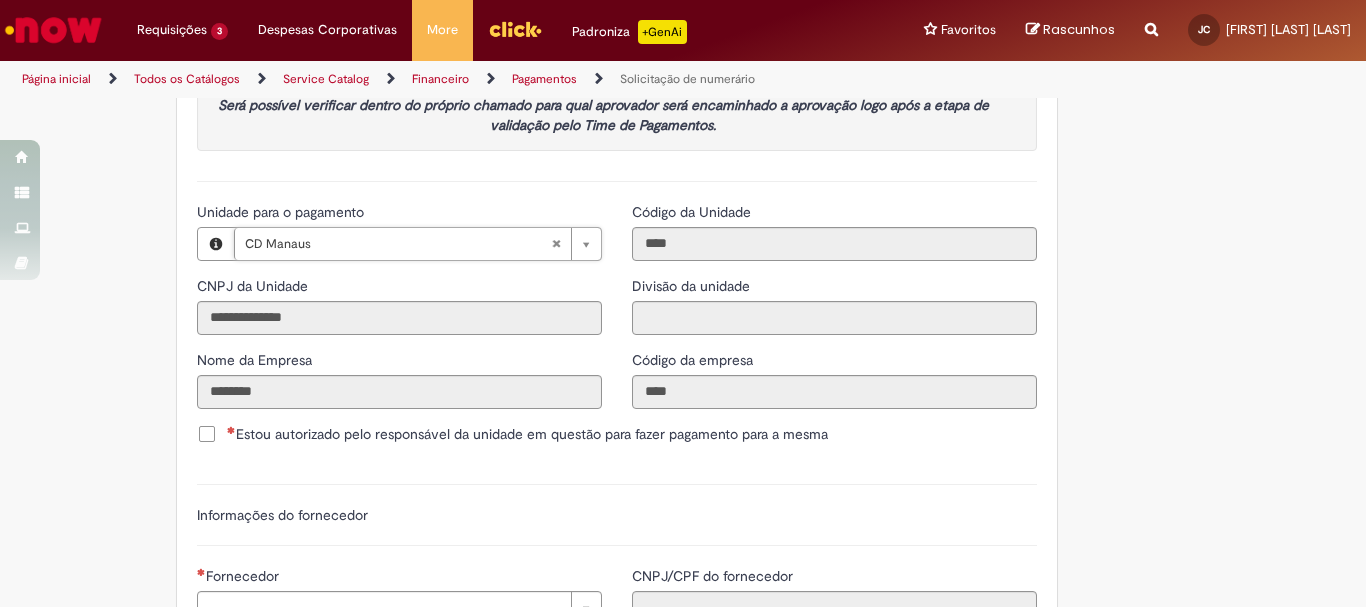 scroll, scrollTop: 2438, scrollLeft: 0, axis: vertical 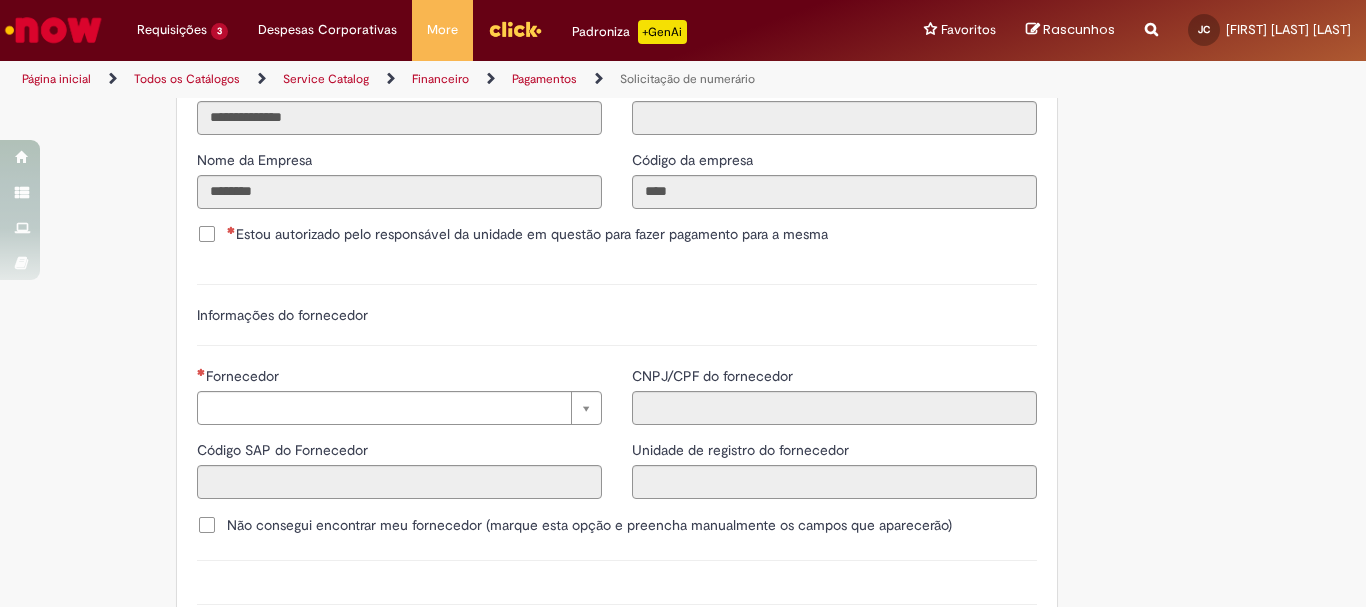 click on "Estou autorizado pelo responsável da unidade em questão para fazer pagamento para a mesma" at bounding box center (527, 234) 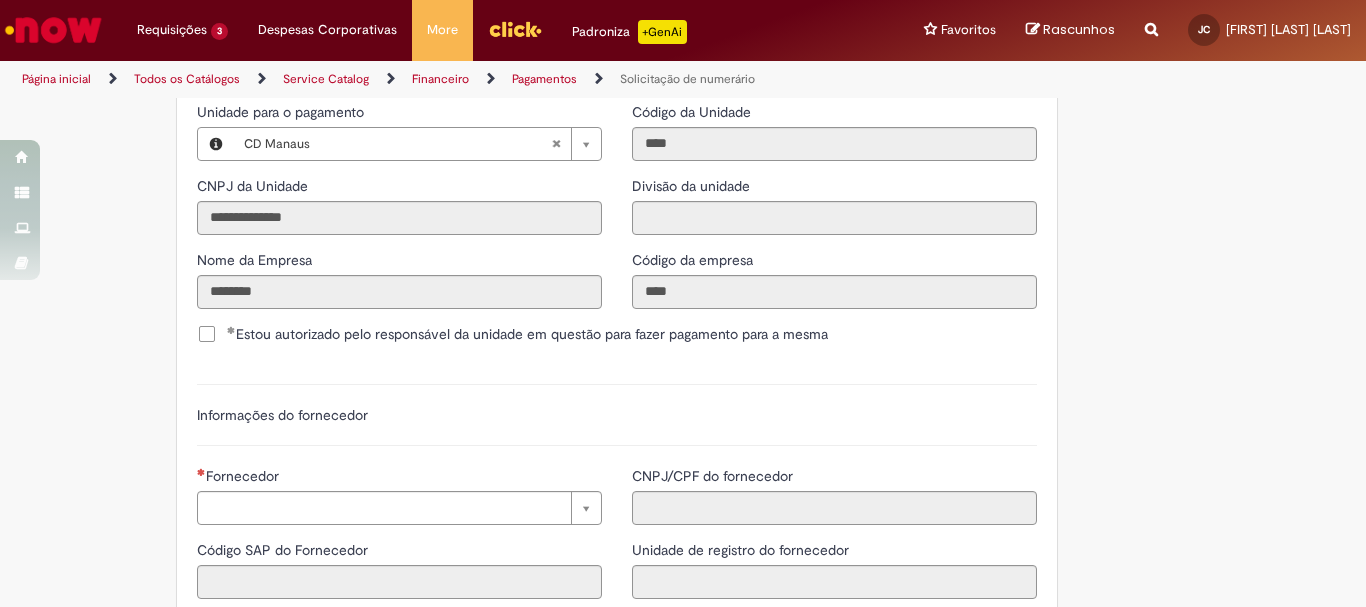 scroll, scrollTop: 2638, scrollLeft: 0, axis: vertical 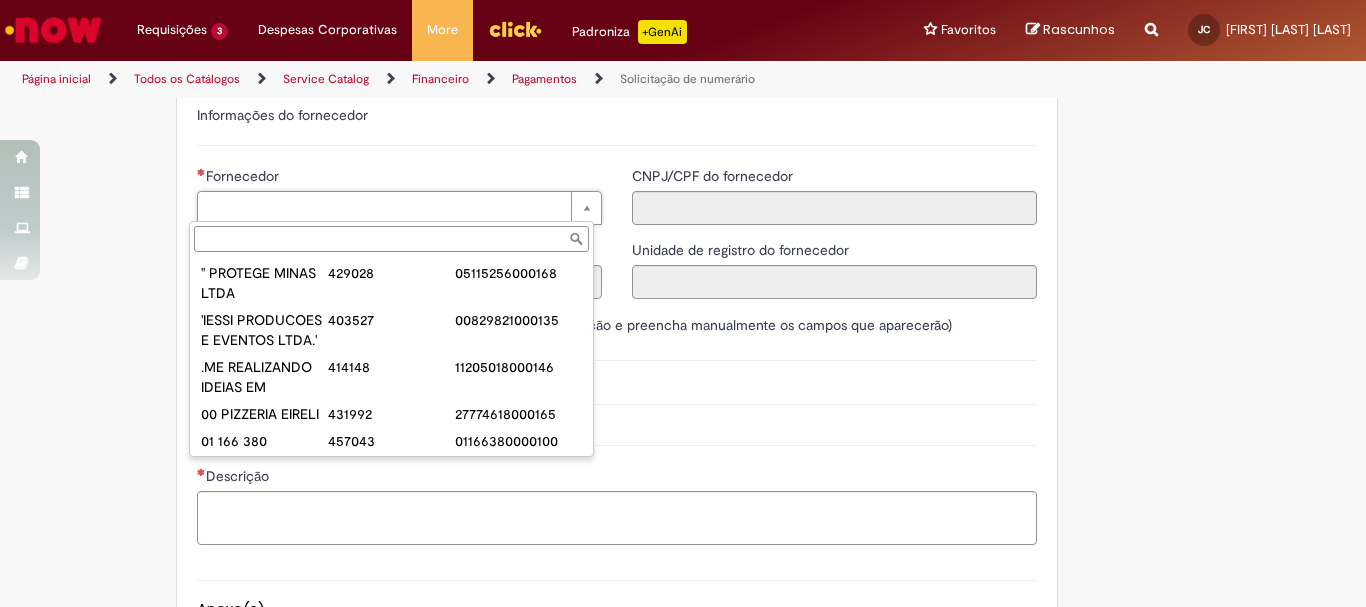 paste on "**********" 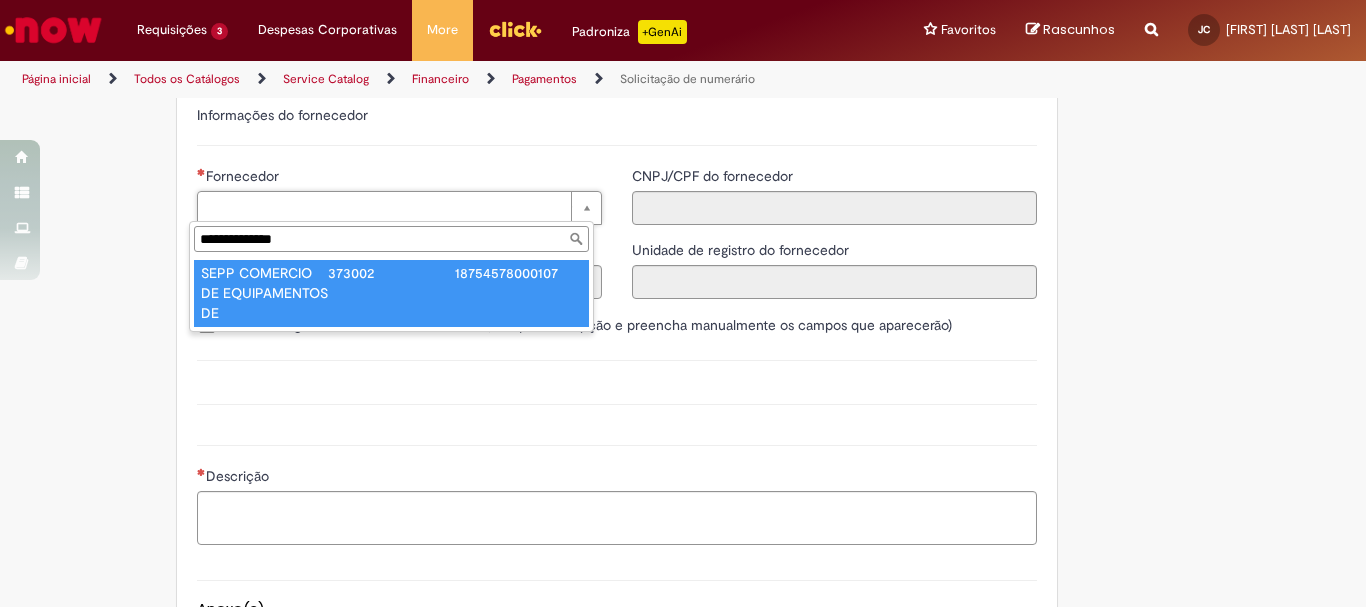 type on "**********" 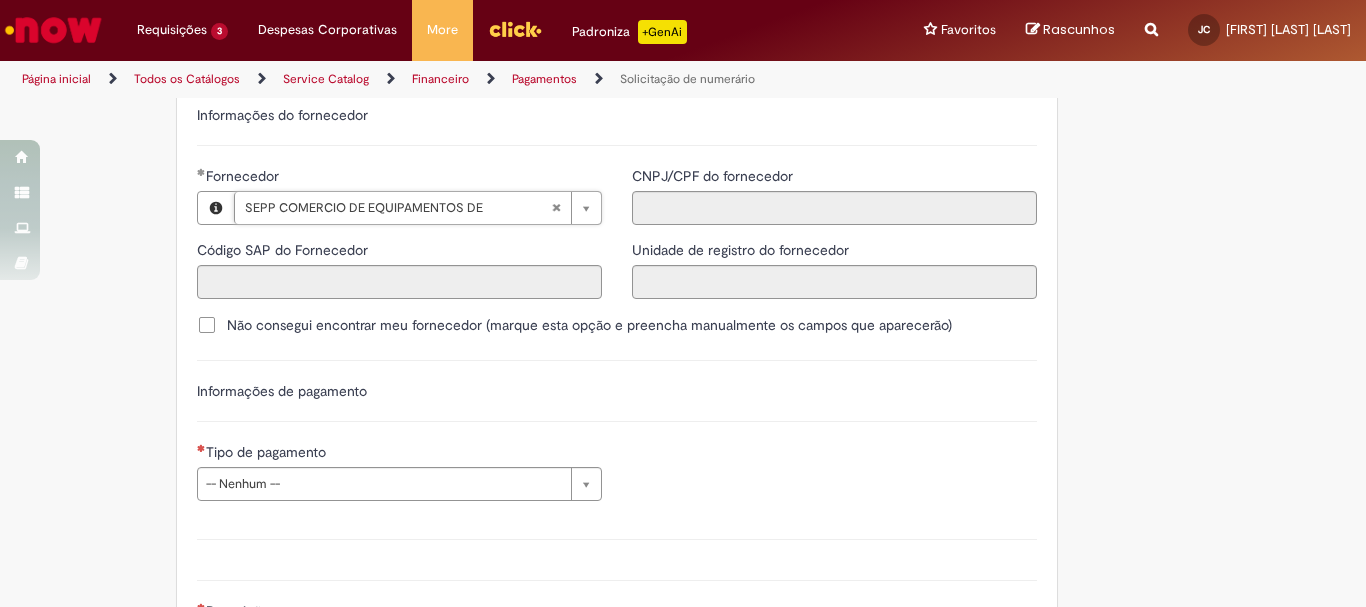 type on "******" 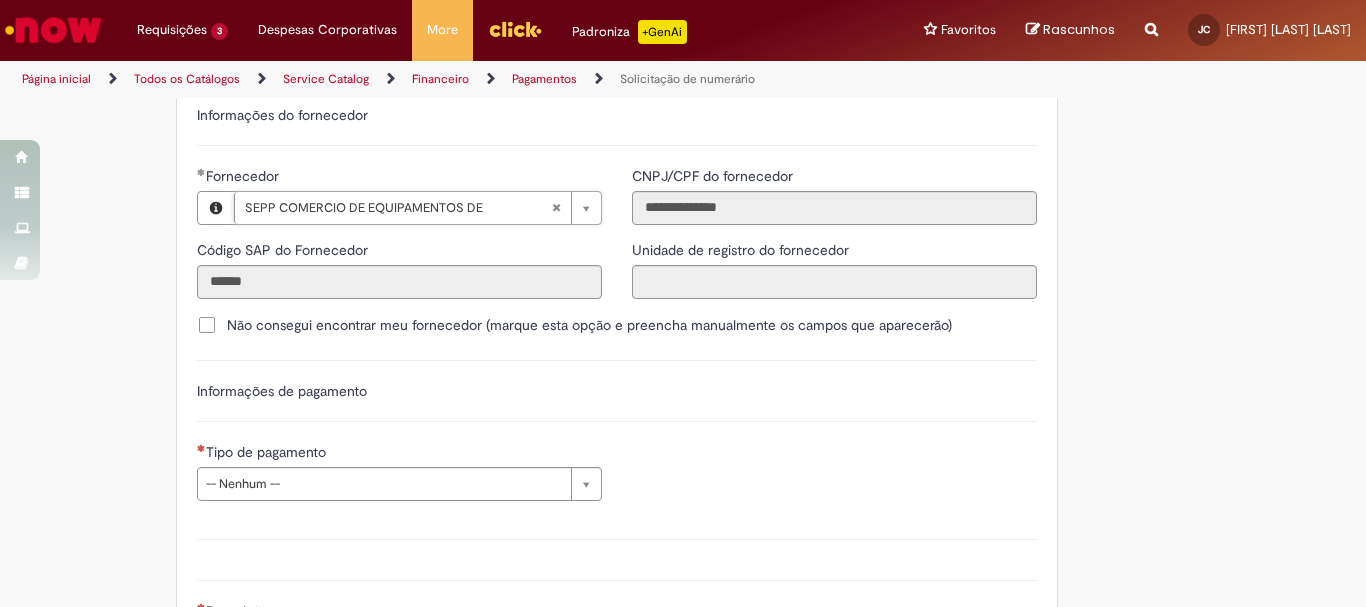 scroll, scrollTop: 2838, scrollLeft: 0, axis: vertical 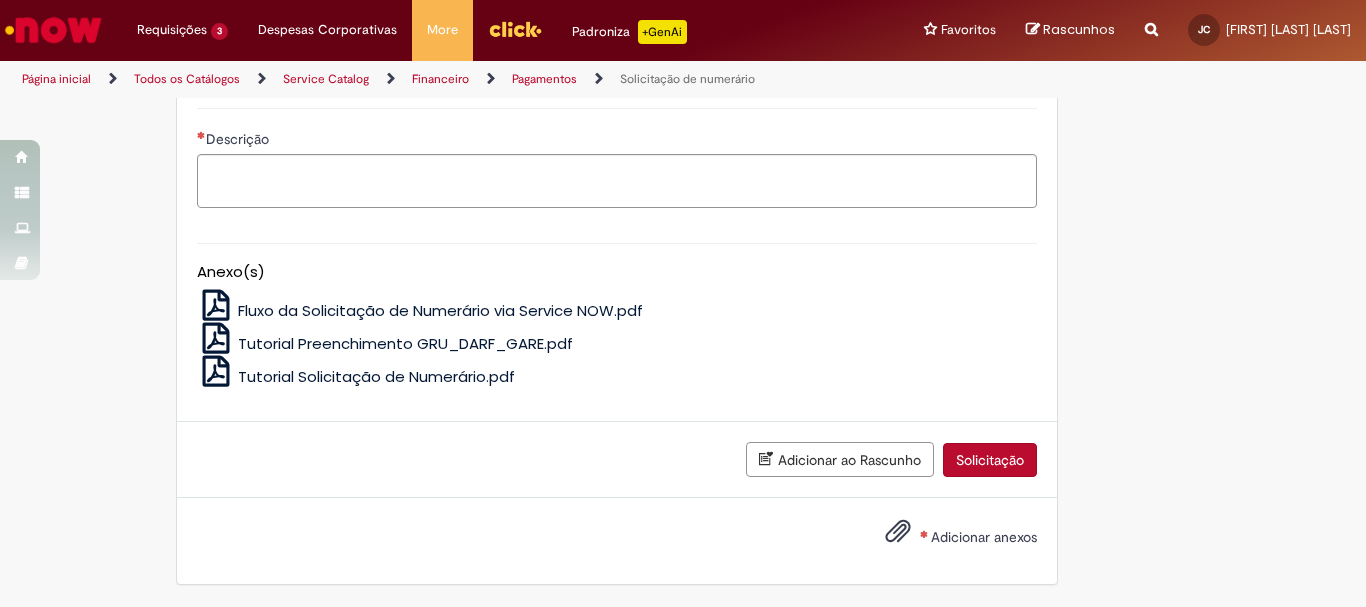 click on "Fluxo da Solicitação de Numerário via Service NOW.pdf" at bounding box center (440, 310) 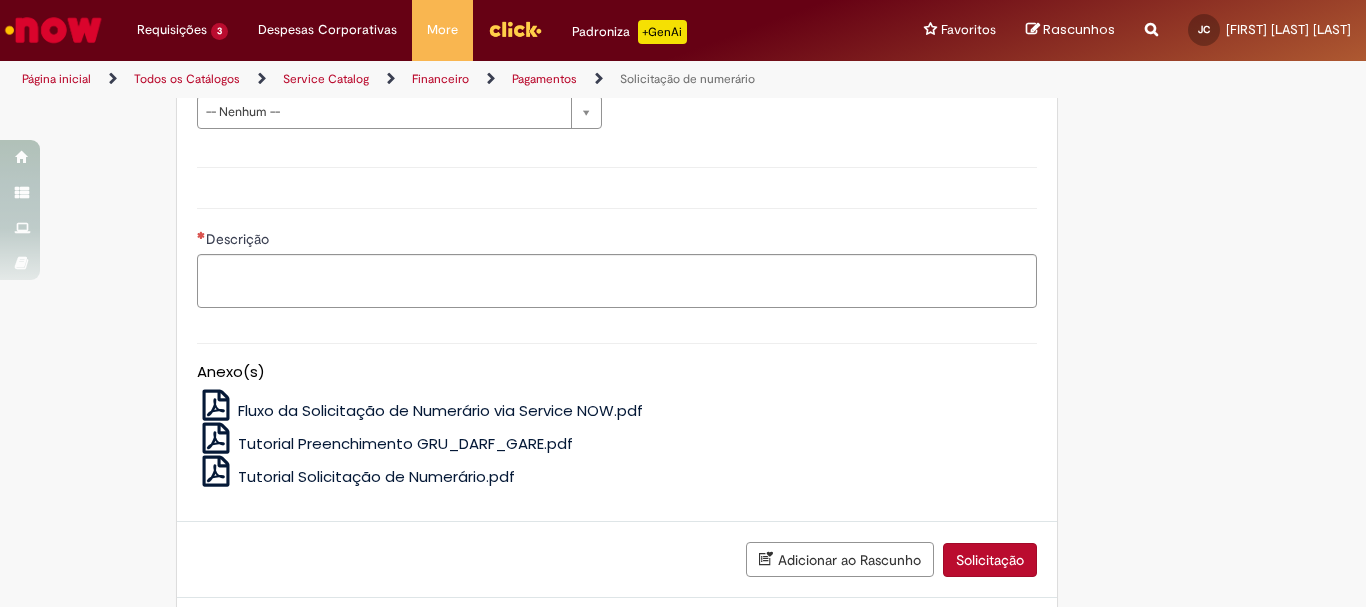 scroll, scrollTop: 3110, scrollLeft: 0, axis: vertical 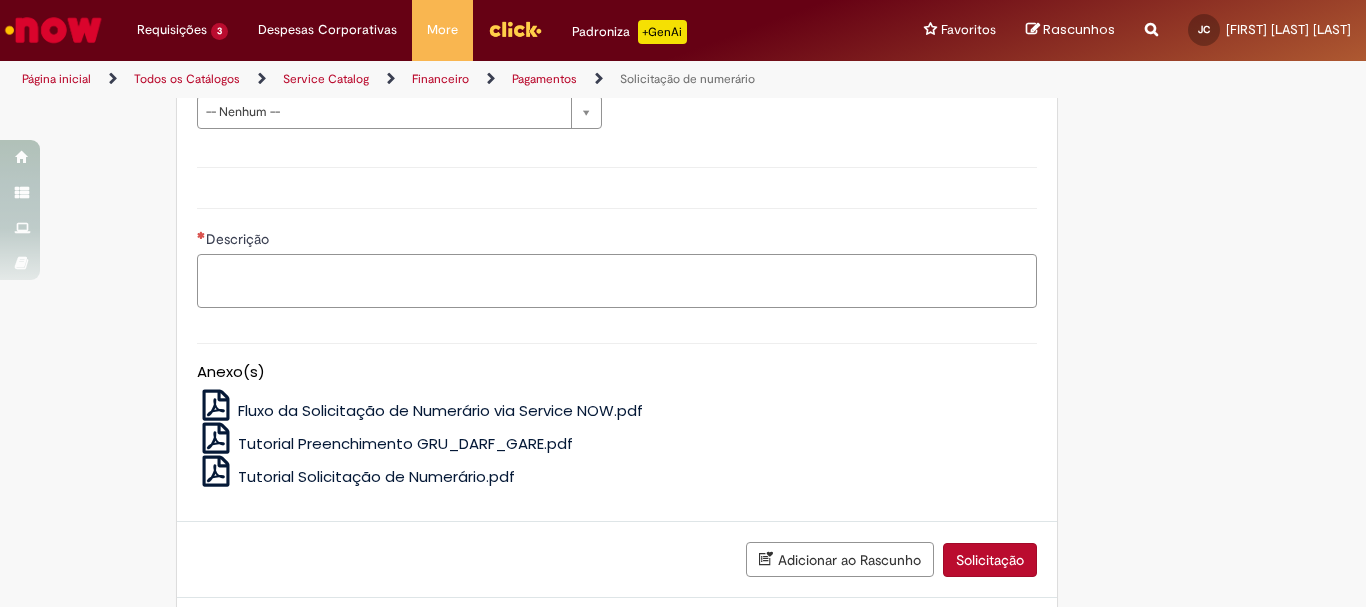 click on "Descrição" at bounding box center (617, 281) 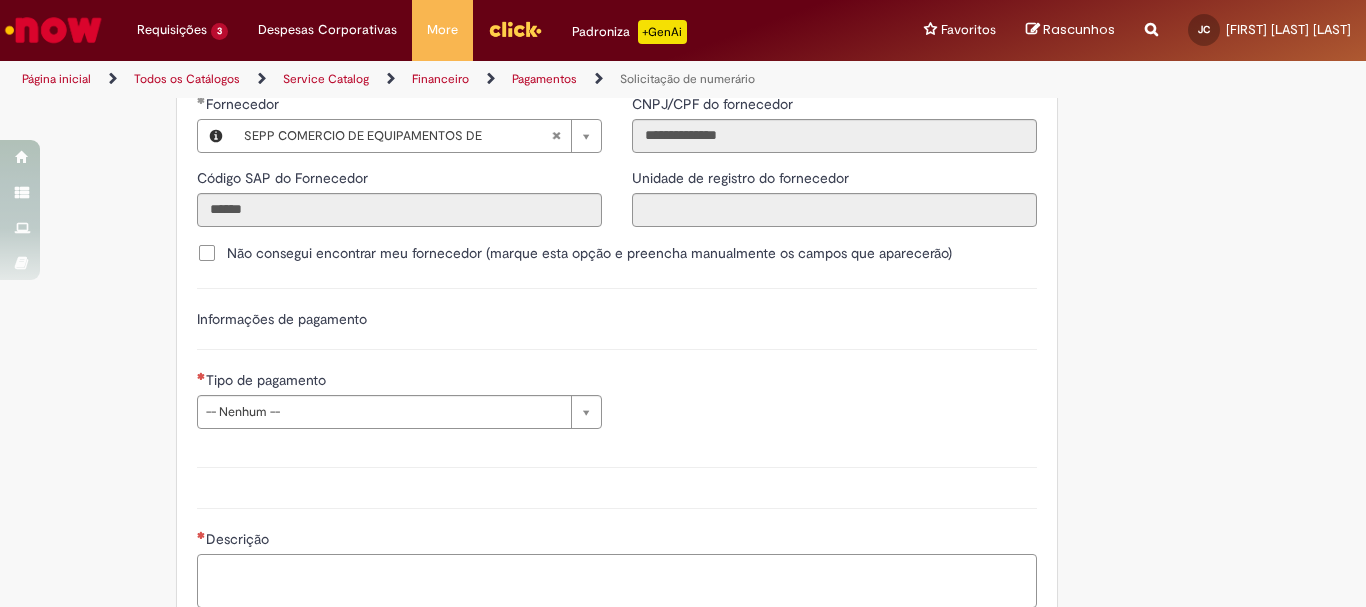 scroll, scrollTop: 2810, scrollLeft: 0, axis: vertical 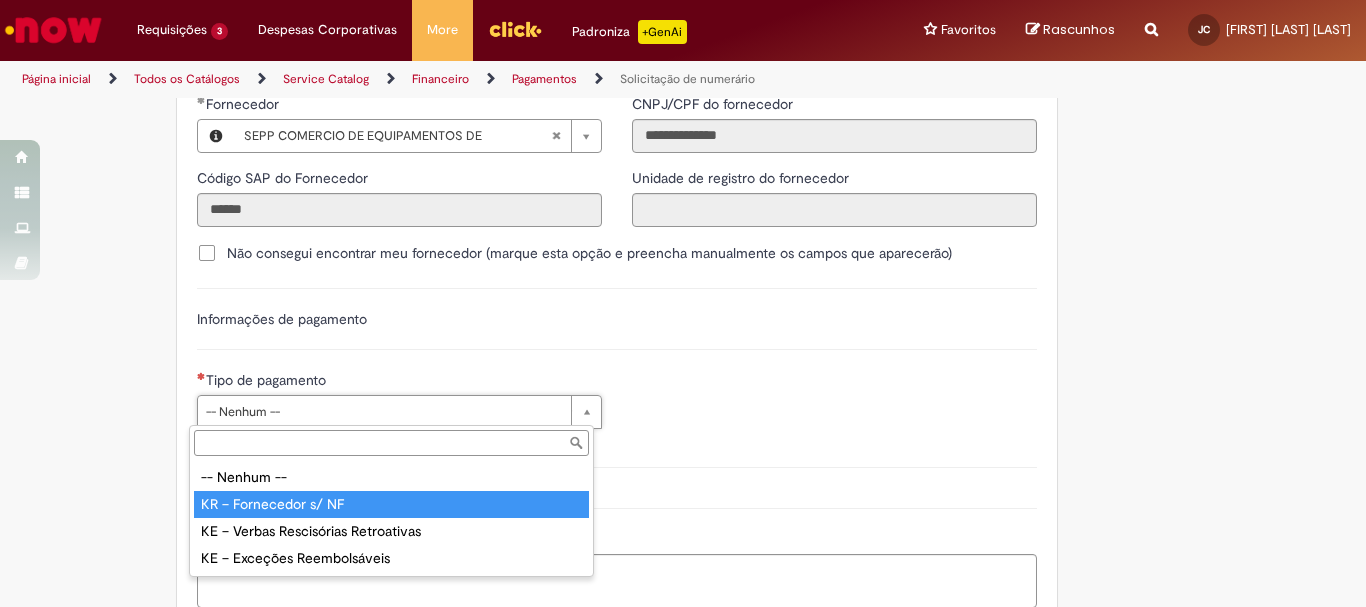 type on "**********" 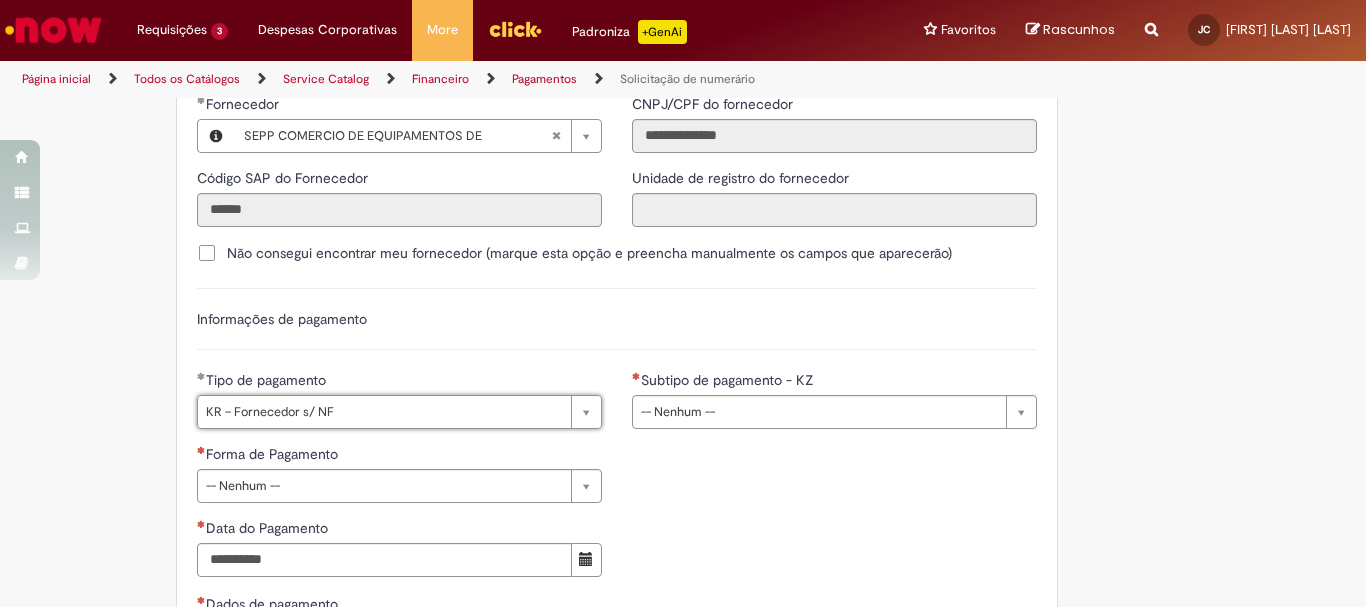 scroll, scrollTop: 2810, scrollLeft: 0, axis: vertical 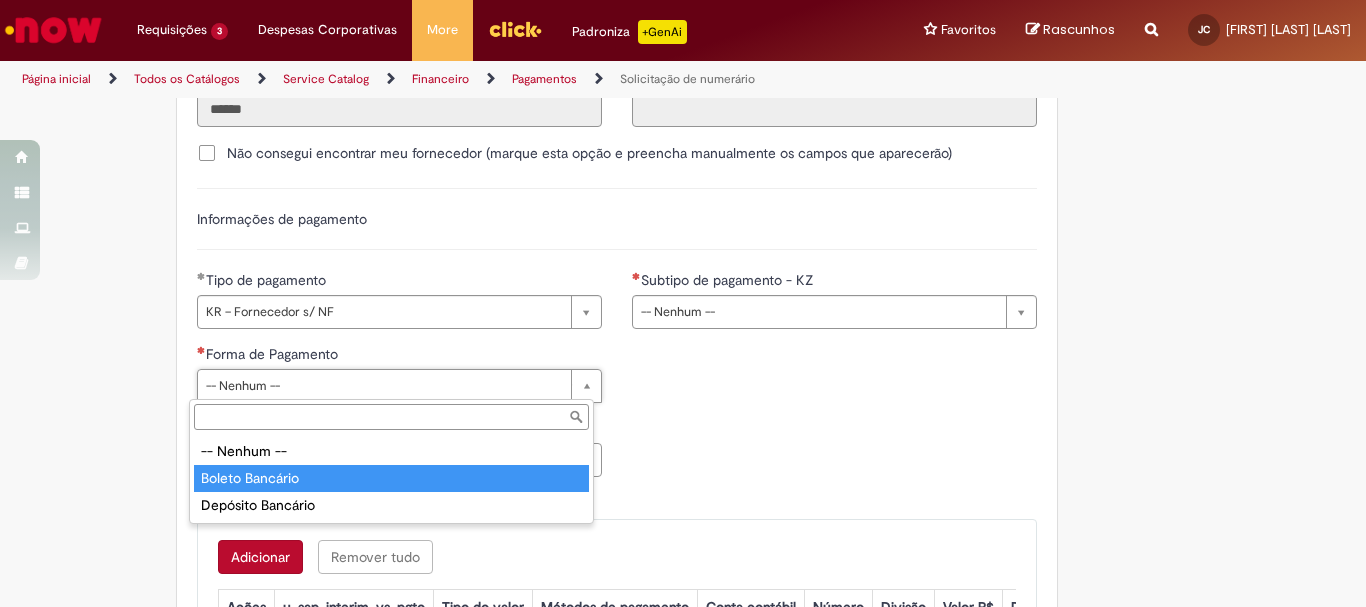 type on "**********" 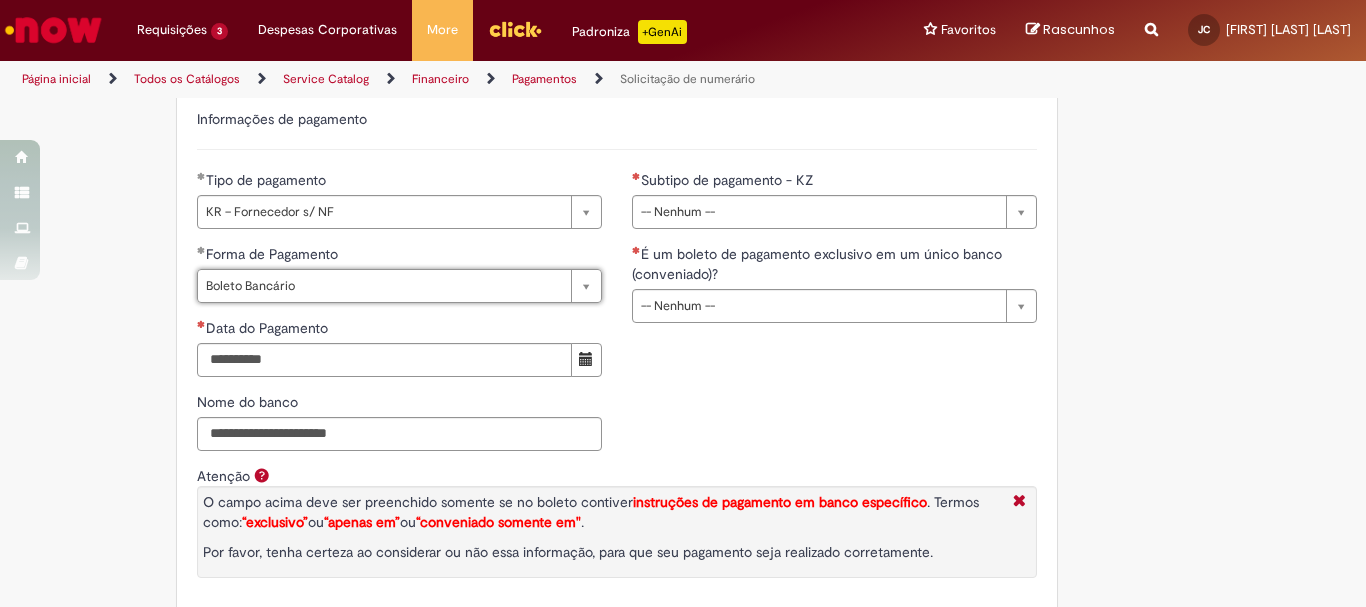 scroll, scrollTop: 3010, scrollLeft: 0, axis: vertical 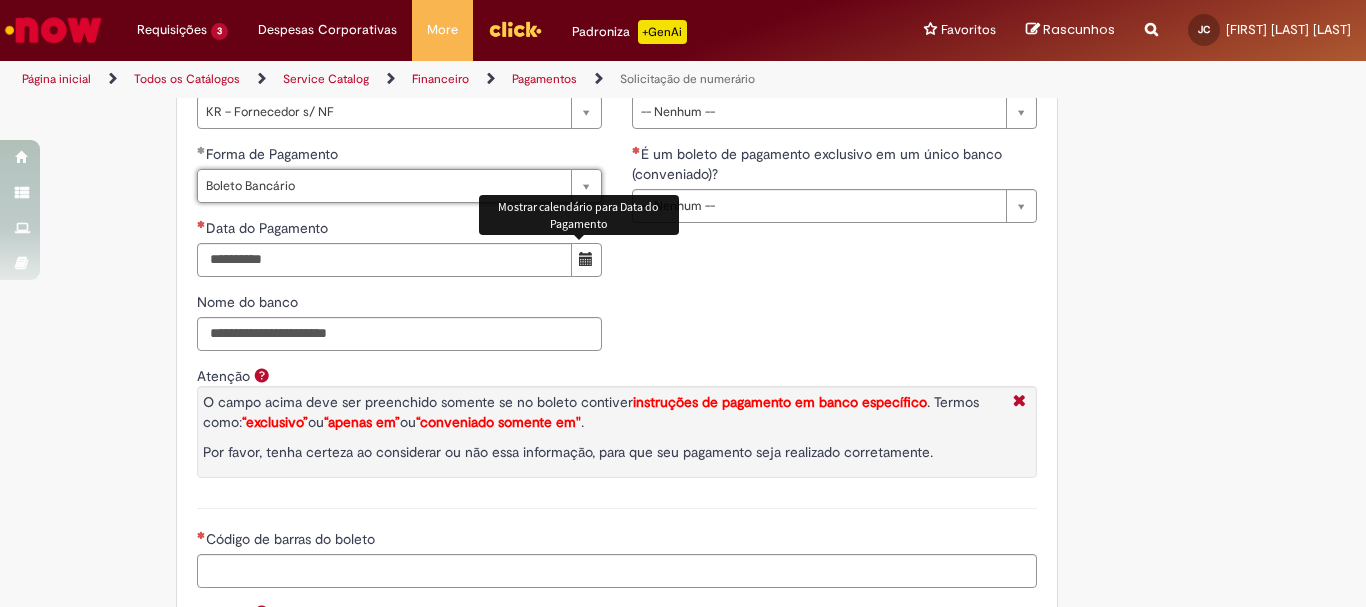 click at bounding box center (586, 260) 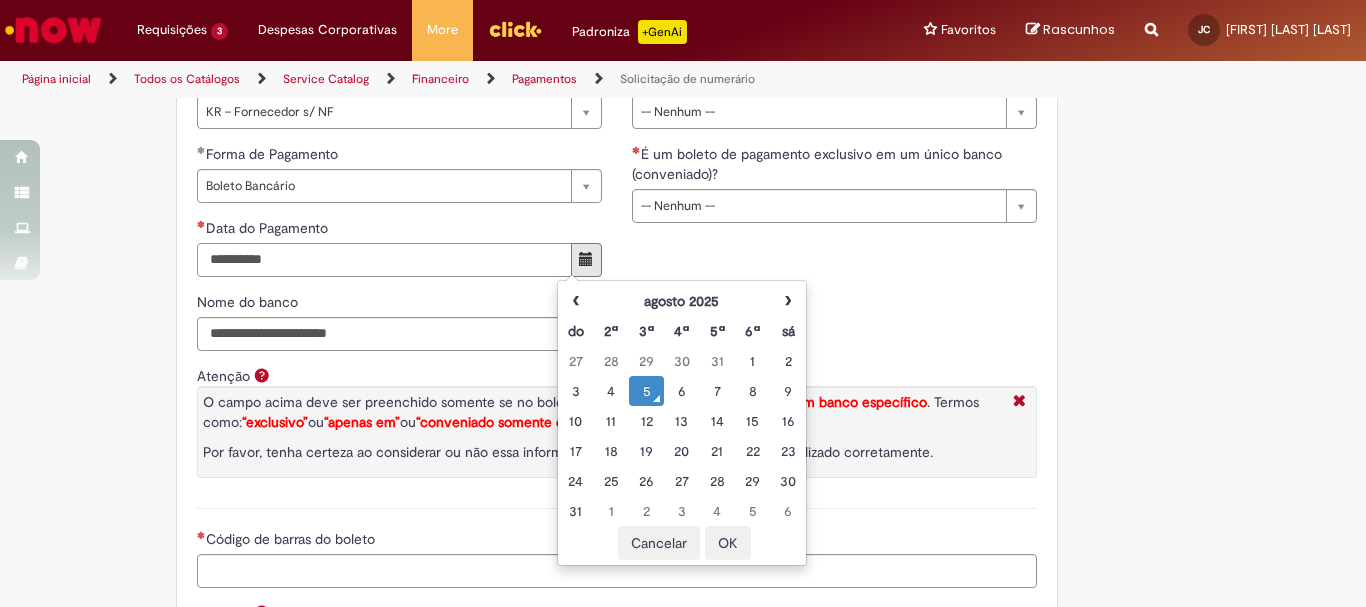click on "Data do Pagamento" at bounding box center [384, 260] 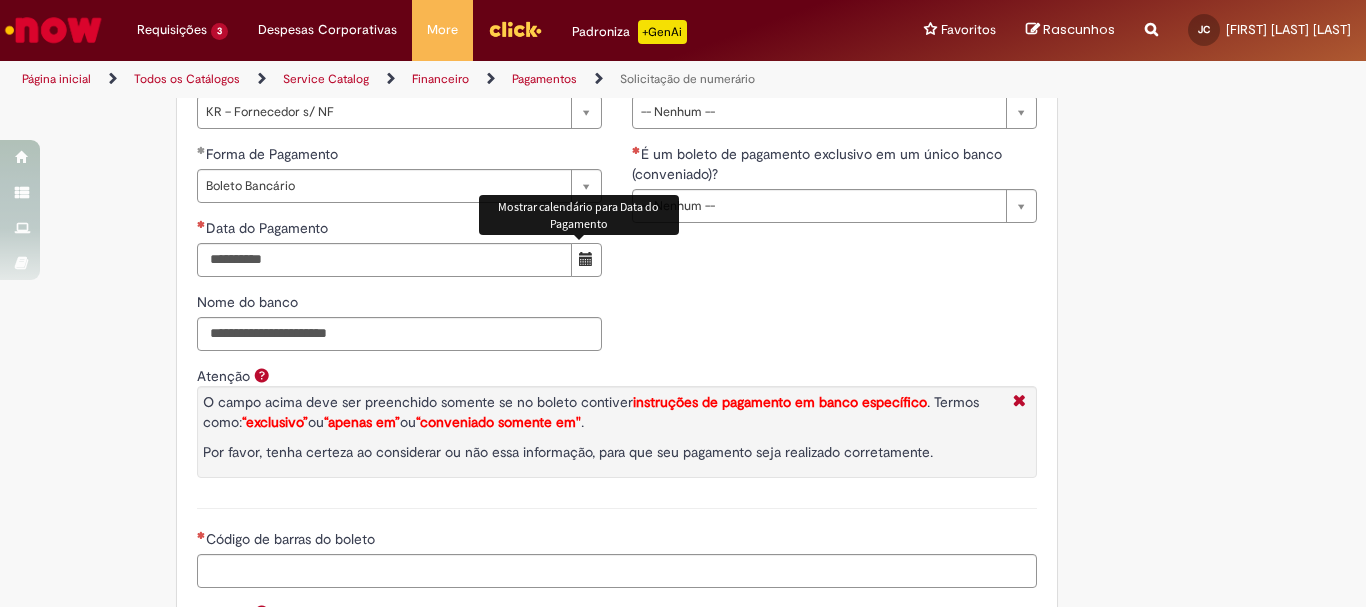 click at bounding box center (586, 260) 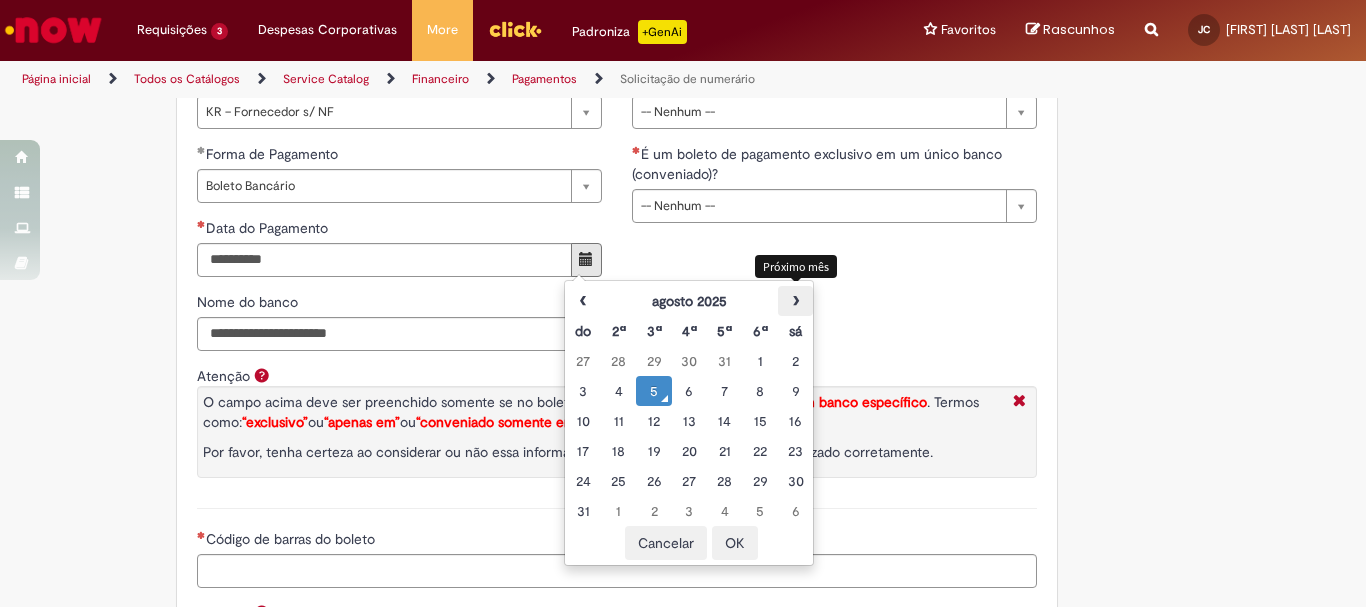 click on "›" at bounding box center (795, 301) 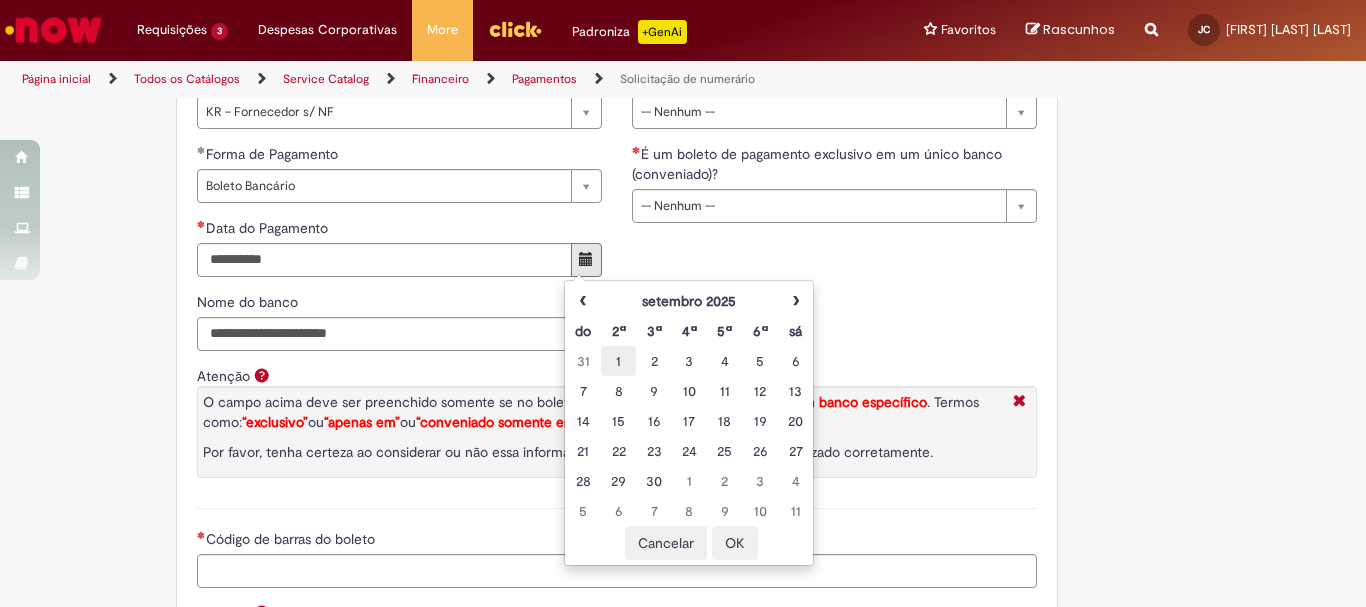click on "1" at bounding box center [618, 361] 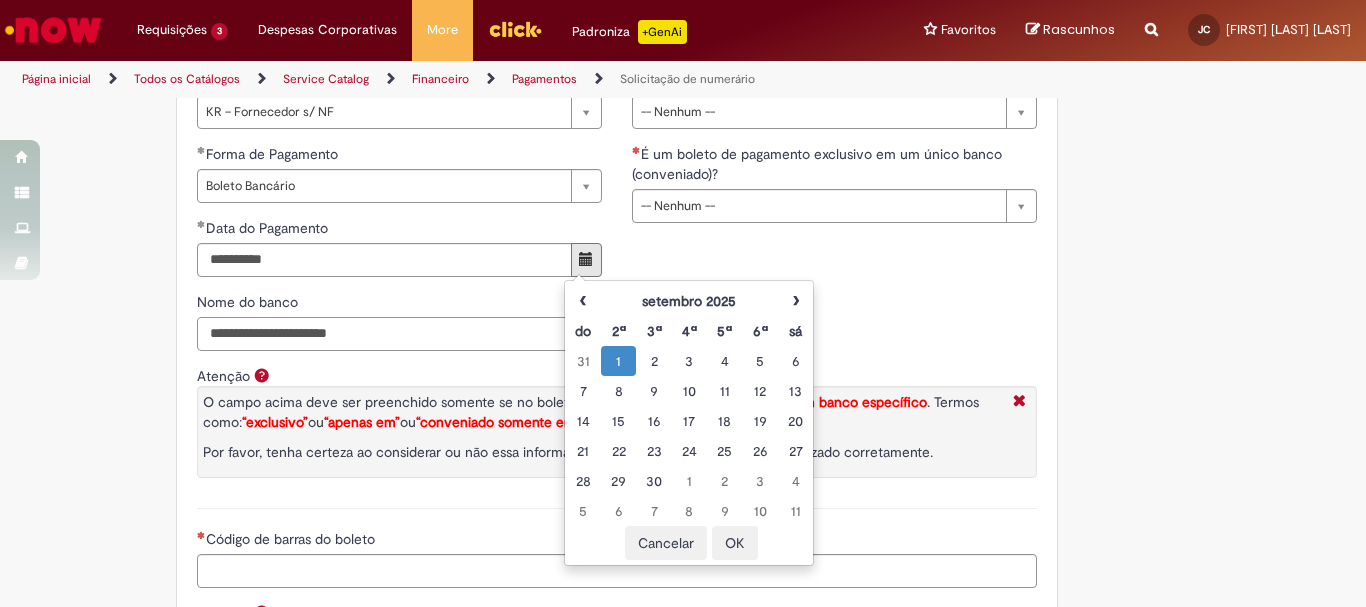 click on "Nome do banco" at bounding box center [399, 334] 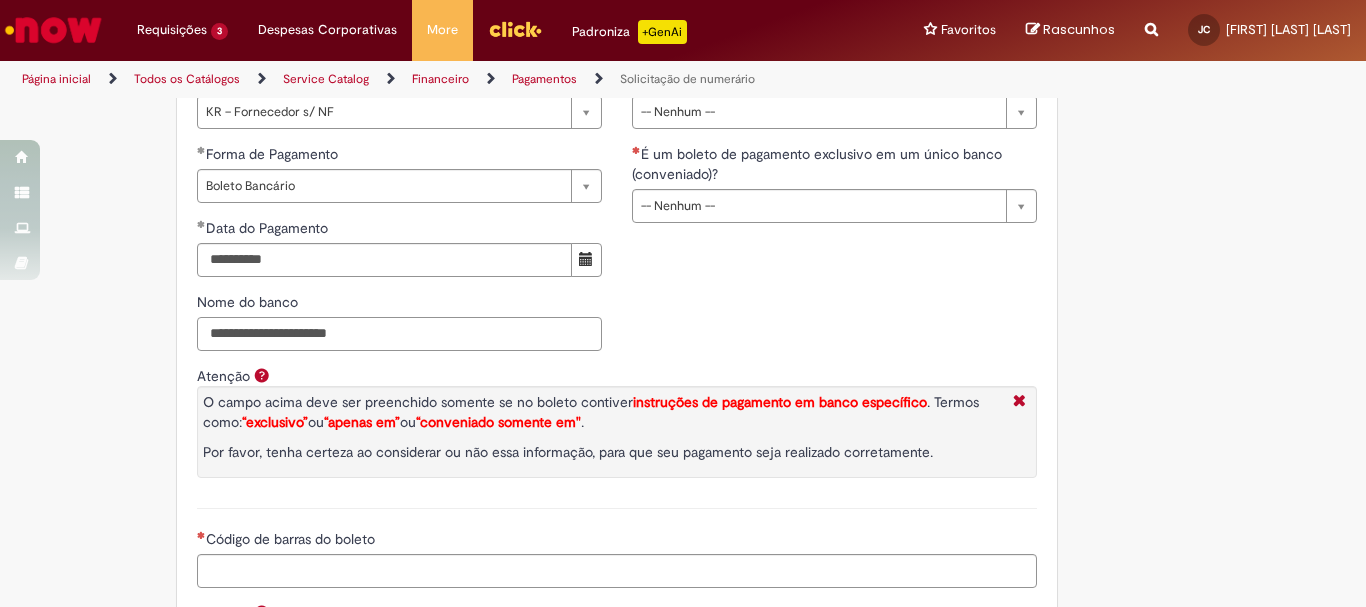 scroll, scrollTop: 2910, scrollLeft: 0, axis: vertical 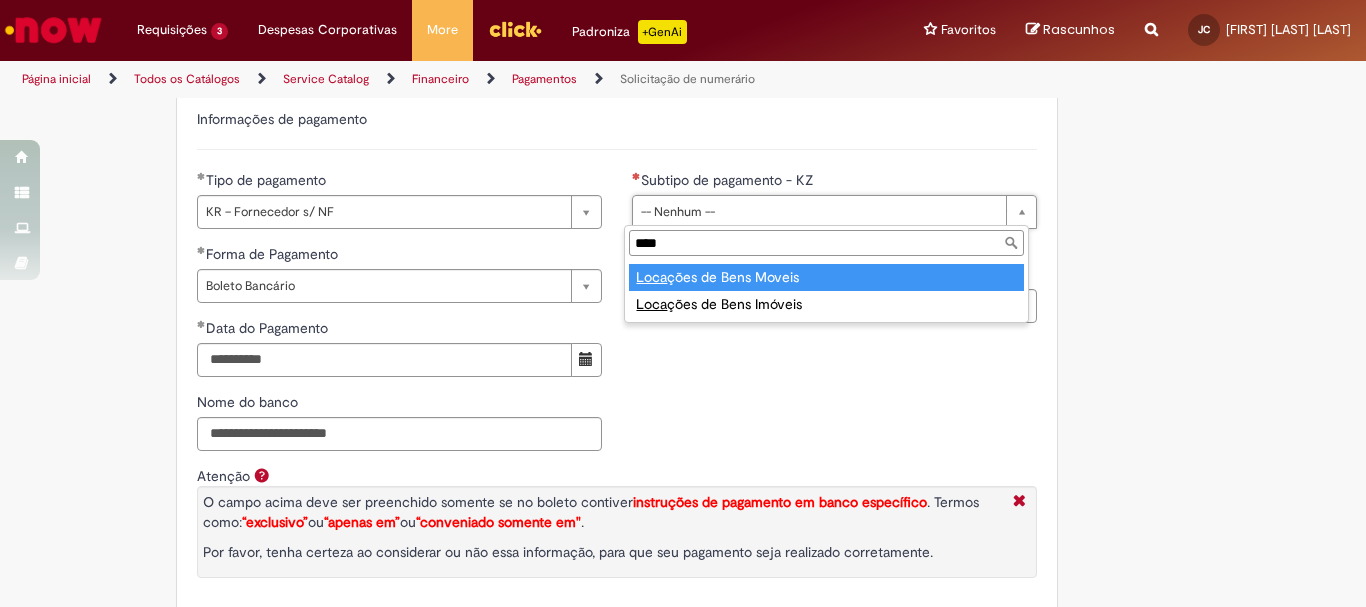 type on "****" 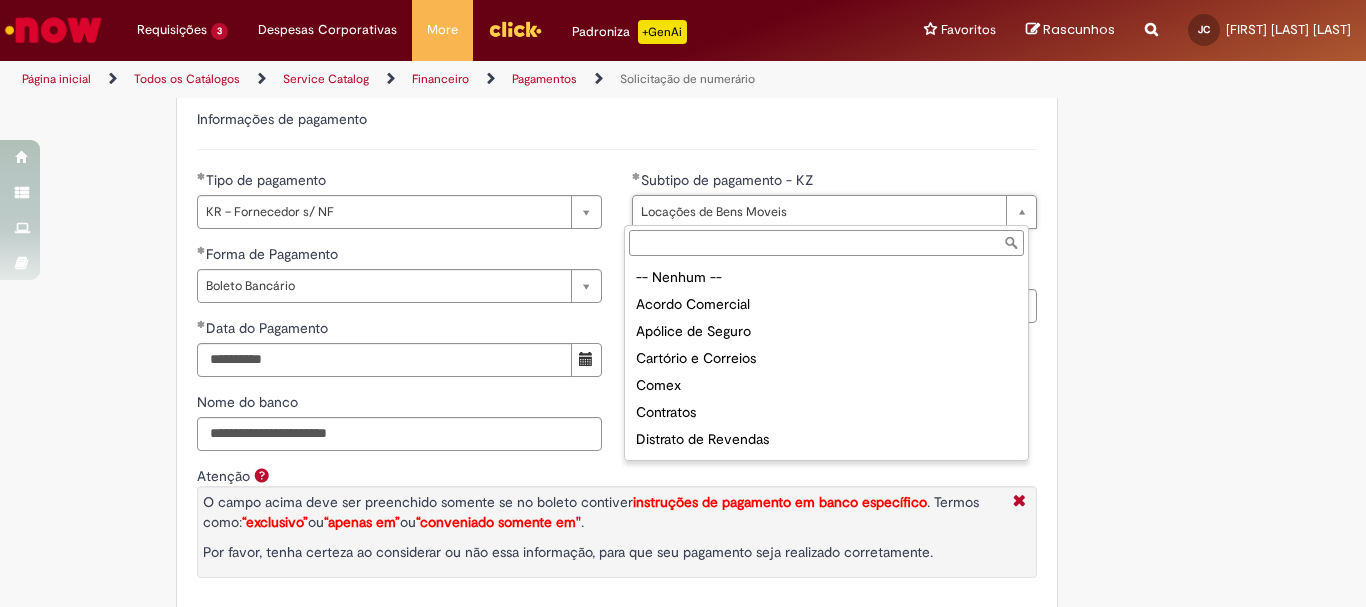 scroll, scrollTop: 43, scrollLeft: 0, axis: vertical 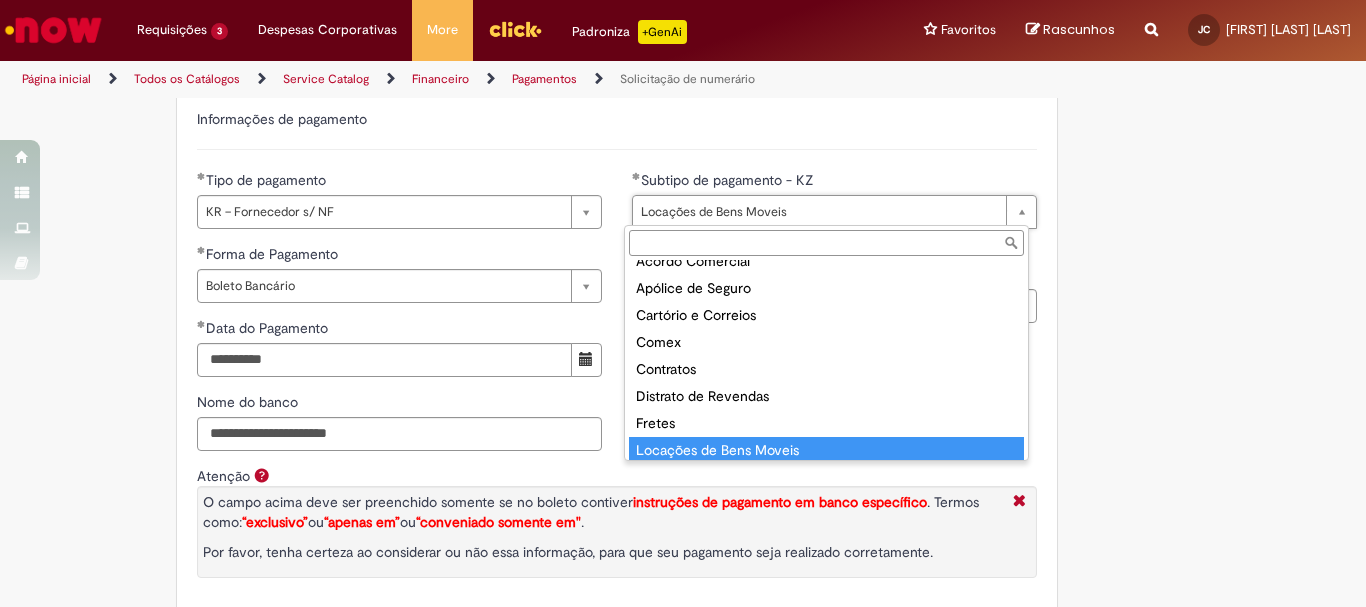 type on "**********" 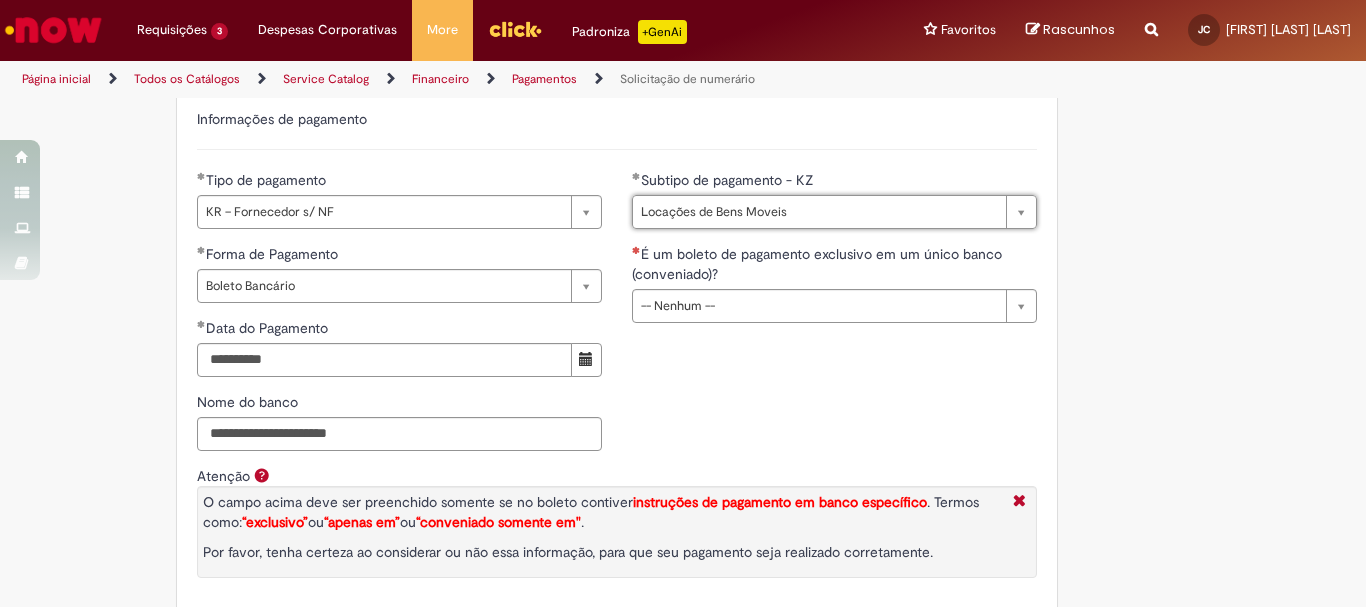 scroll, scrollTop: 0, scrollLeft: 161, axis: horizontal 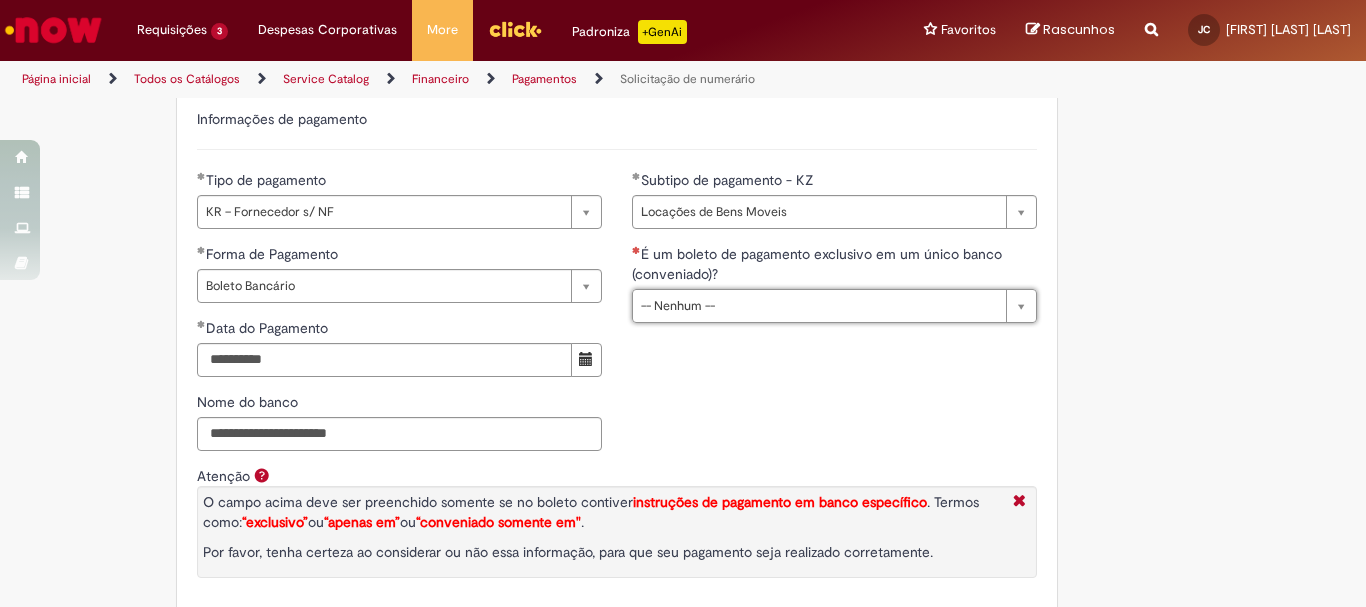 type 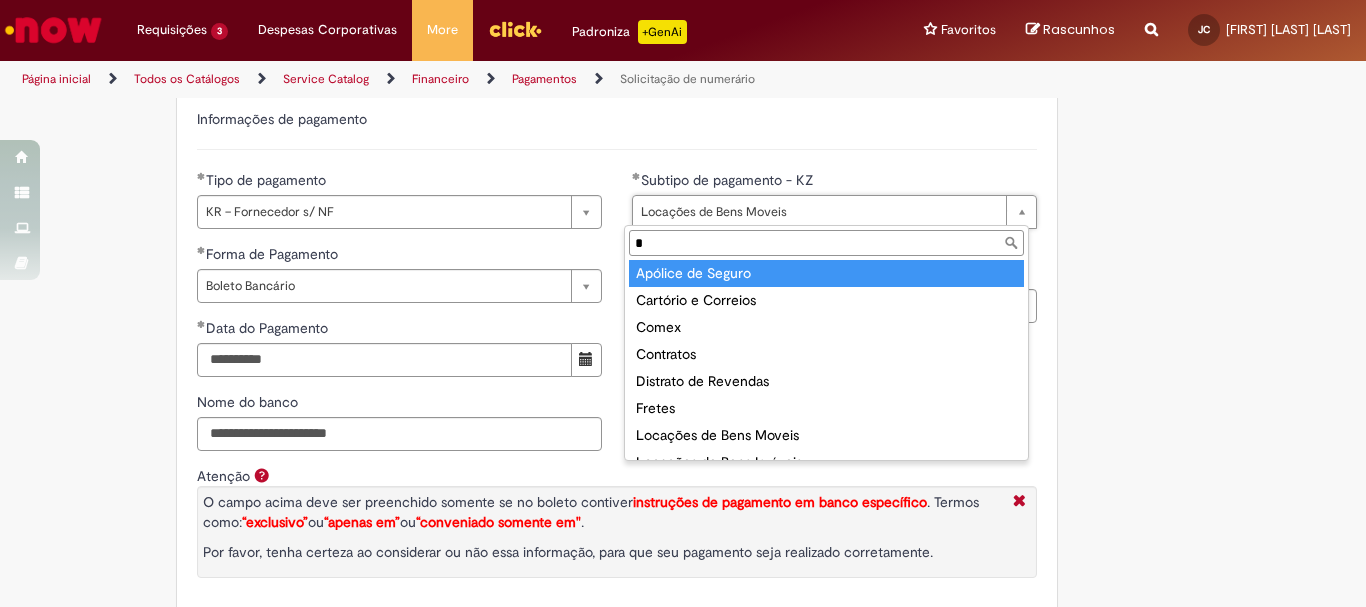 scroll, scrollTop: 0, scrollLeft: 0, axis: both 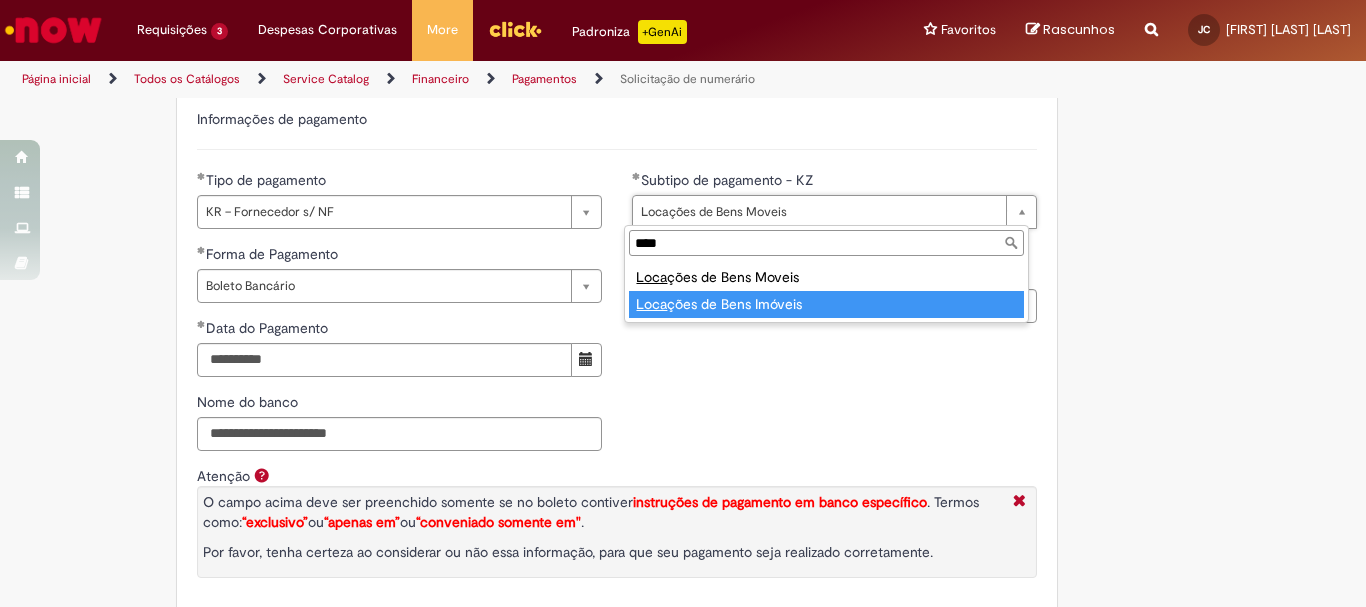 type on "****" 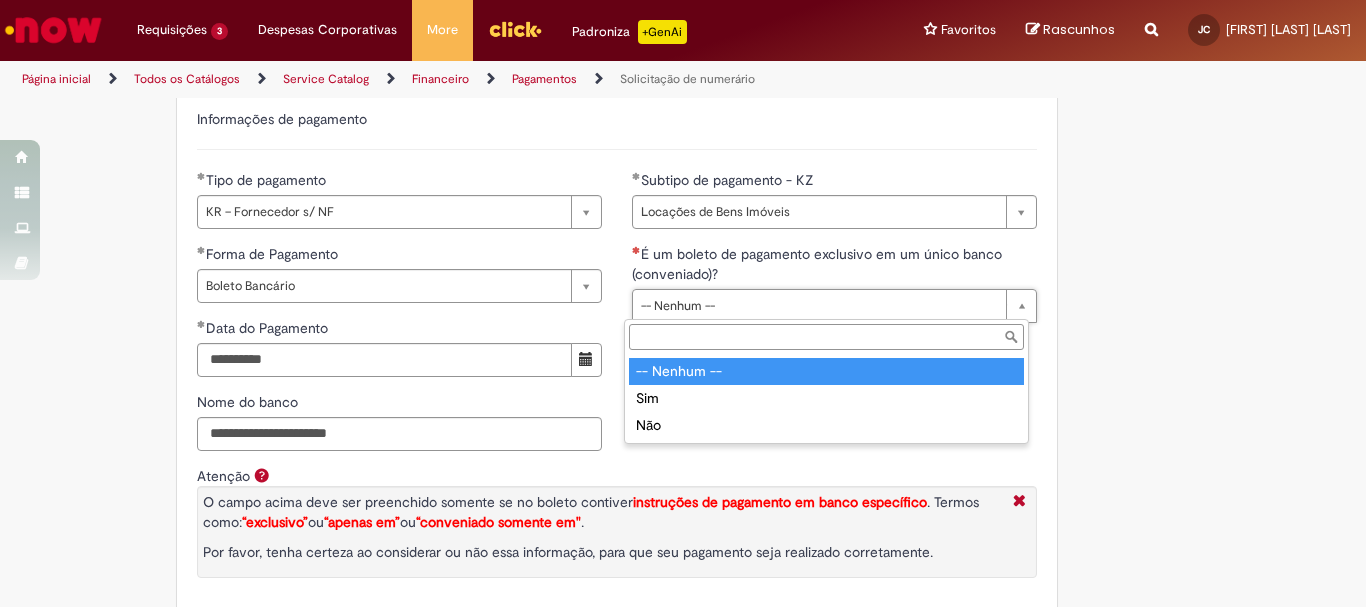 scroll, scrollTop: 0, scrollLeft: 0, axis: both 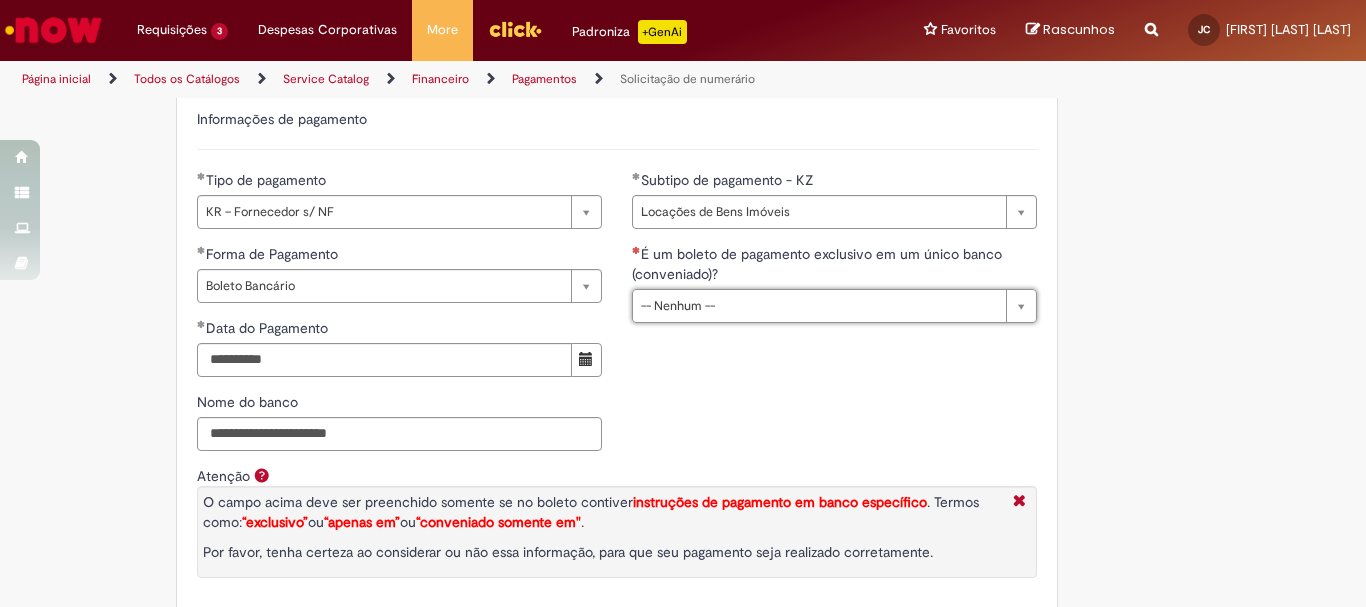 type 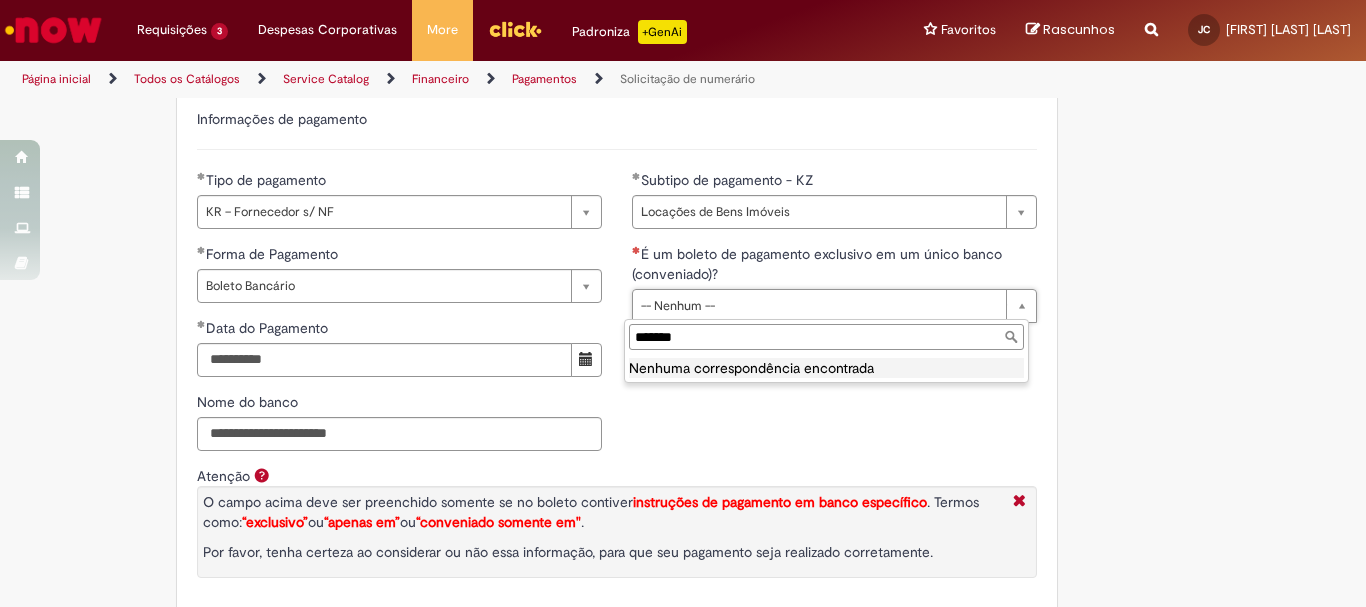 click on "Nenhuma correspondência encontrada" at bounding box center [826, 368] 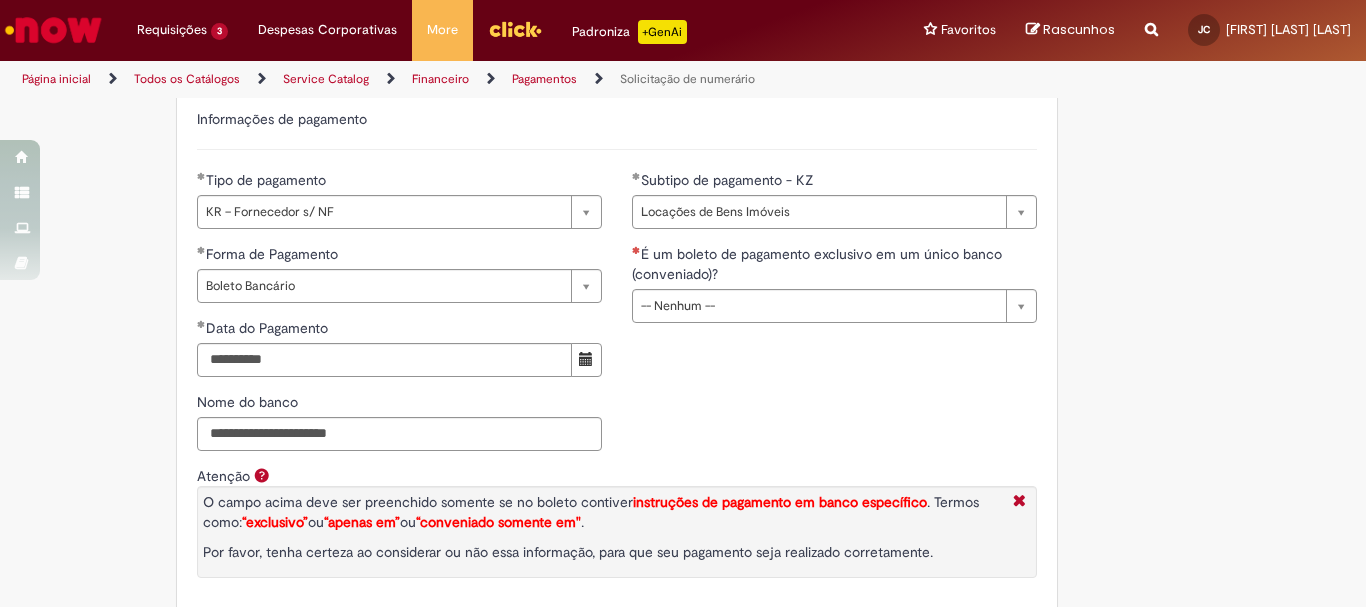 click on "Adicionar a Favoritos
Solicitação de numerário
Oferta para pagamentos em moeda nacional (BRL) que não caracterizem prestações de serviço, despesas operacionais ou suprimentos.
Orientações:
* SNS abertas de  Unidades tombadas  para o S4 Hana em nome de terceiros sem ID próprio Ambev (99....)  não poderão  ser atendidas por  limitação sistêmica.
*Após aprovação do chamado nossa automação roda nos horários:   >  9h, 10h, 13h, 15h, 18h.
* Para que a solicitação prossiga a etapa de Validação é necessário que o campo  "Favorecido"  tenha inserido um par interno (ID próprio Ambev) para que o Workday consiga ler a hierarquia de aprovação dele no SAP Hana.
Nesse sentido, ofertas abertas que tenham terceiros como Favorecidos  não poderão cumprir fluxo.
* A interface do sistema lê exclusivamente  competência da unidade" at bounding box center [683, -444] 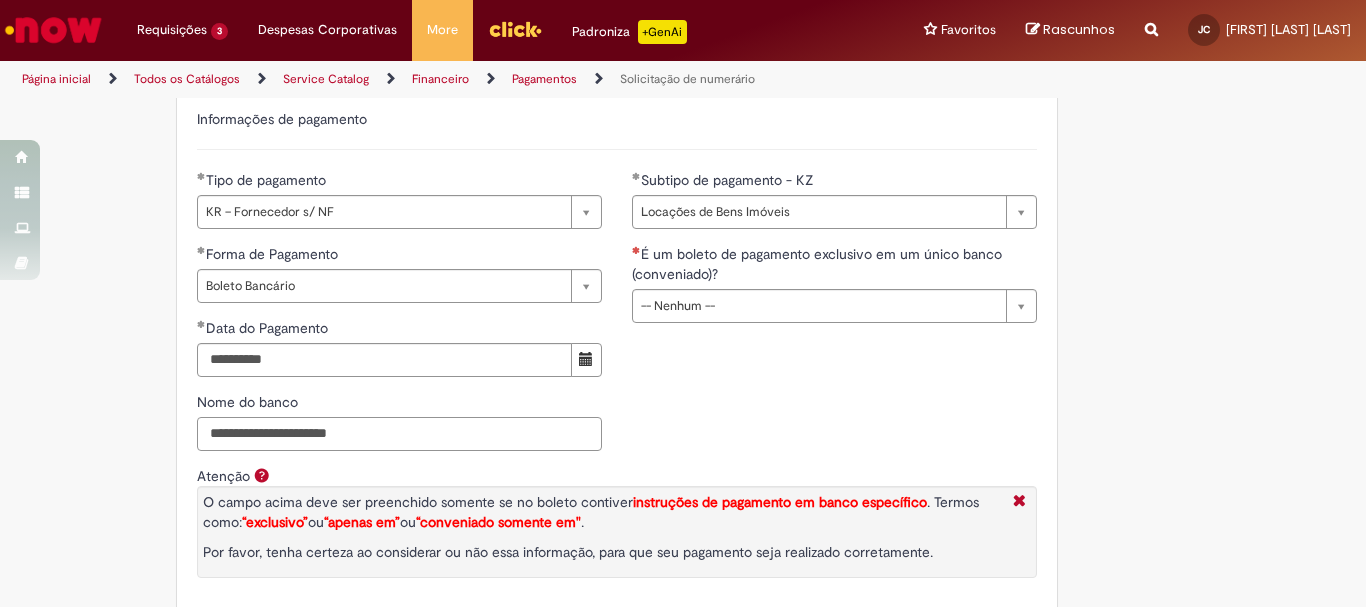 click on "Nome do banco" at bounding box center [399, 434] 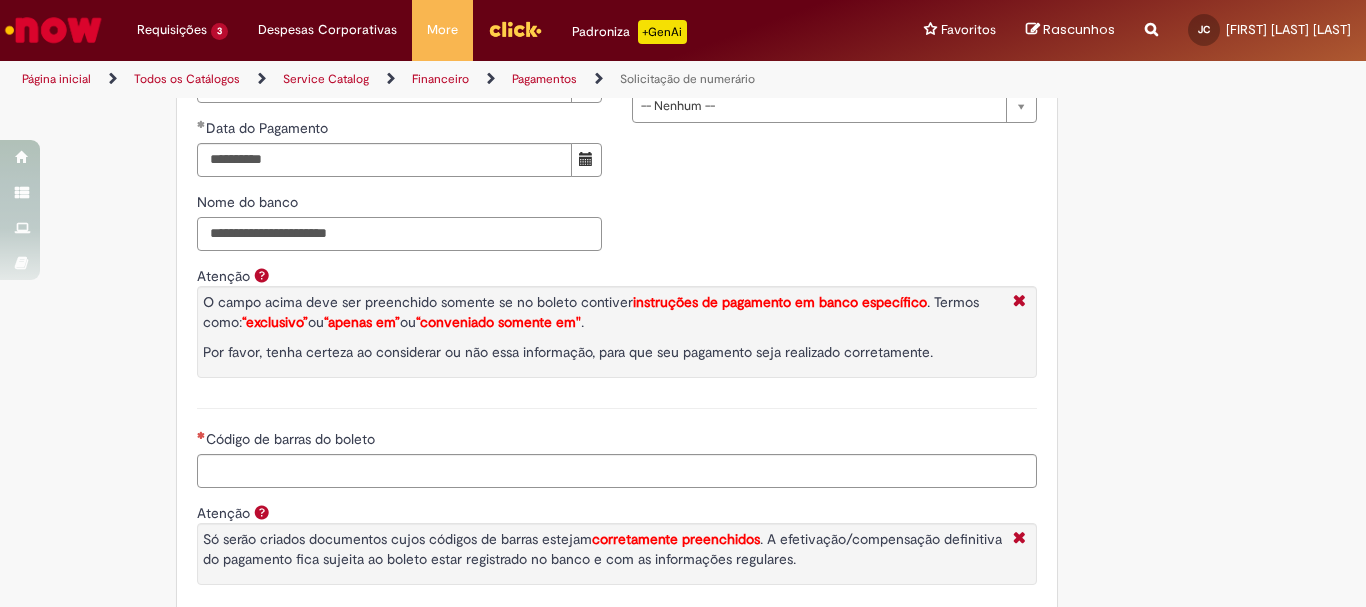 scroll, scrollTop: 3210, scrollLeft: 0, axis: vertical 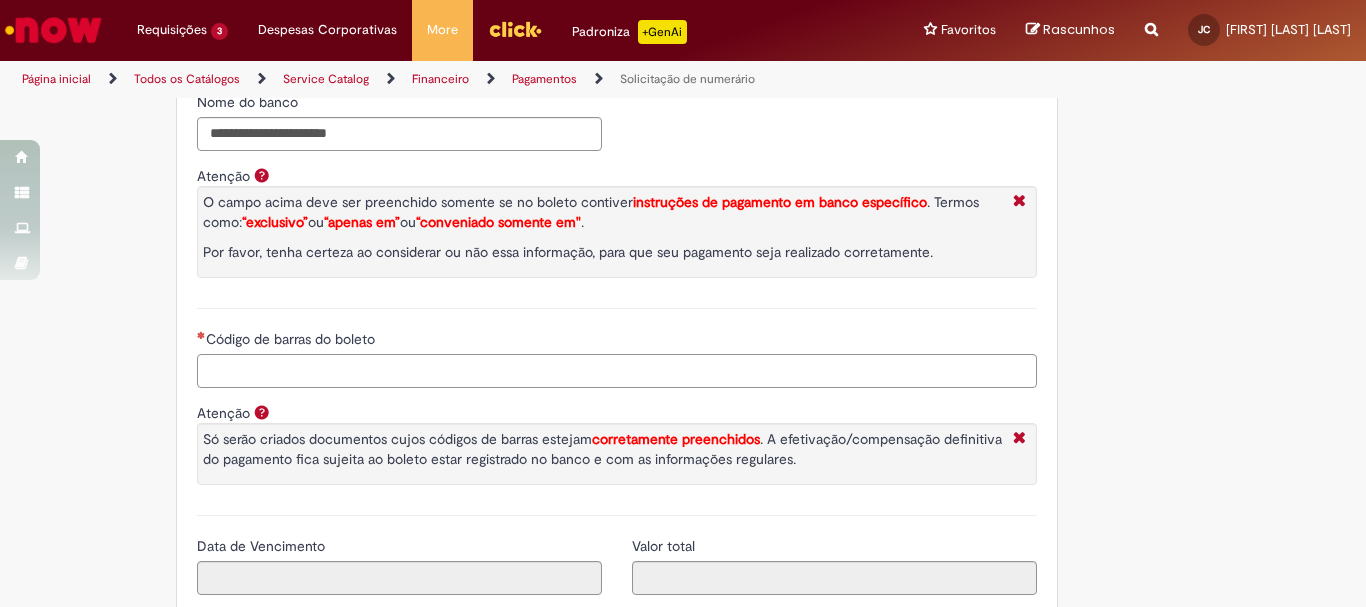 click on "Código de barras do boleto" at bounding box center (617, 371) 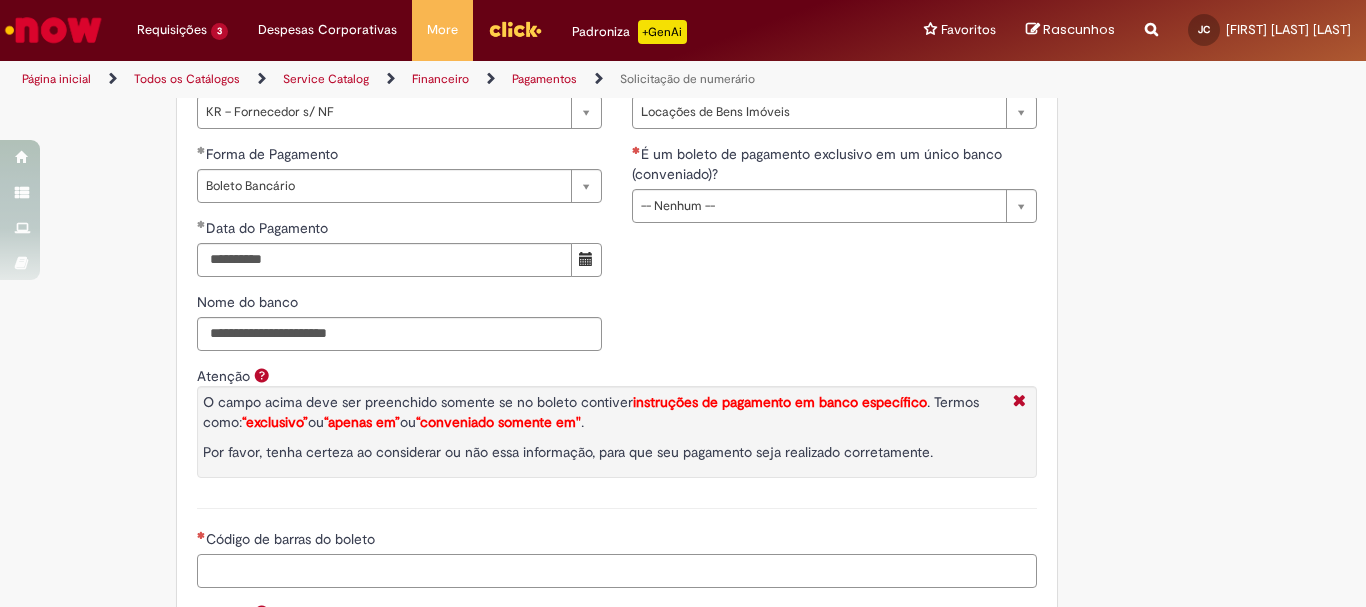 scroll, scrollTop: 2910, scrollLeft: 0, axis: vertical 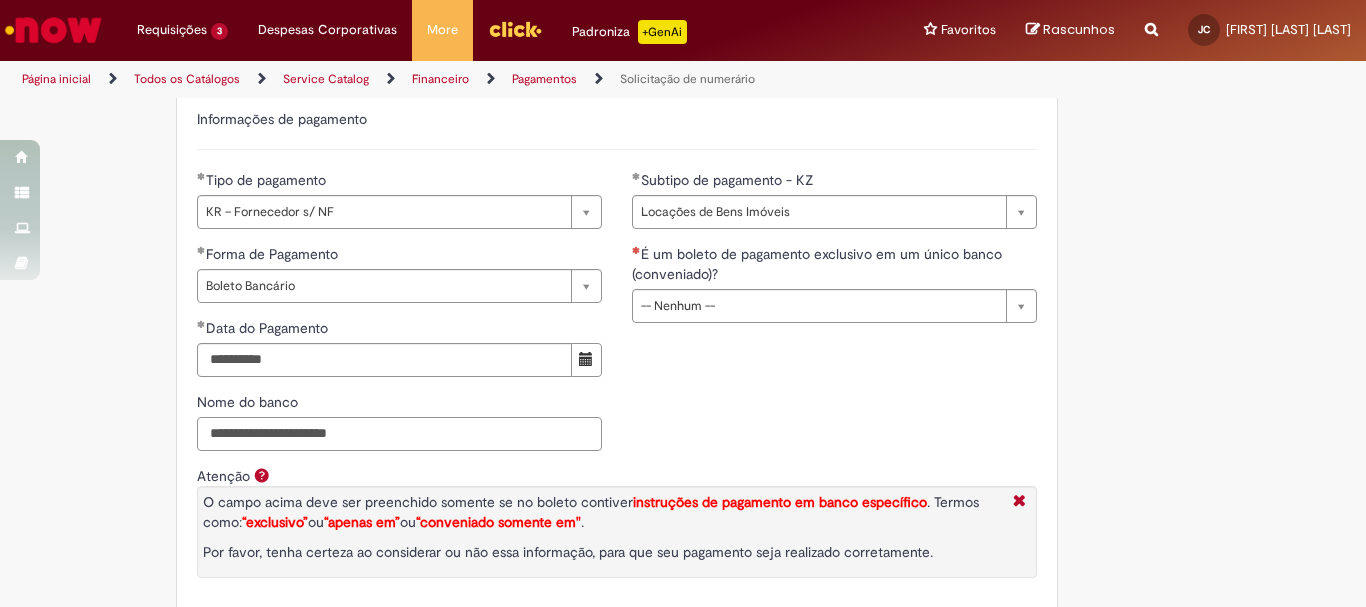 click on "Nome do banco" at bounding box center (399, 434) 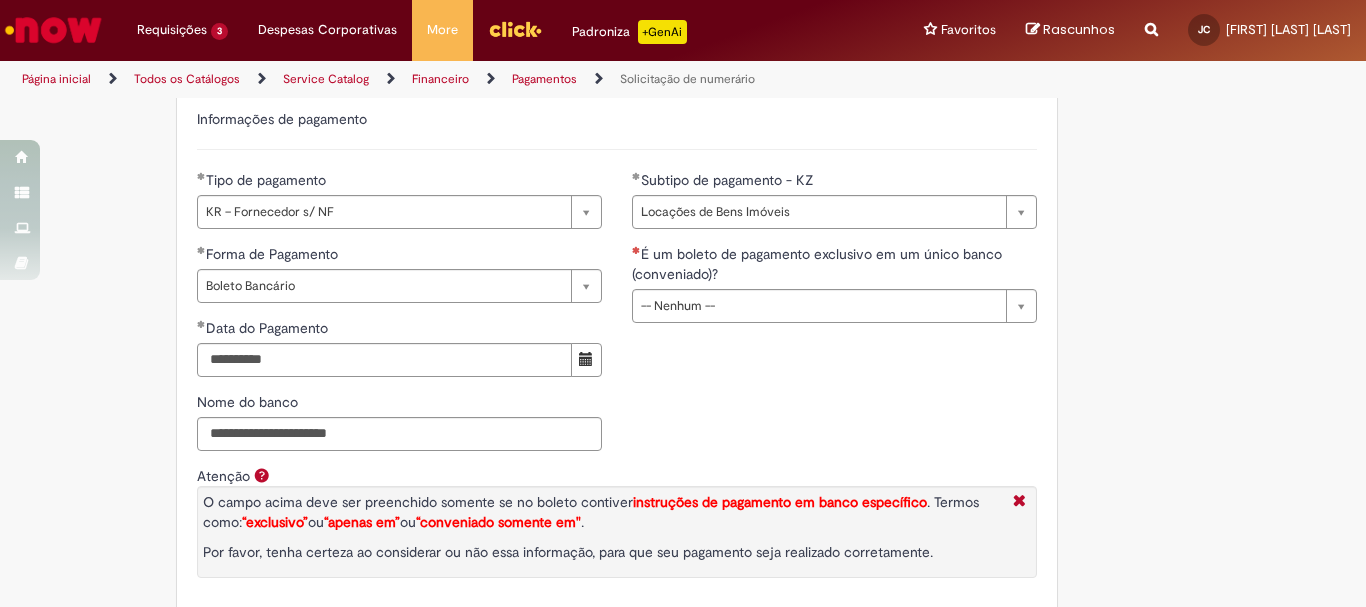click on "**********" at bounding box center (617, 355) 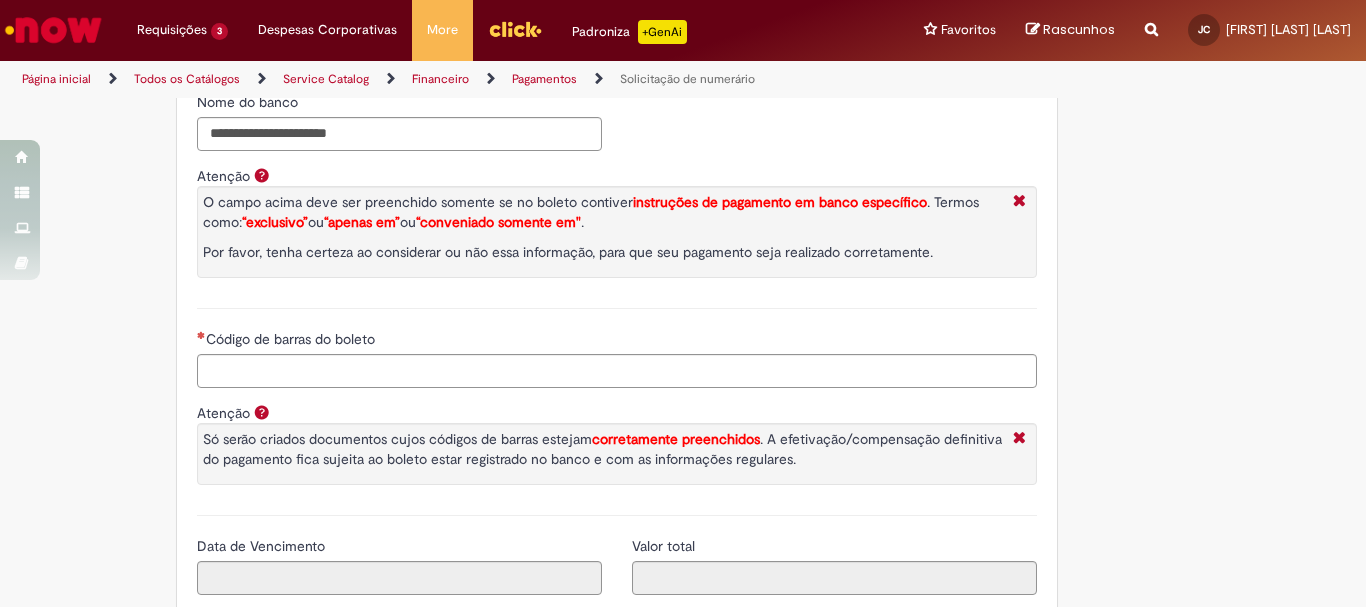 scroll, scrollTop: 3310, scrollLeft: 0, axis: vertical 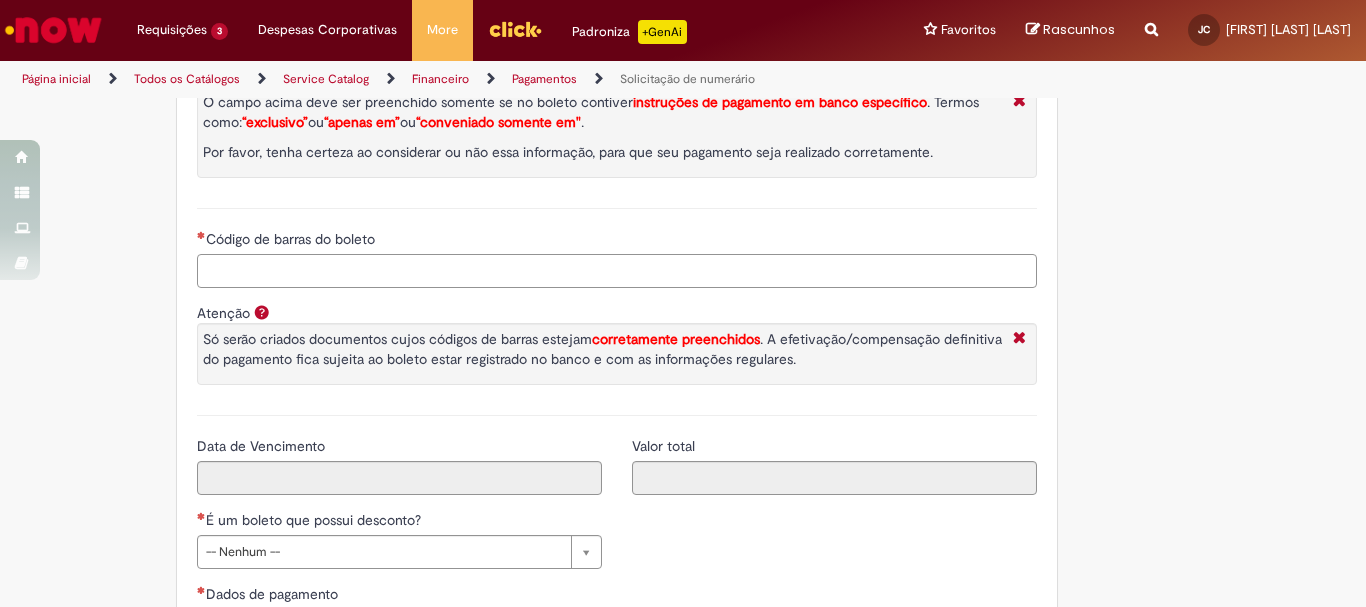 click on "Código de barras do boleto" at bounding box center [617, 271] 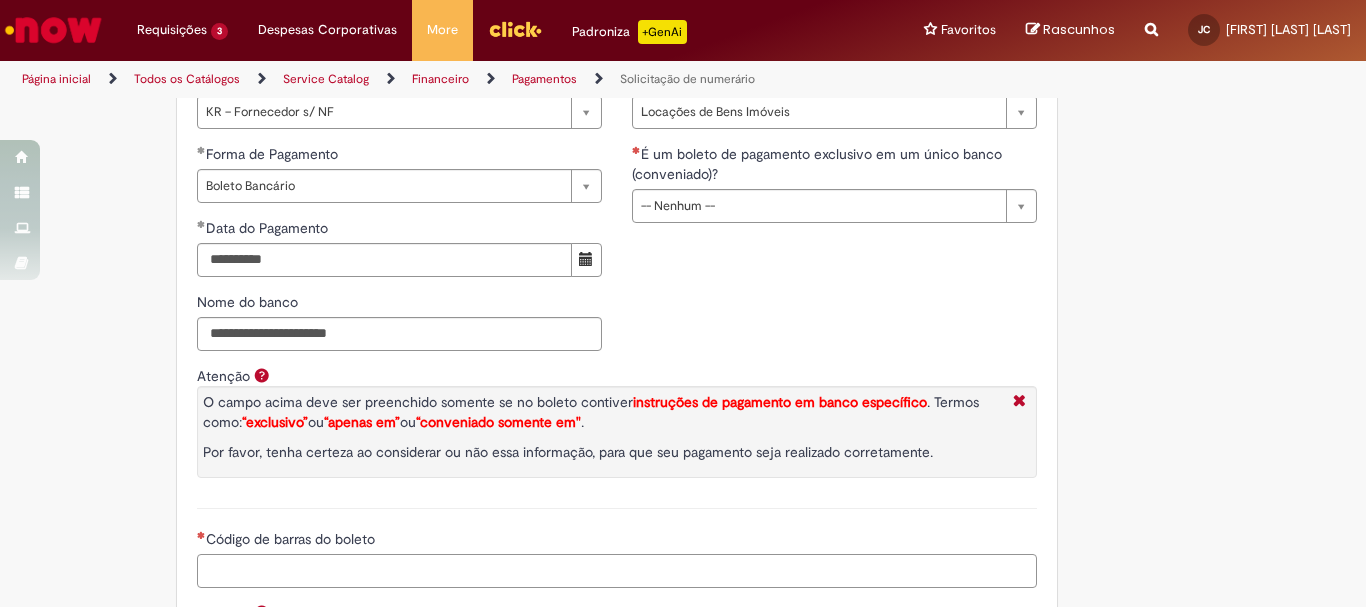 scroll, scrollTop: 2810, scrollLeft: 0, axis: vertical 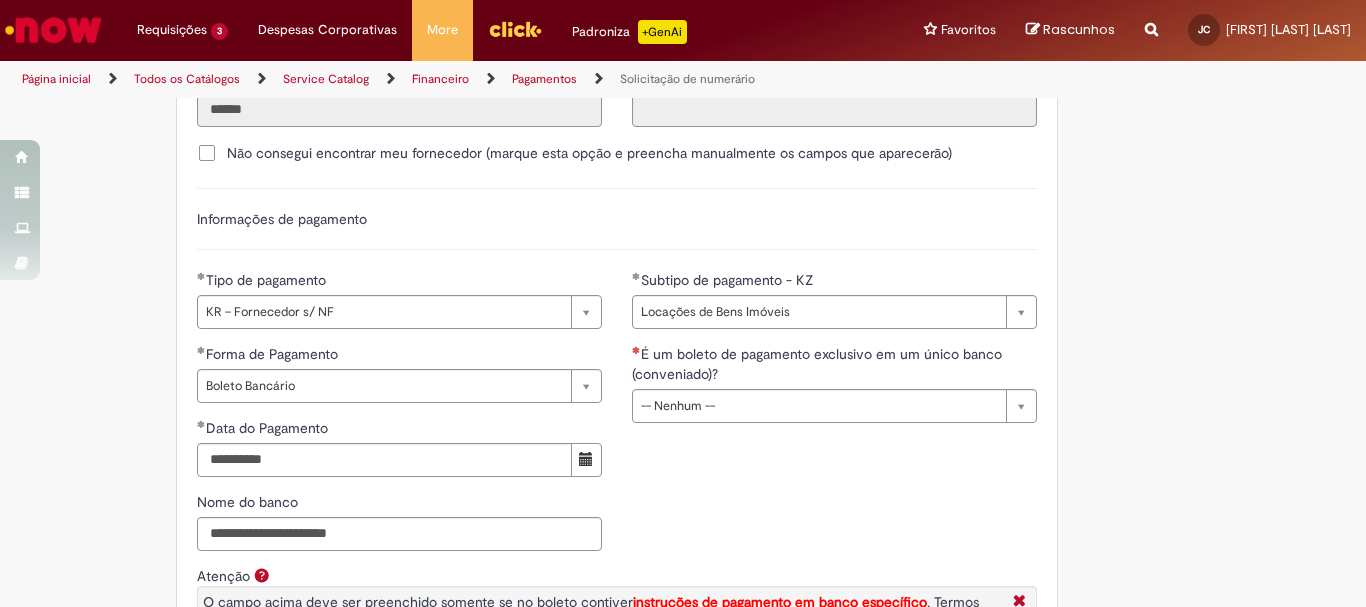 type 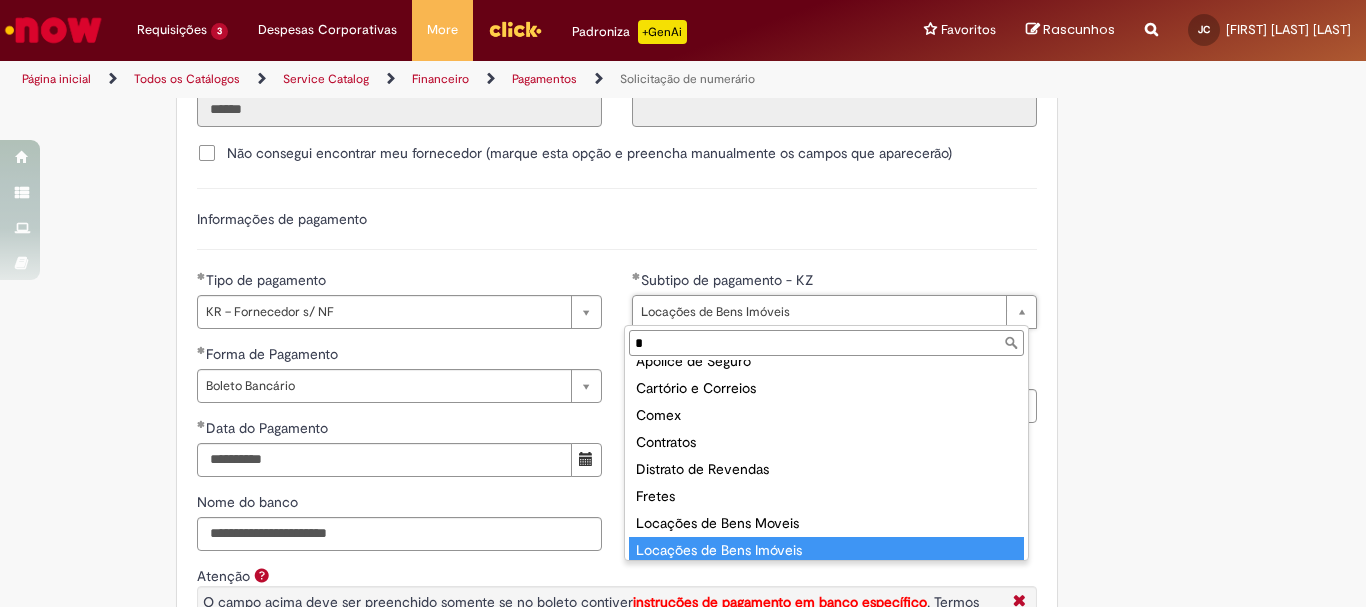 scroll, scrollTop: 0, scrollLeft: 0, axis: both 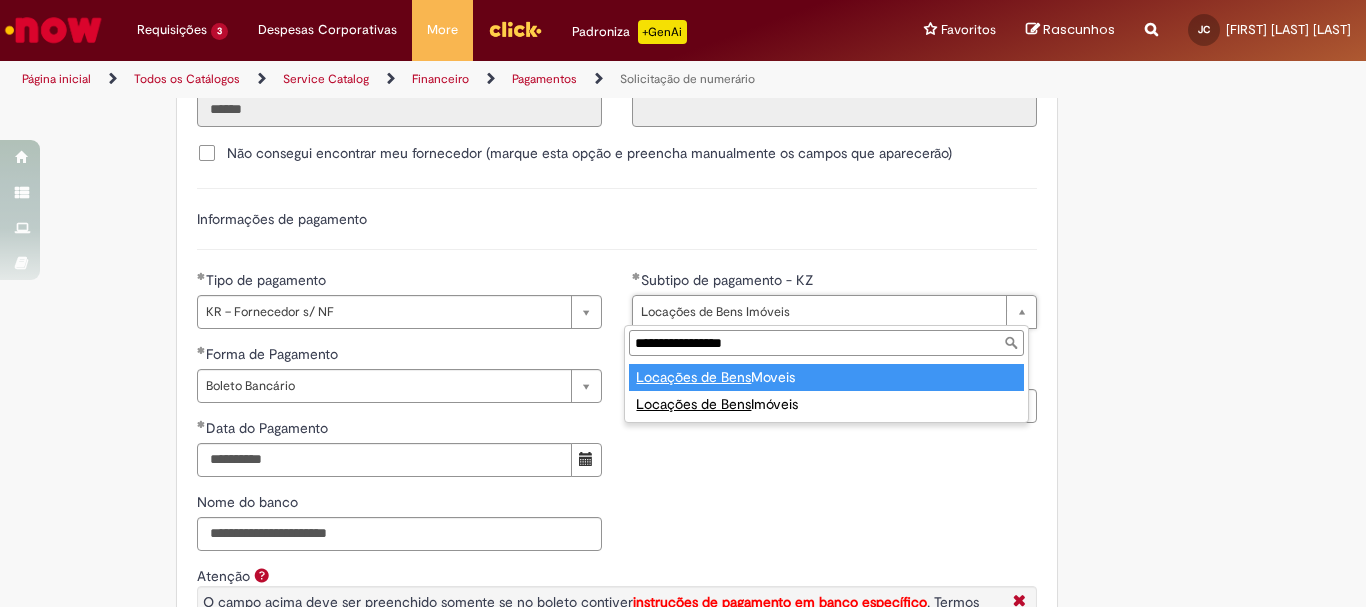 type on "**********" 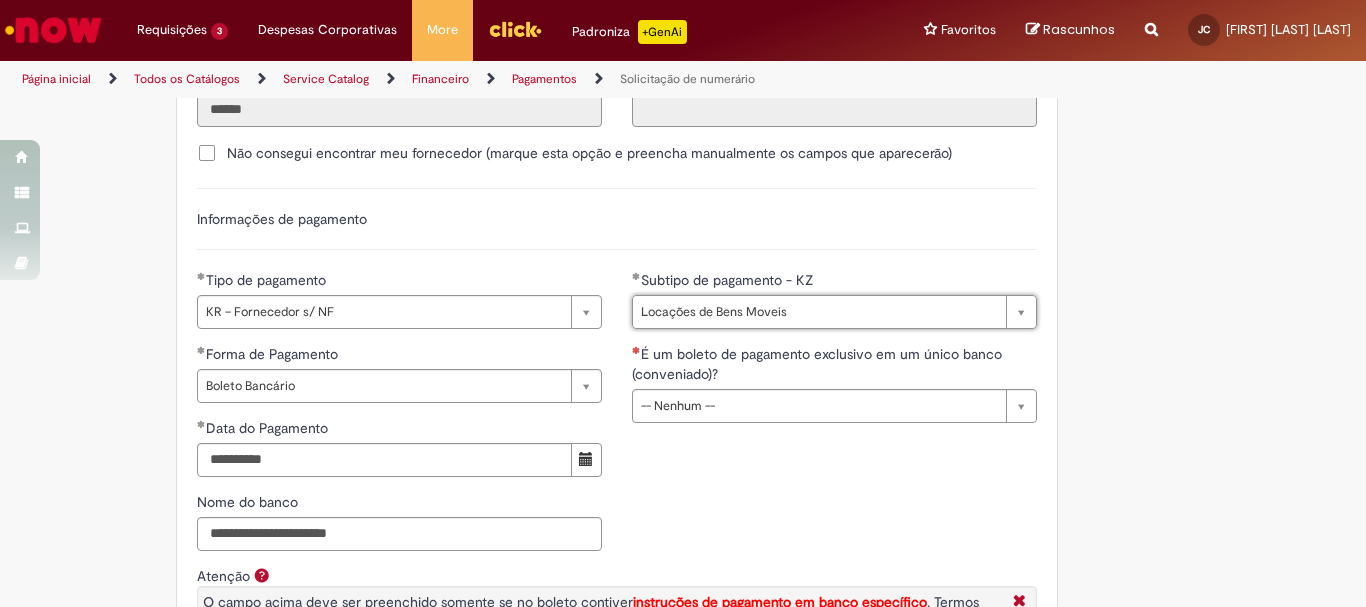 scroll, scrollTop: 0, scrollLeft: 162, axis: horizontal 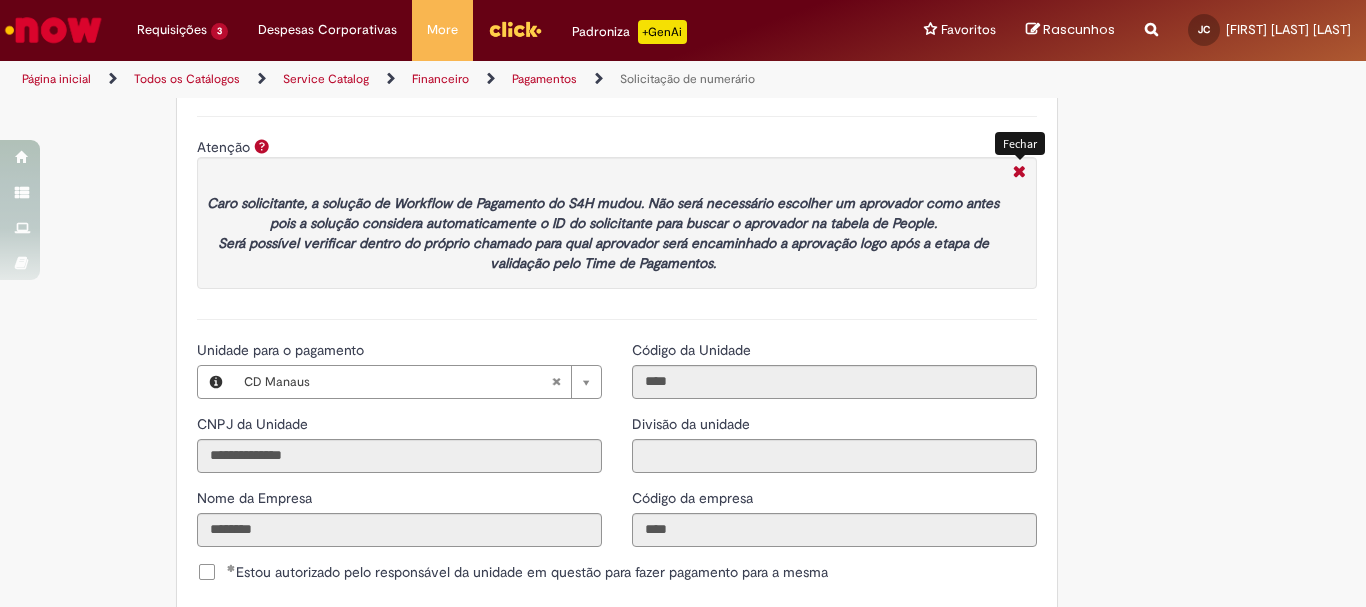 click at bounding box center [1019, 173] 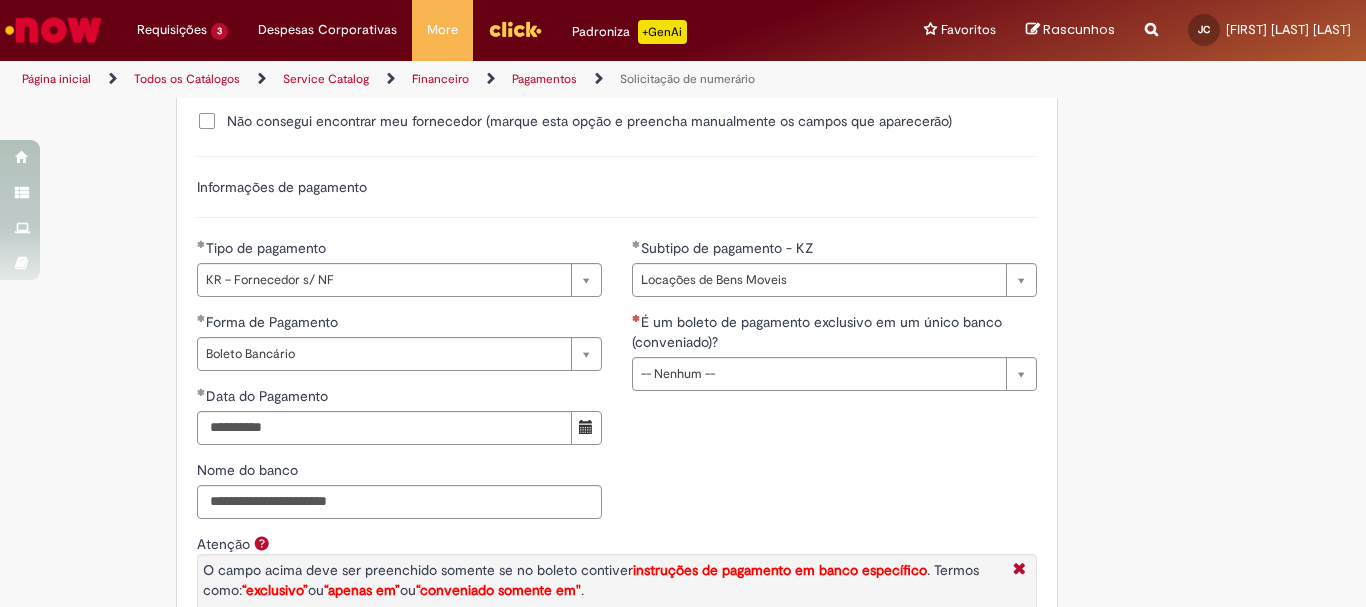 scroll, scrollTop: 2900, scrollLeft: 0, axis: vertical 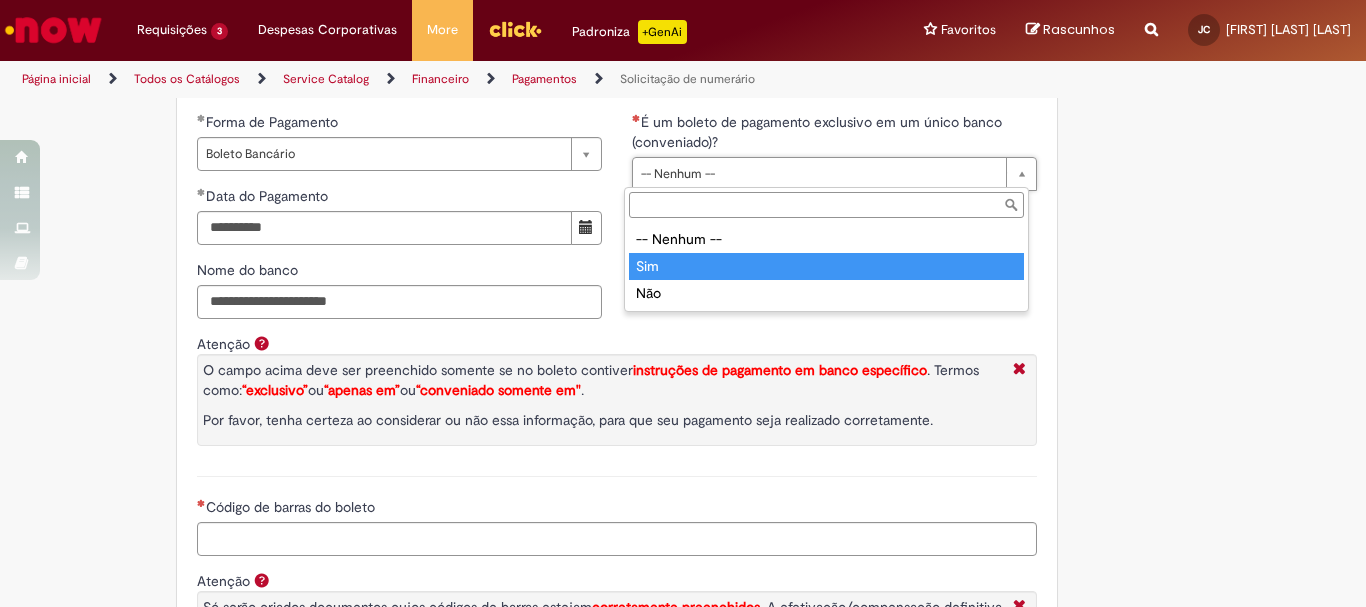 type on "***" 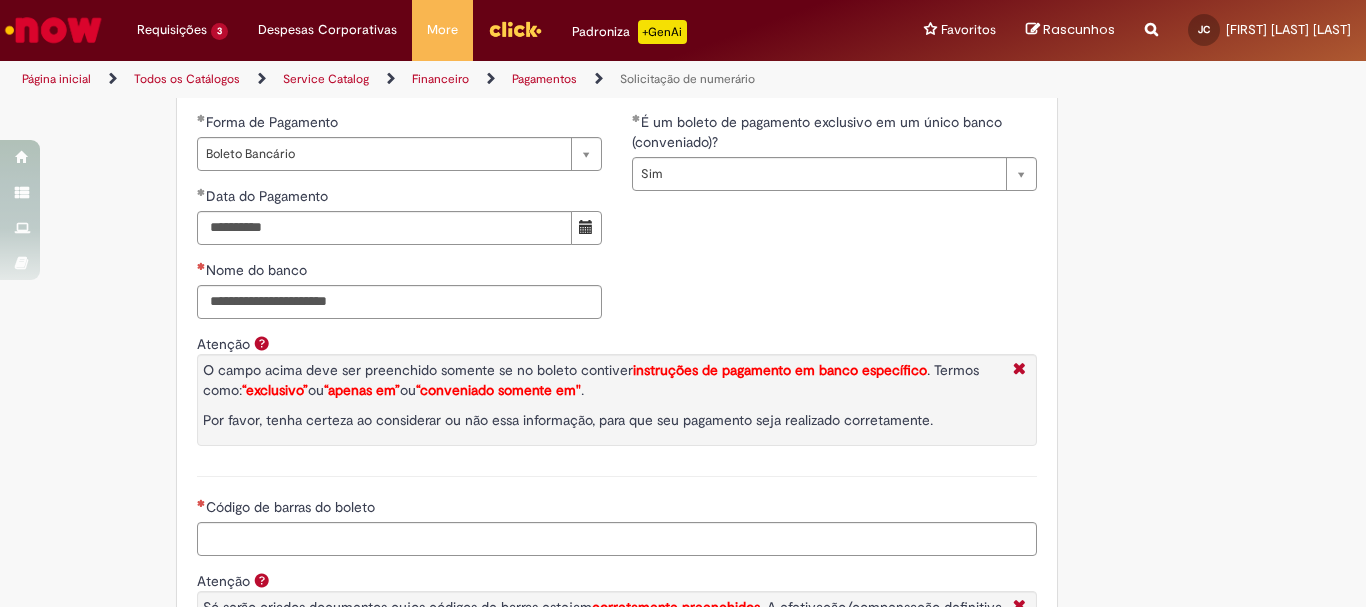 click on "**********" at bounding box center [617, 223] 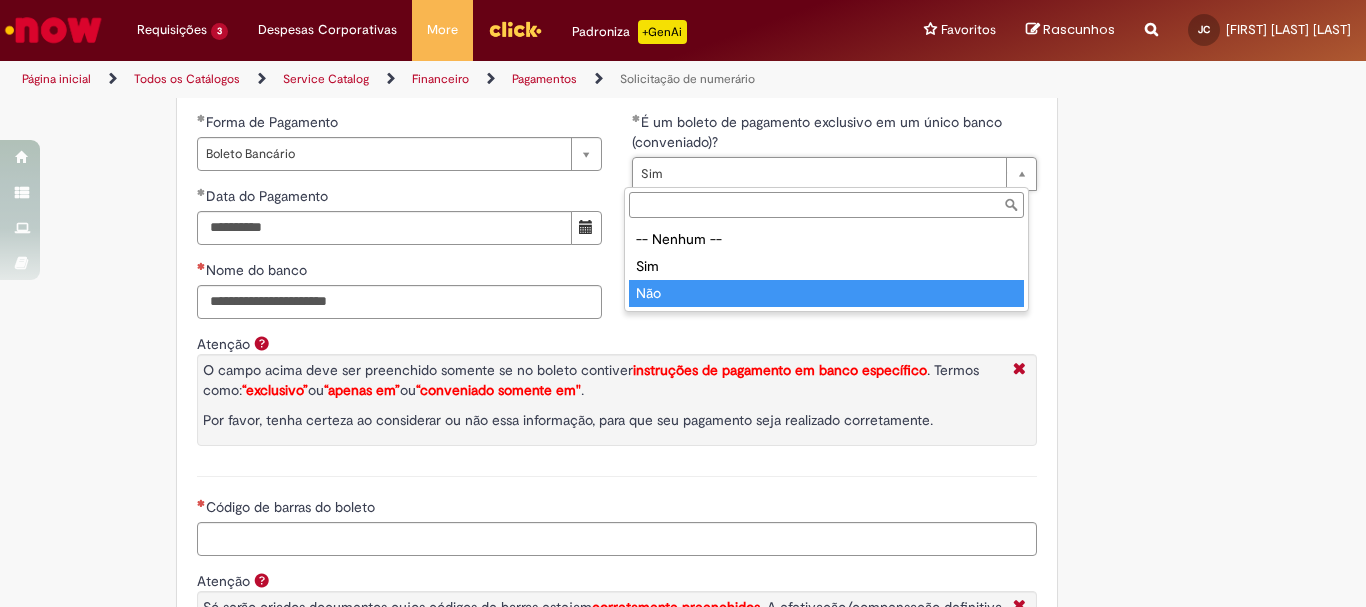type on "***" 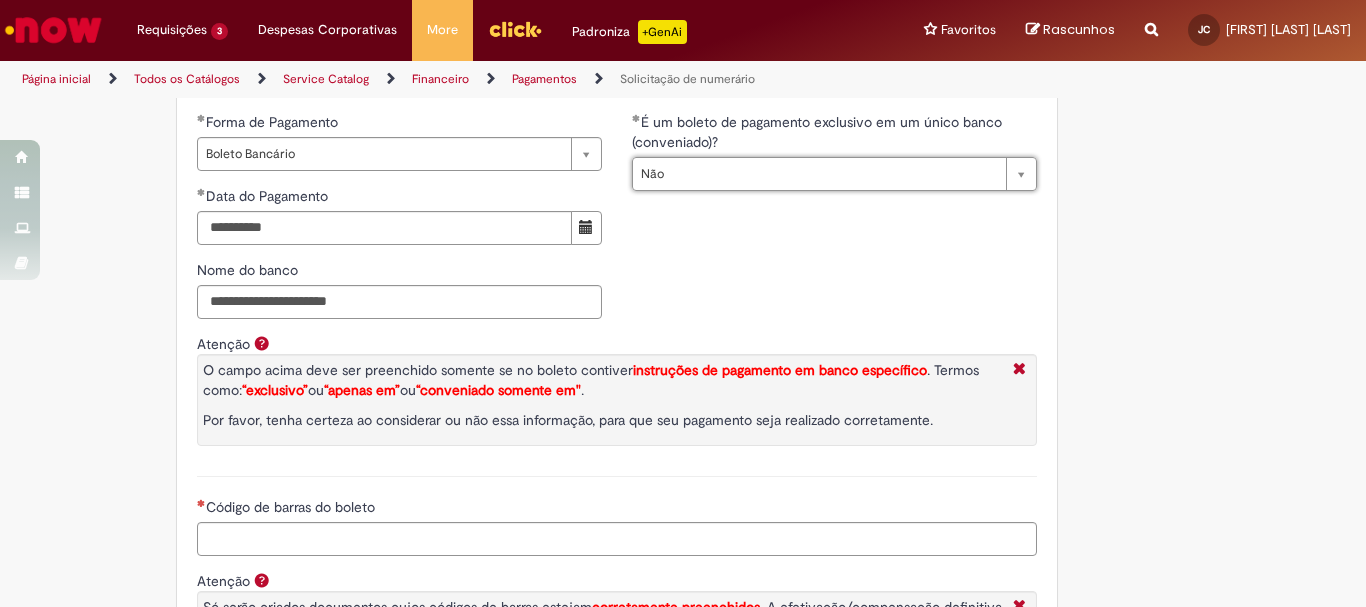 scroll, scrollTop: 0, scrollLeft: 22, axis: horizontal 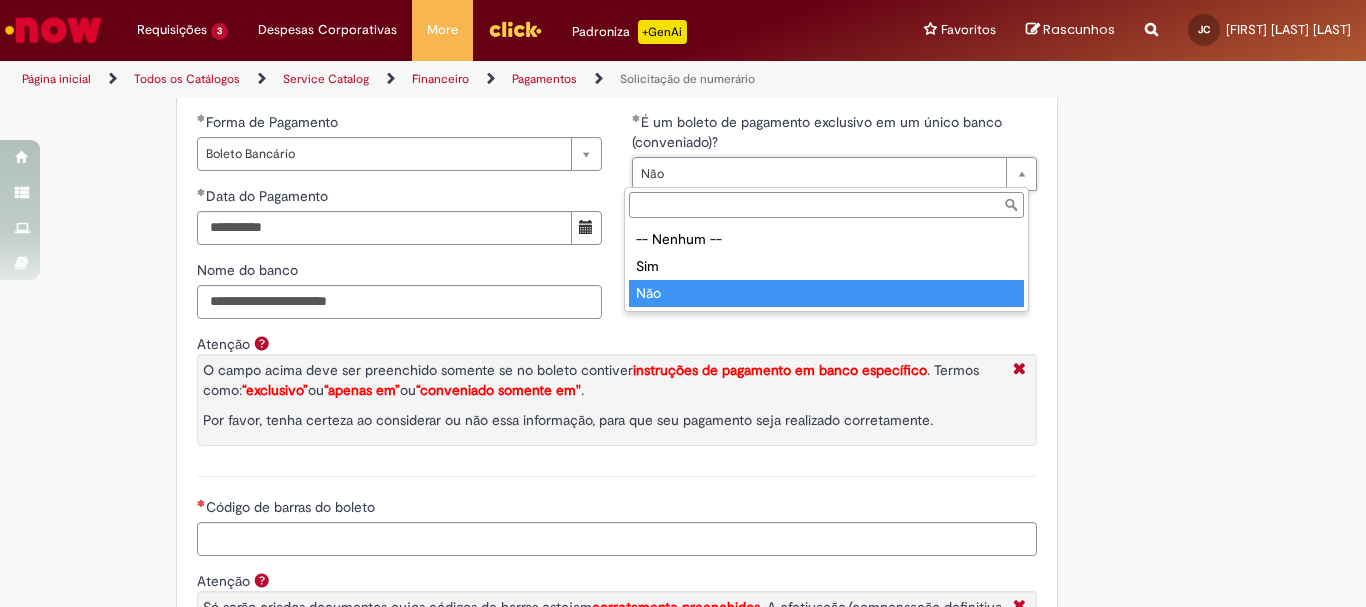 type on "***" 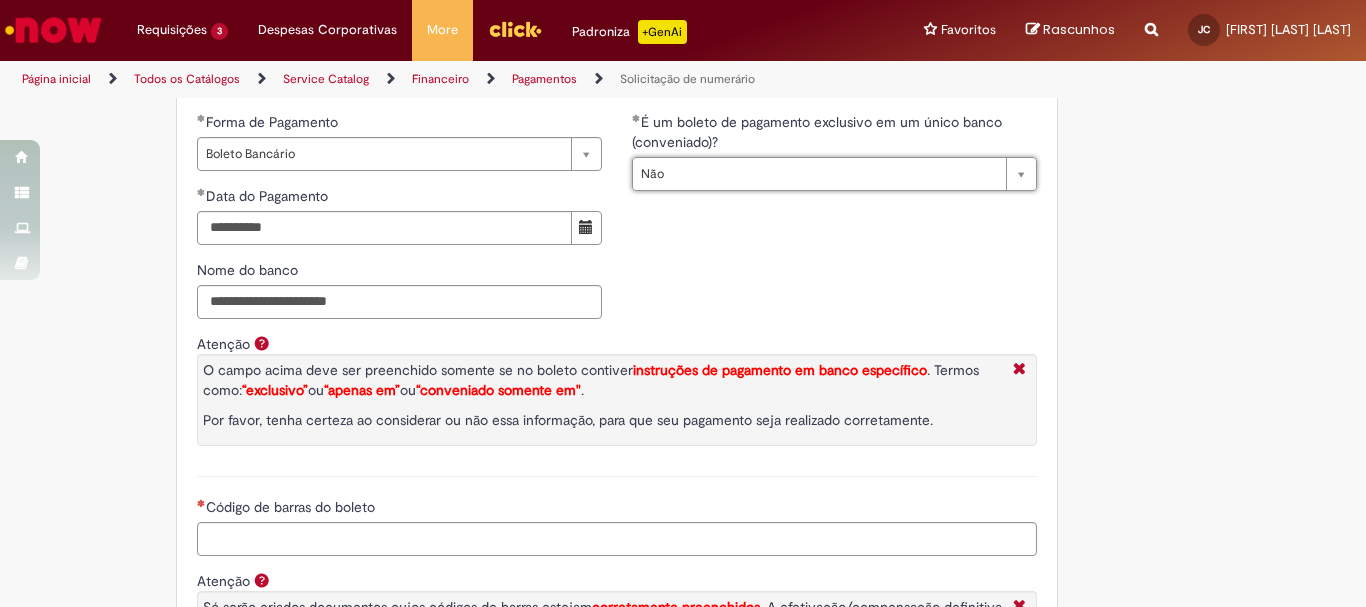 scroll, scrollTop: 0, scrollLeft: 24, axis: horizontal 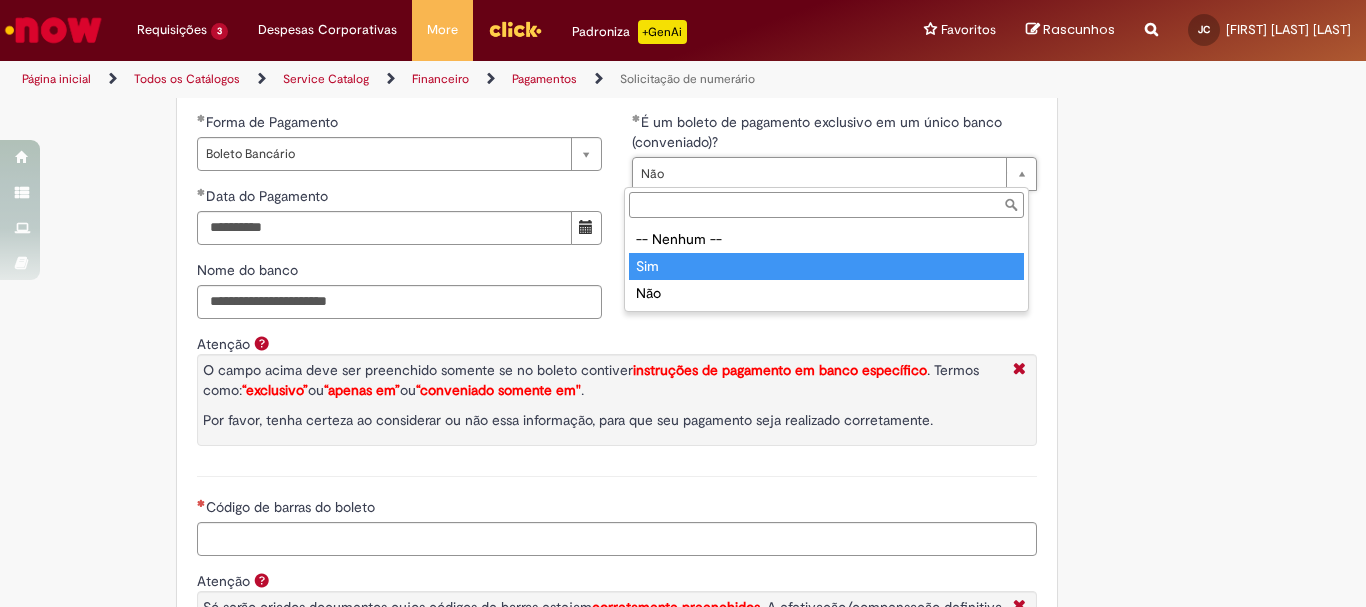 type on "***" 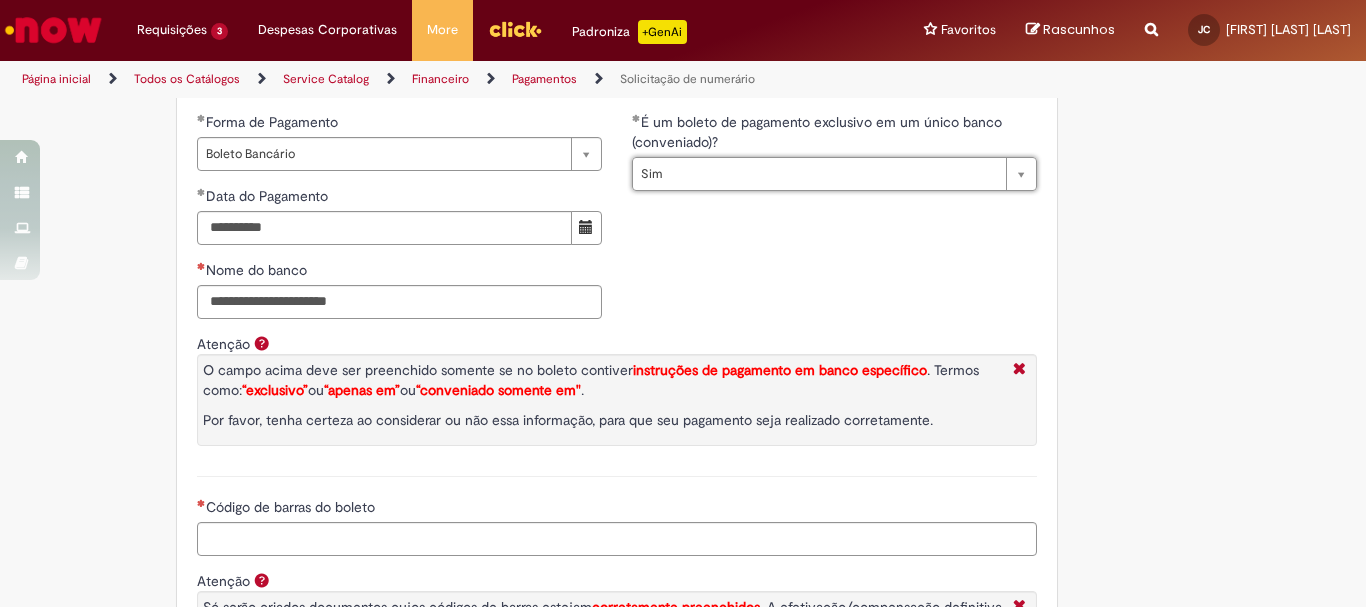 scroll, scrollTop: 0, scrollLeft: 22, axis: horizontal 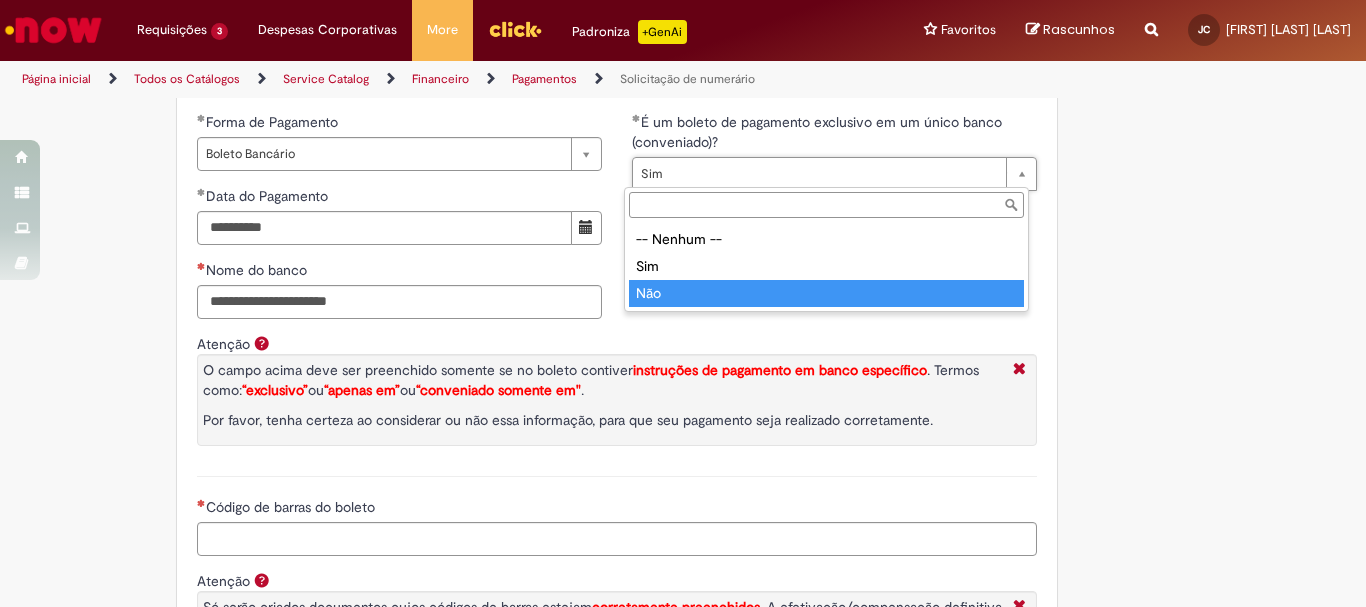 type on "***" 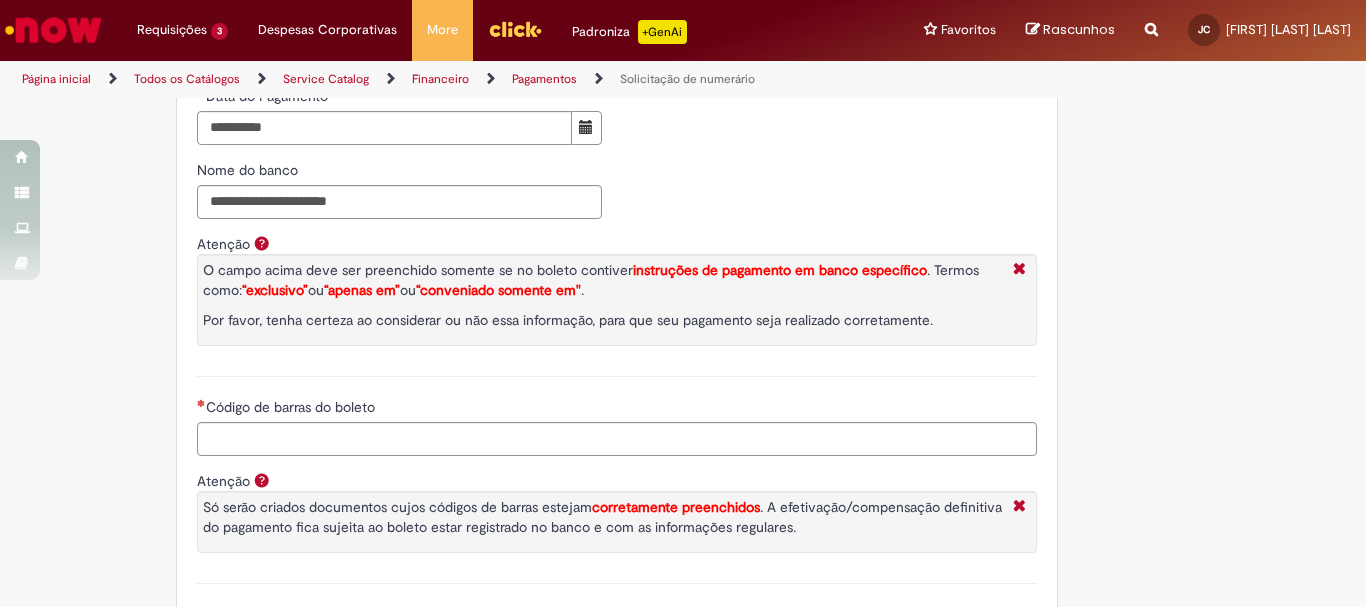 scroll, scrollTop: 3100, scrollLeft: 0, axis: vertical 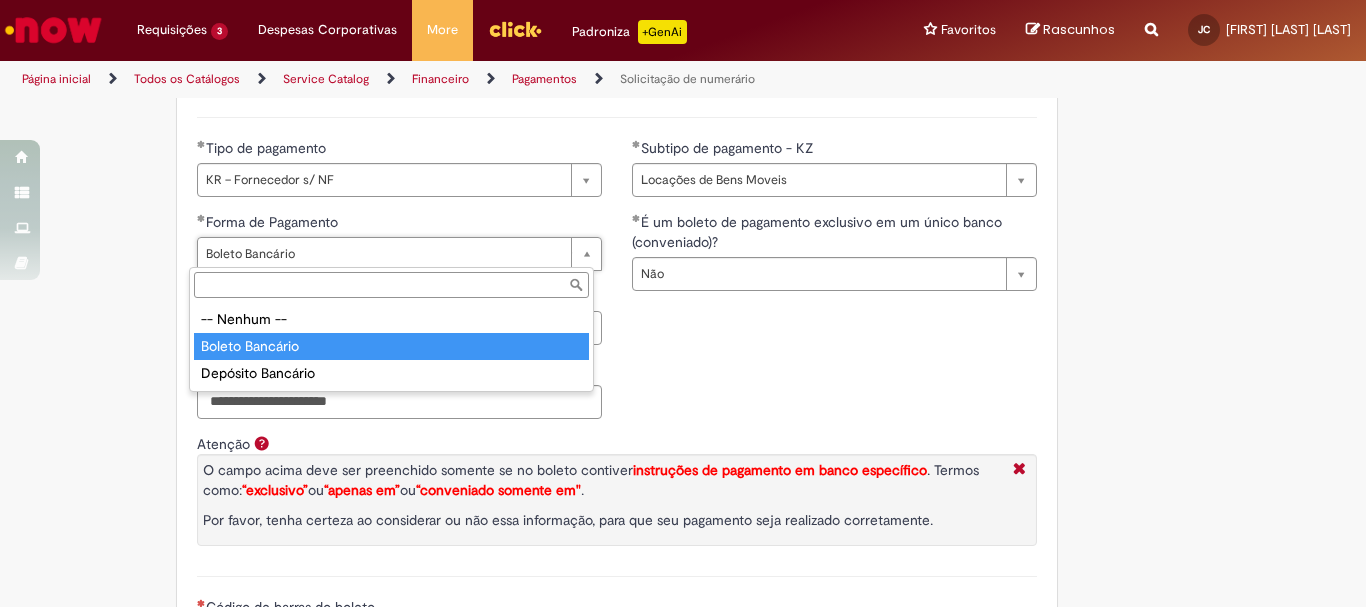 type on "**********" 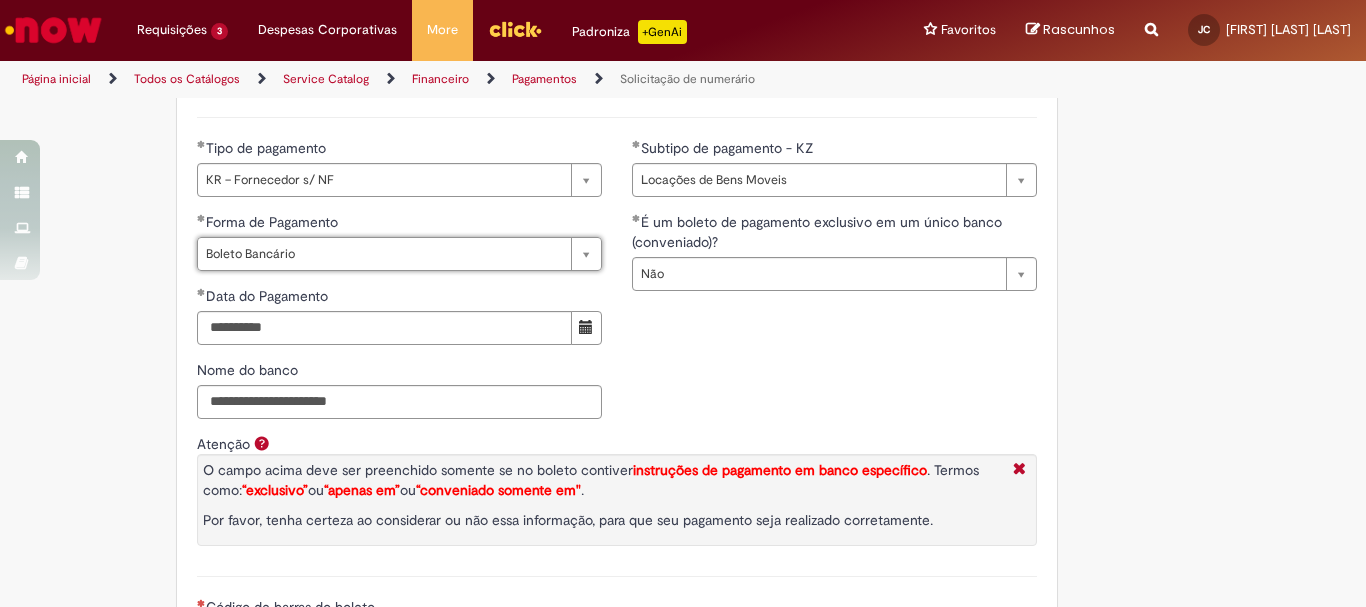 scroll, scrollTop: 0, scrollLeft: 97, axis: horizontal 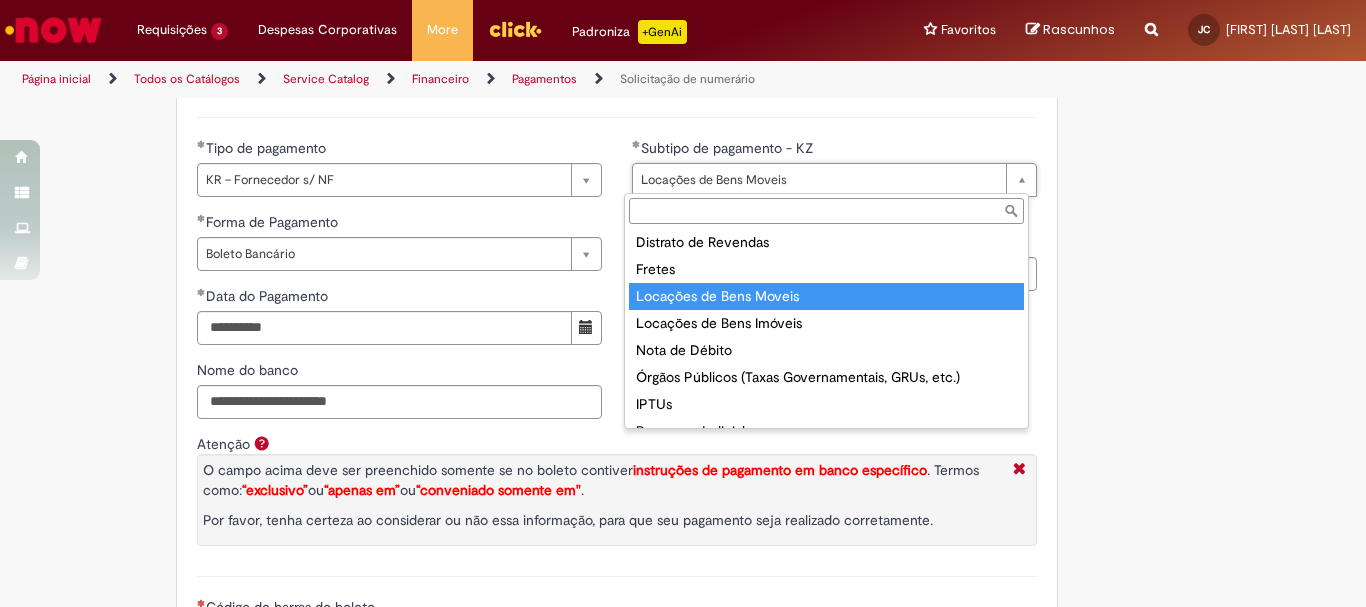 type on "**********" 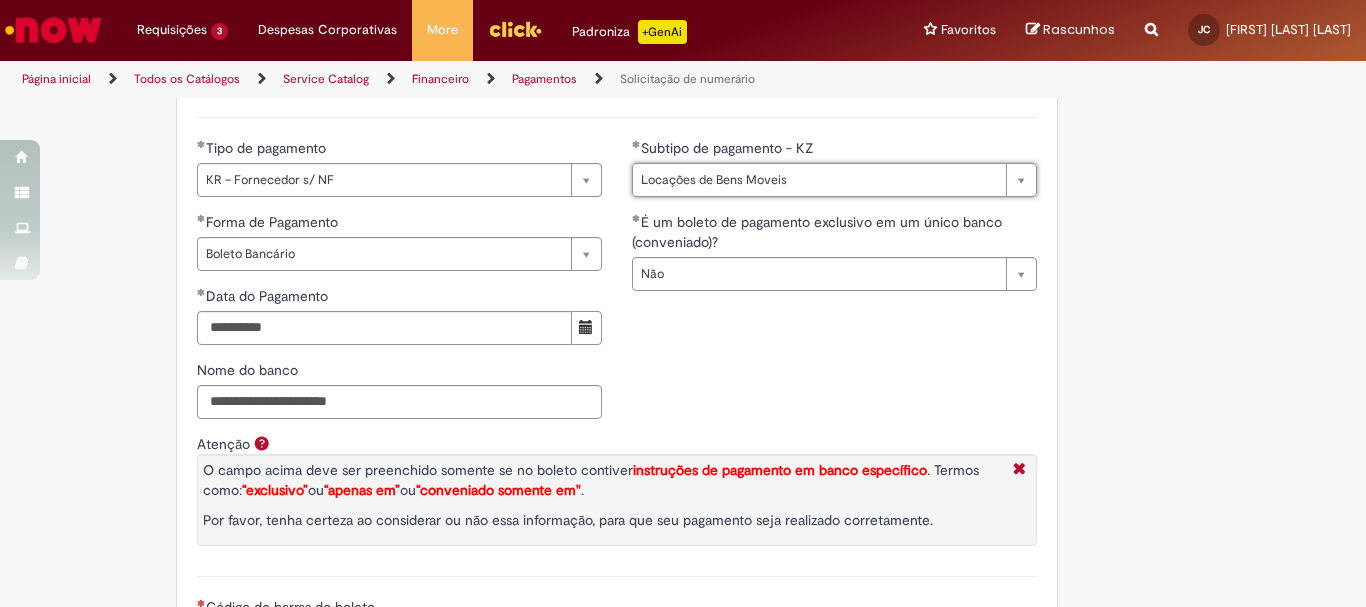 scroll, scrollTop: 0, scrollLeft: 161, axis: horizontal 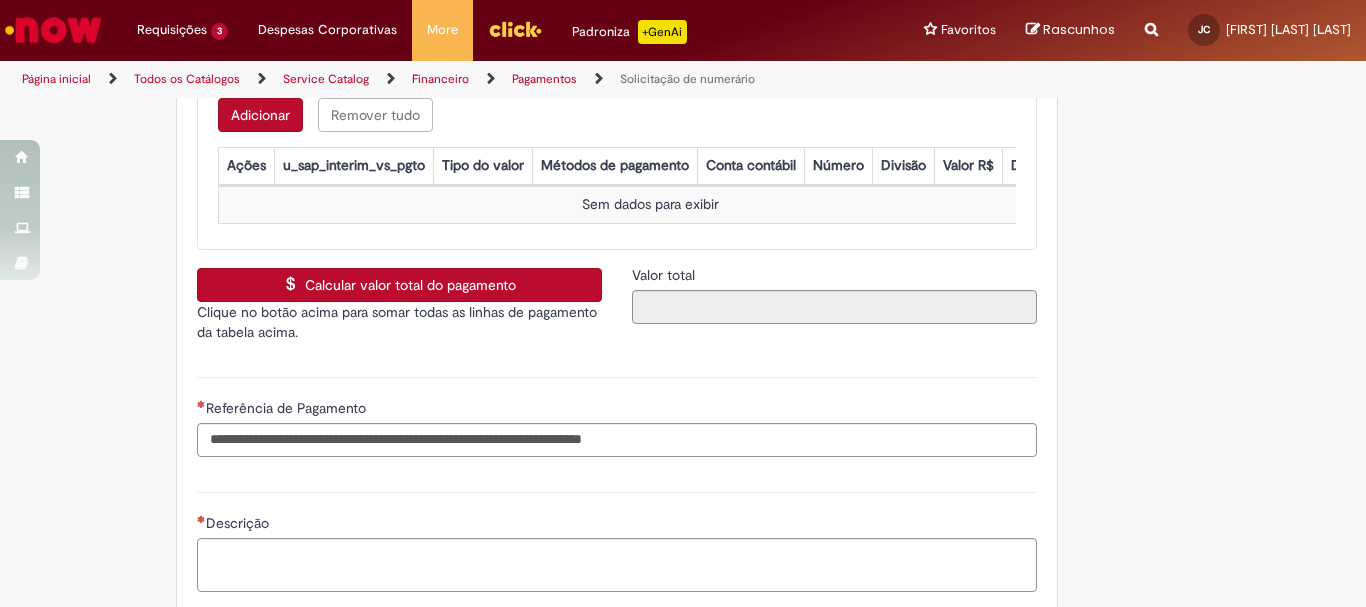 click on "Adicionar" at bounding box center [260, 115] 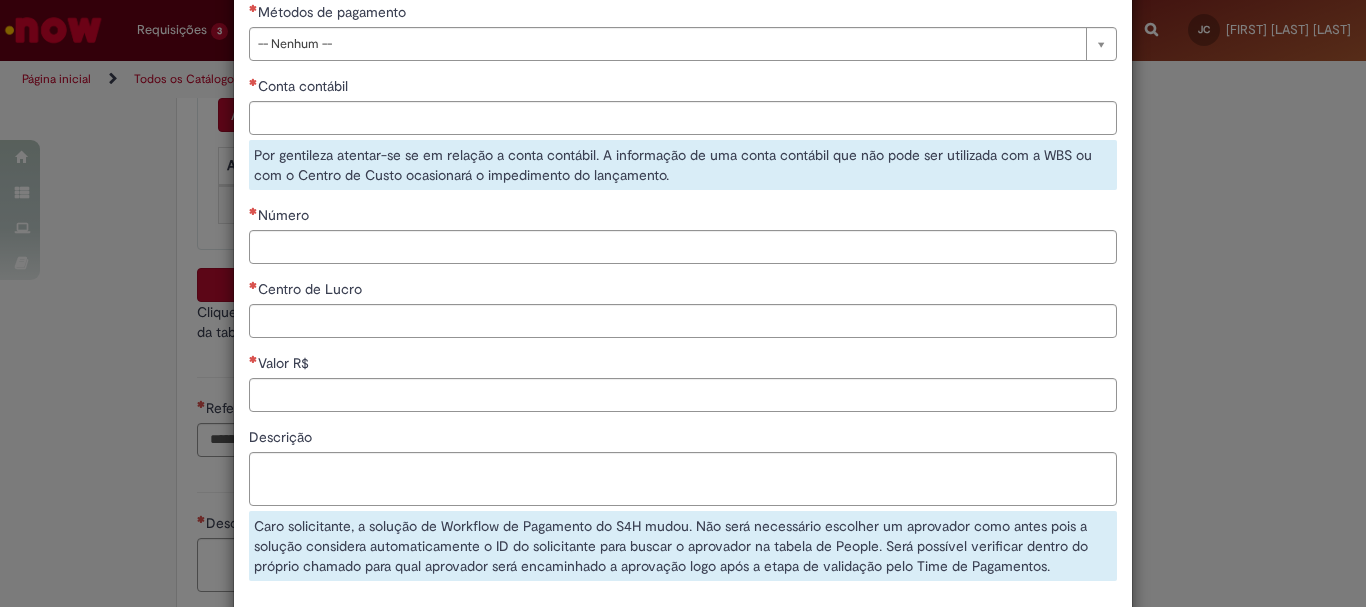 scroll, scrollTop: 147, scrollLeft: 0, axis: vertical 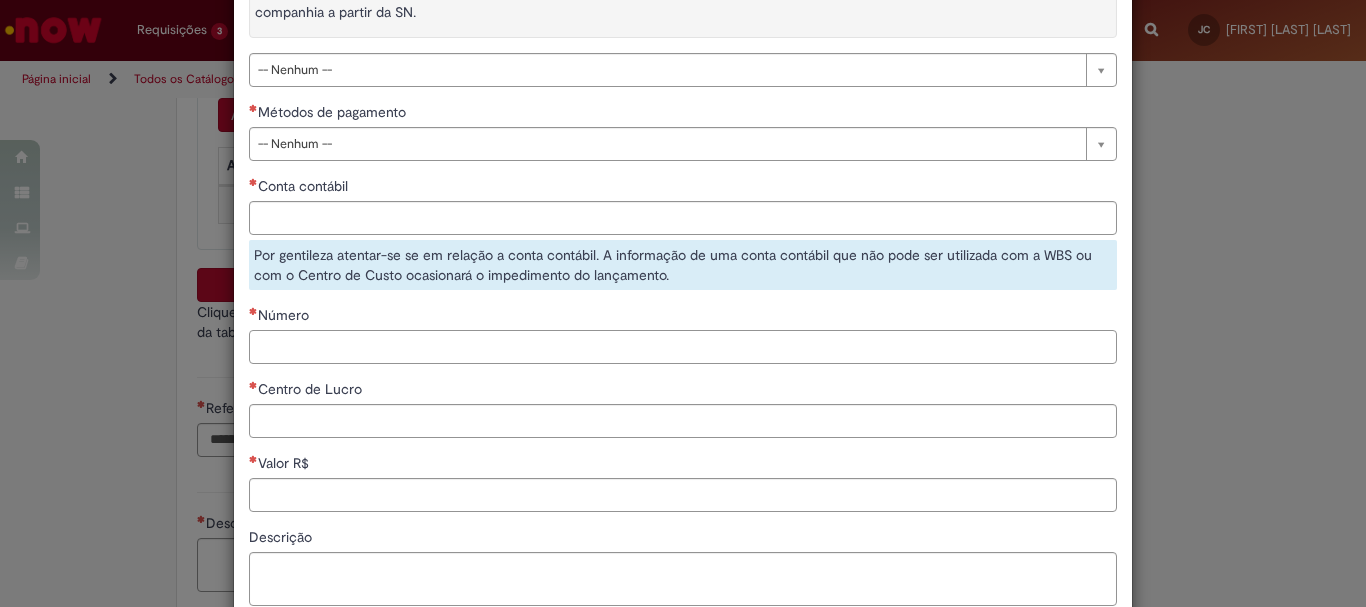click on "Número" at bounding box center [683, 347] 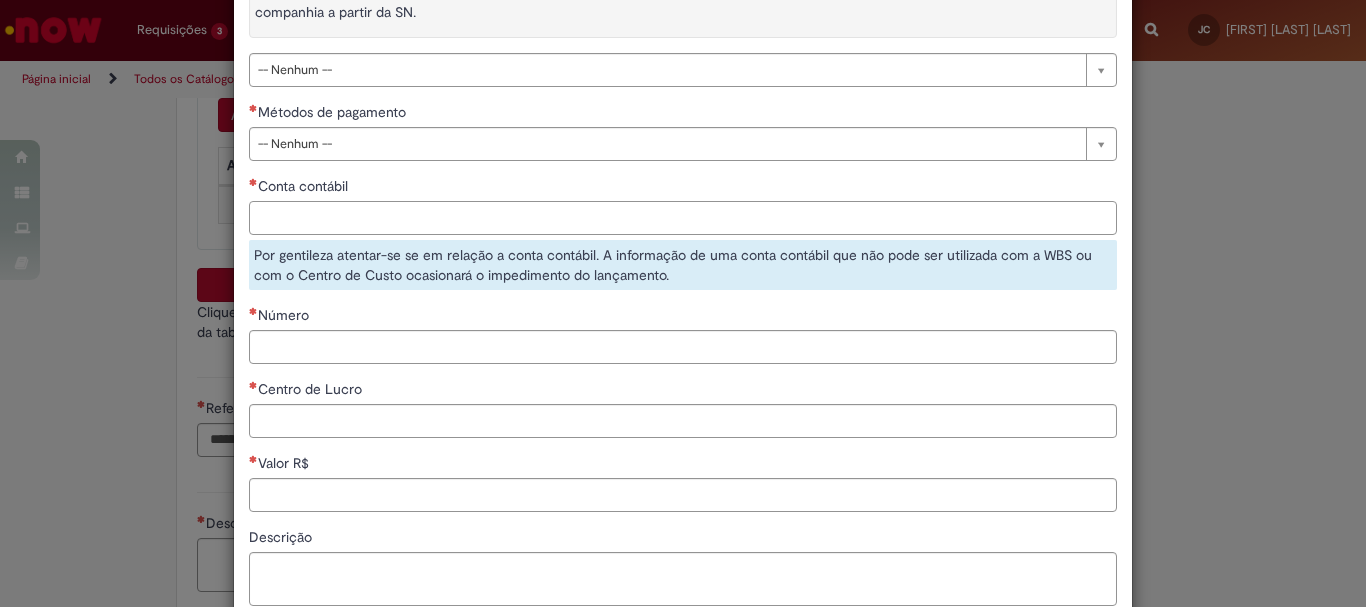 click on "Conta contábil" at bounding box center (683, 218) 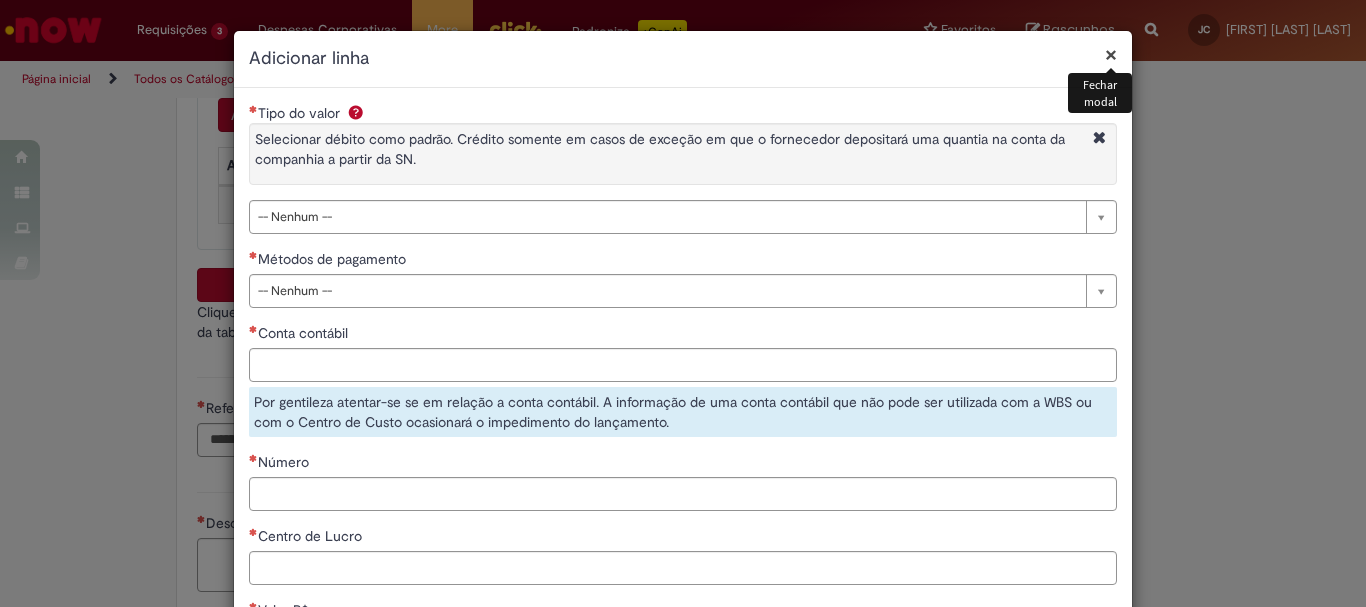 click on "×" at bounding box center [1111, 54] 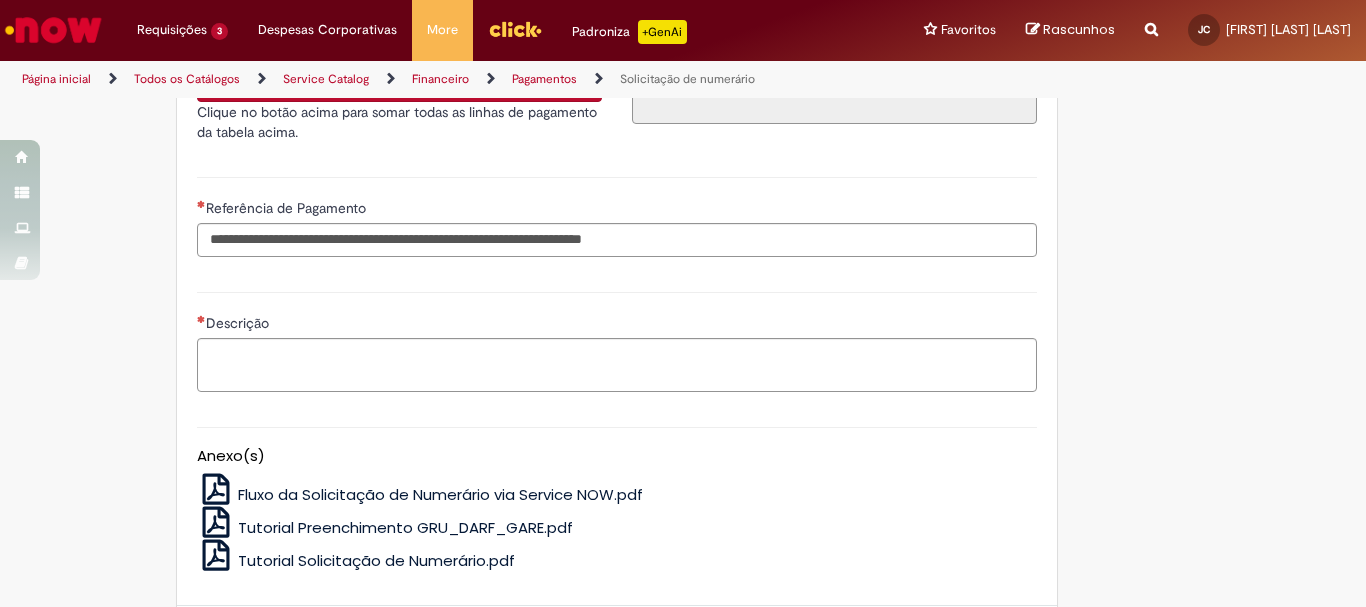 scroll, scrollTop: 4099, scrollLeft: 0, axis: vertical 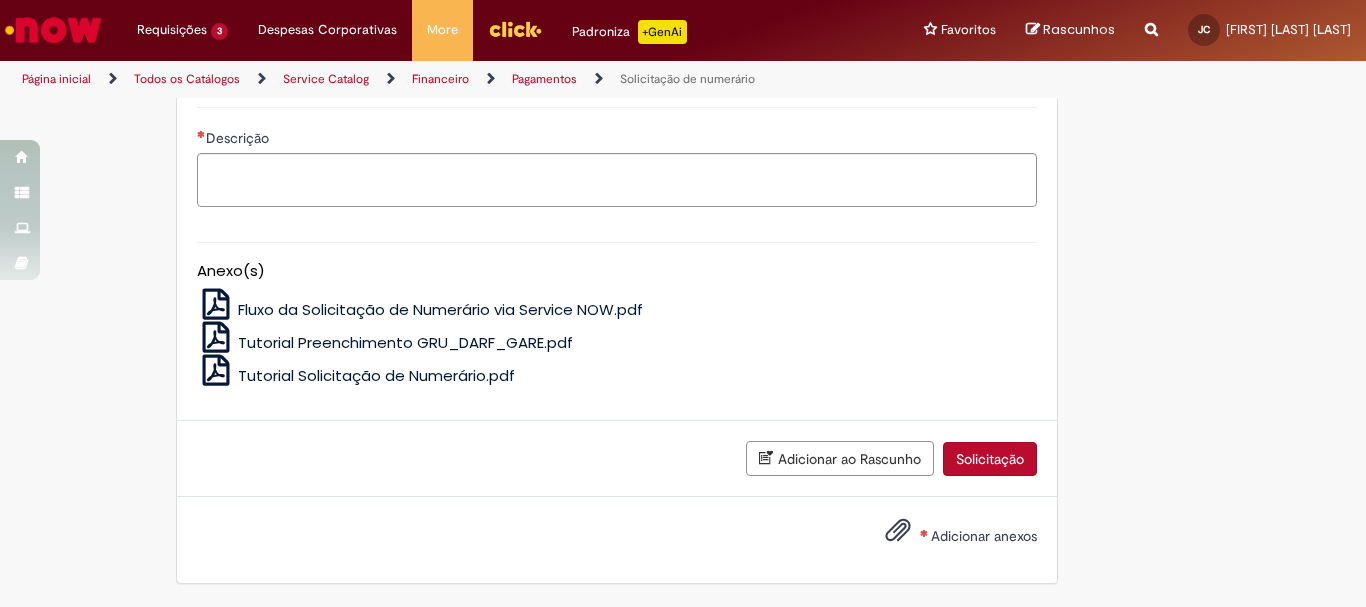 click on "Tutorial Preenchimento GRU_DARF_GARE.pdf" at bounding box center [405, 342] 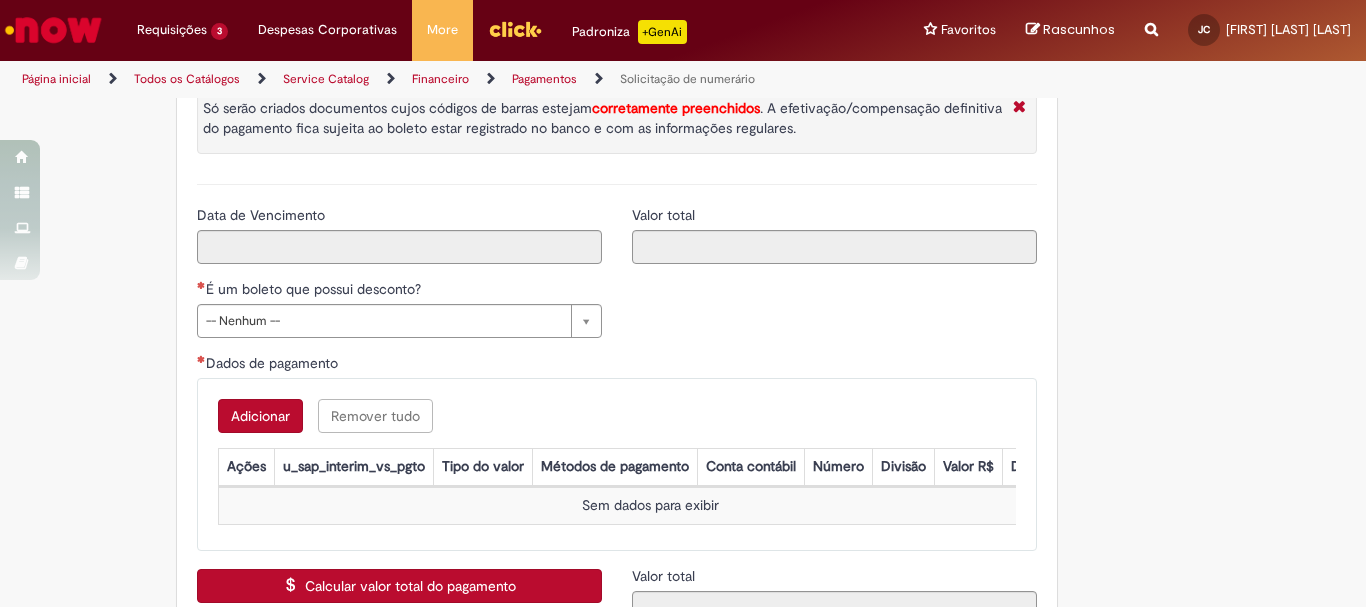 scroll, scrollTop: 2999, scrollLeft: 0, axis: vertical 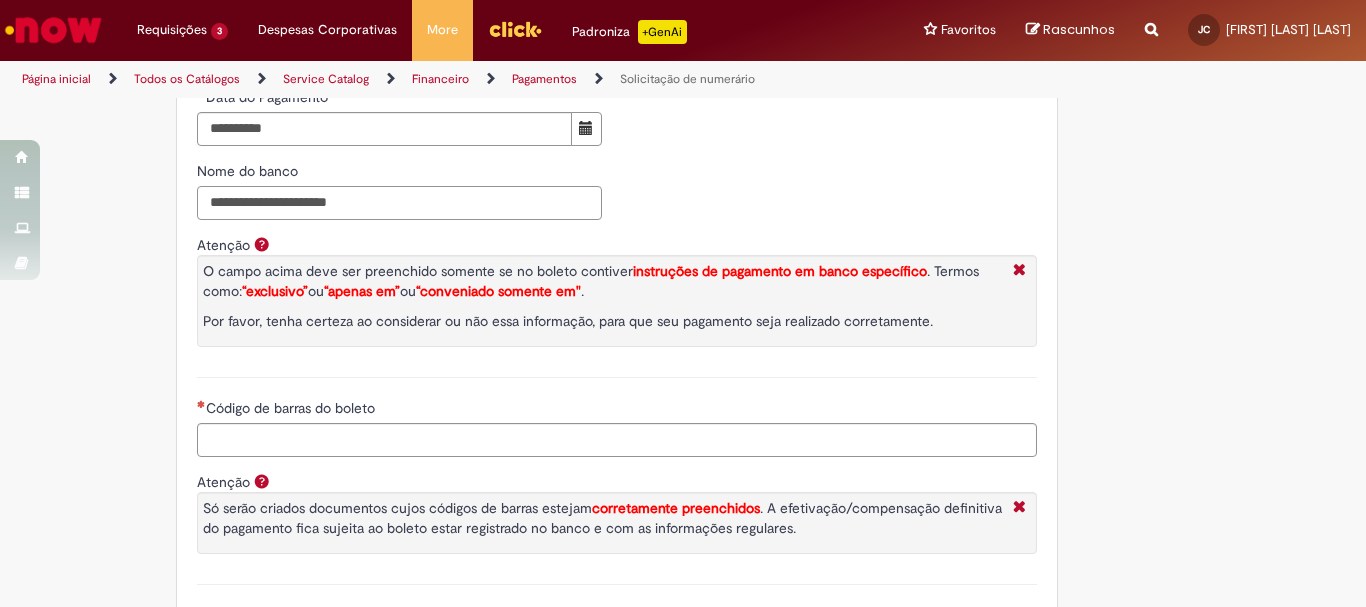 click on "Nome do banco" at bounding box center (399, 203) 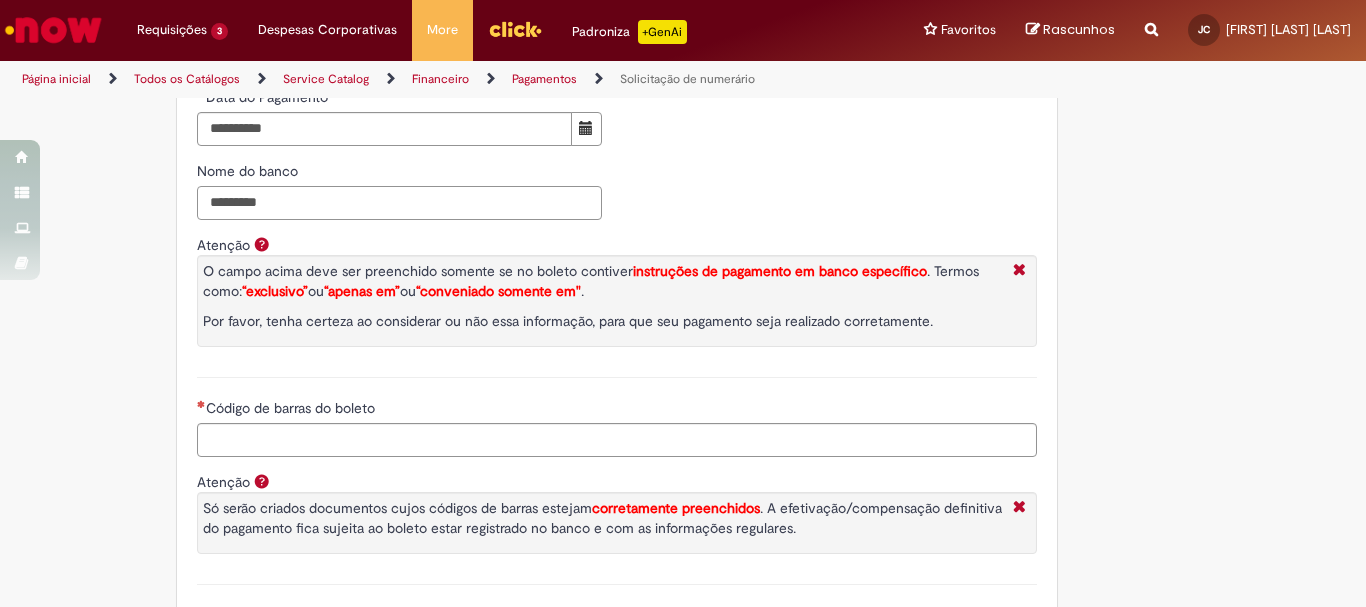 type on "*********" 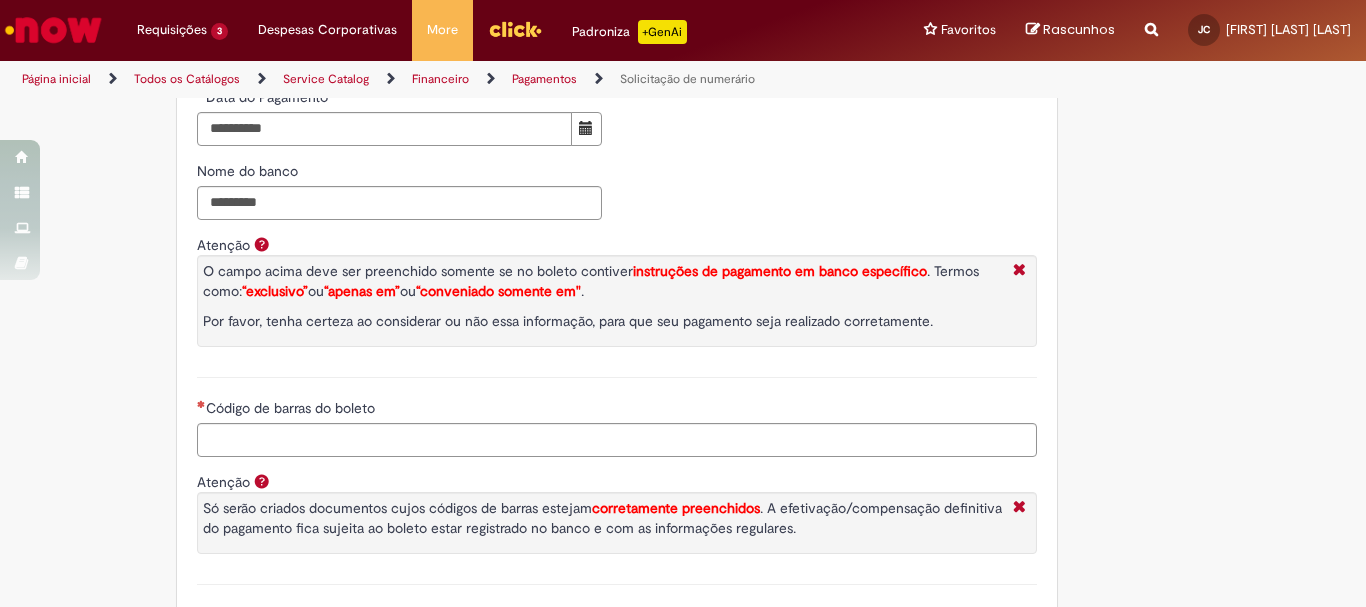 click on "**********" at bounding box center [617, 124] 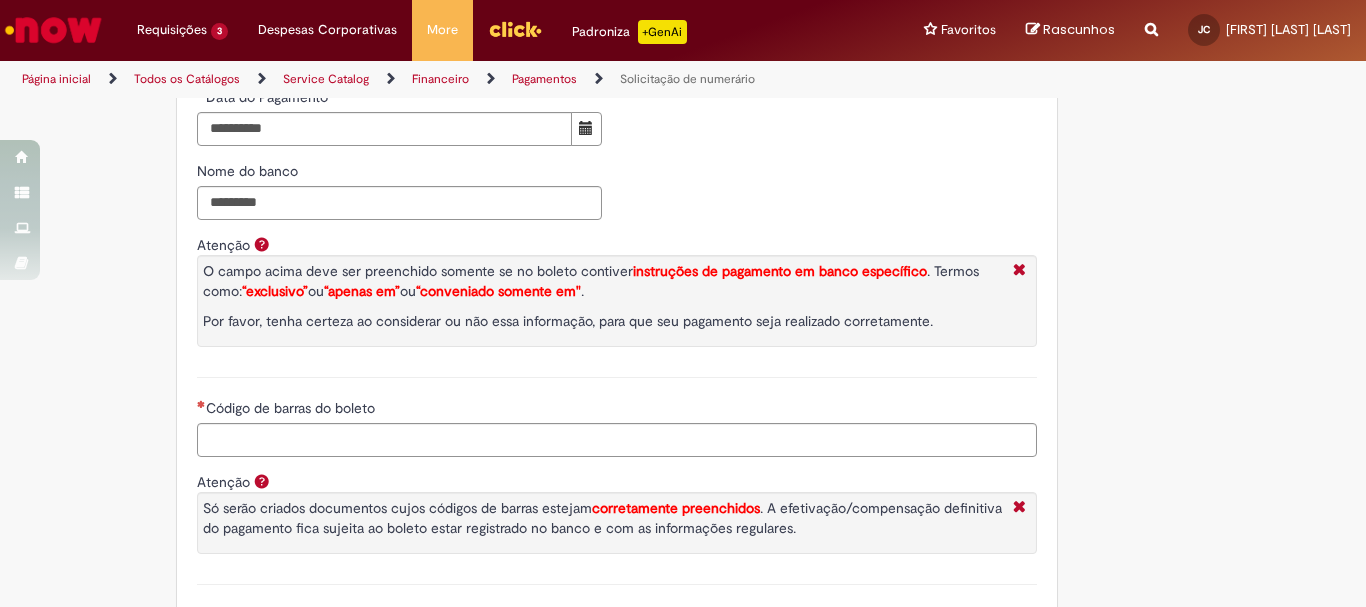 click on "**********" at bounding box center [617, 124] 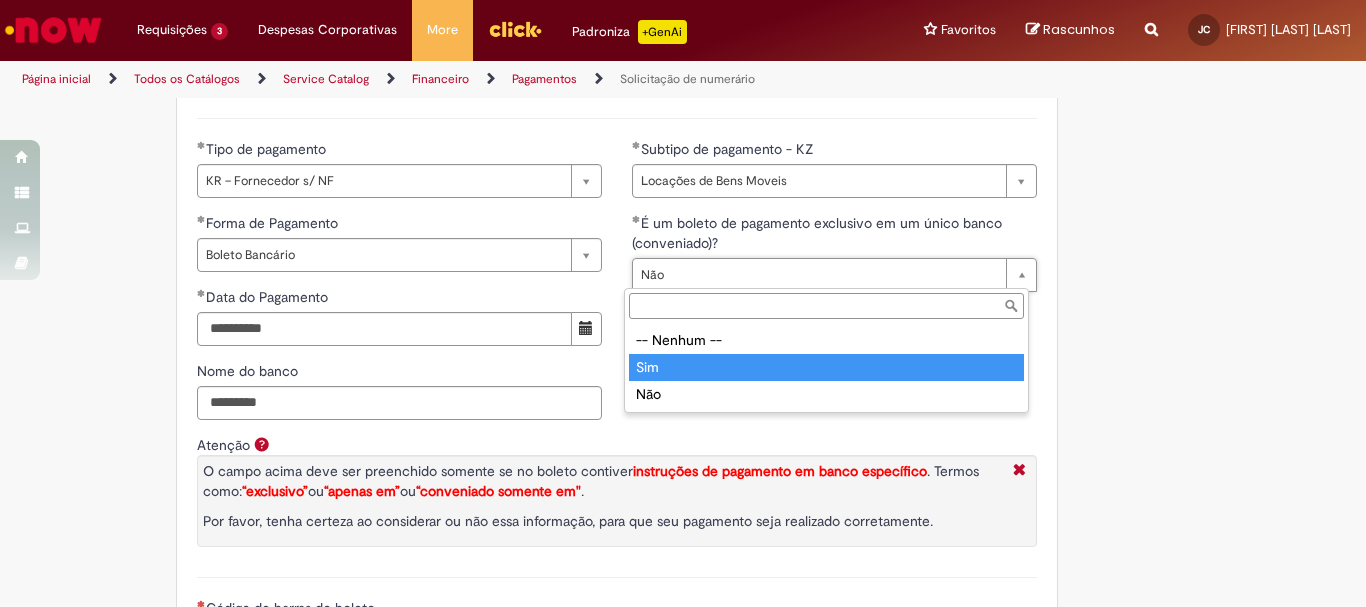 type on "***" 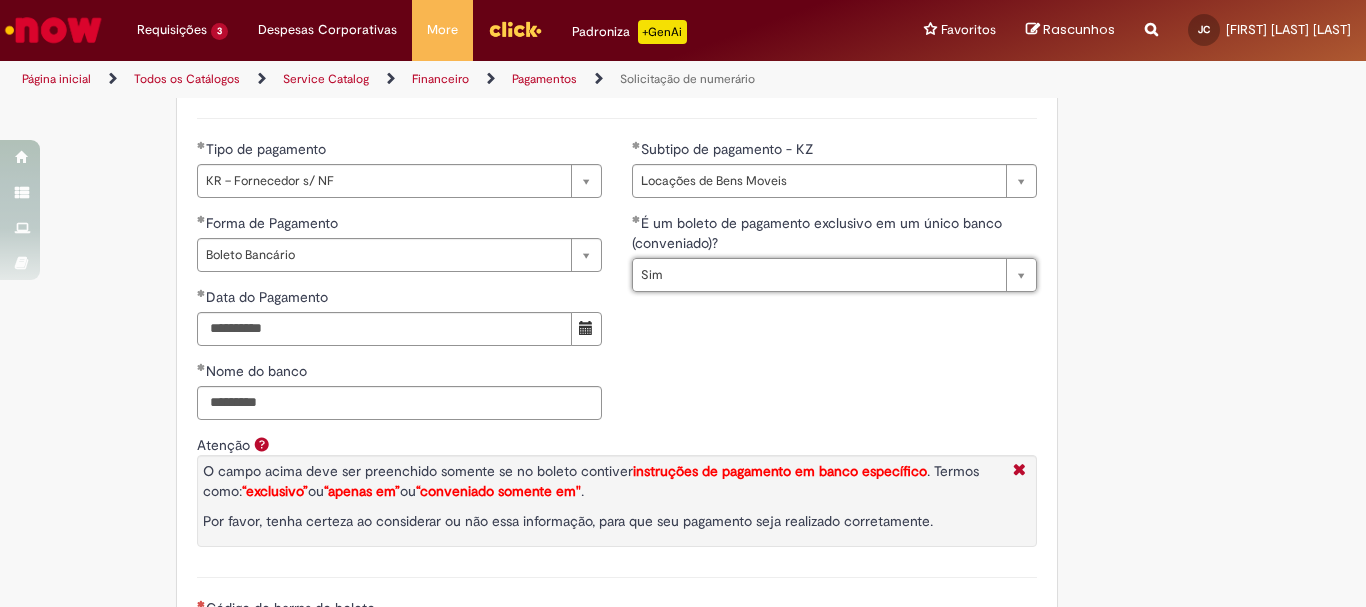 scroll, scrollTop: 0, scrollLeft: 22, axis: horizontal 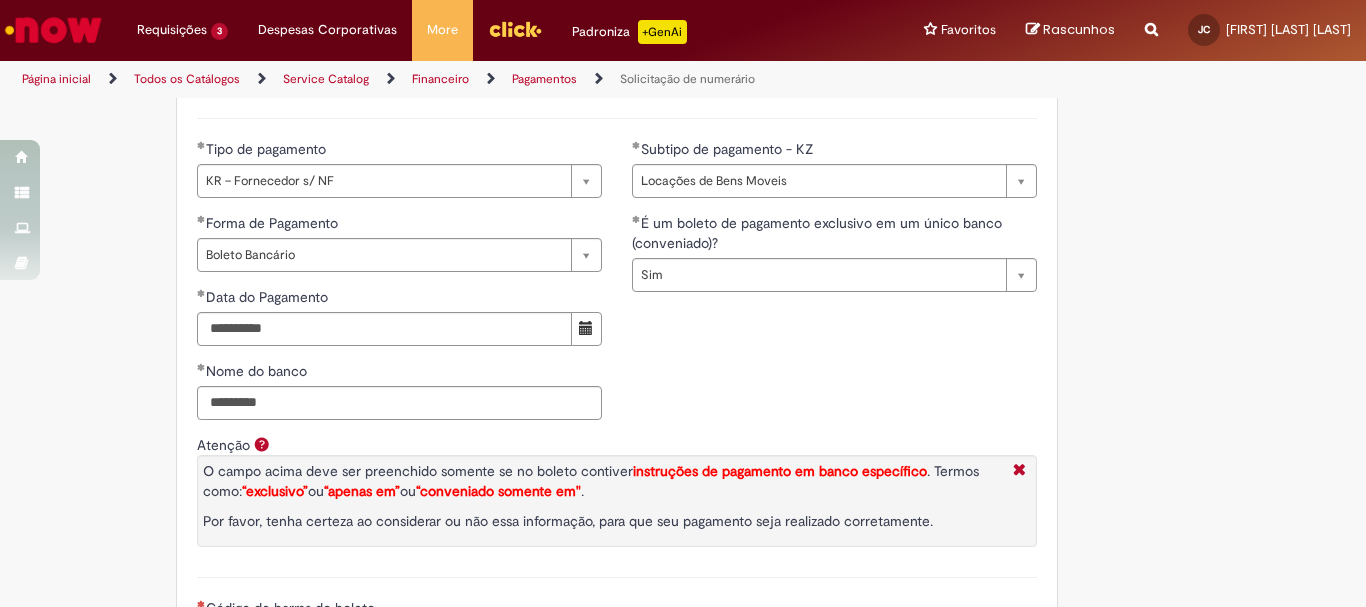 click on "**********" at bounding box center (617, 324) 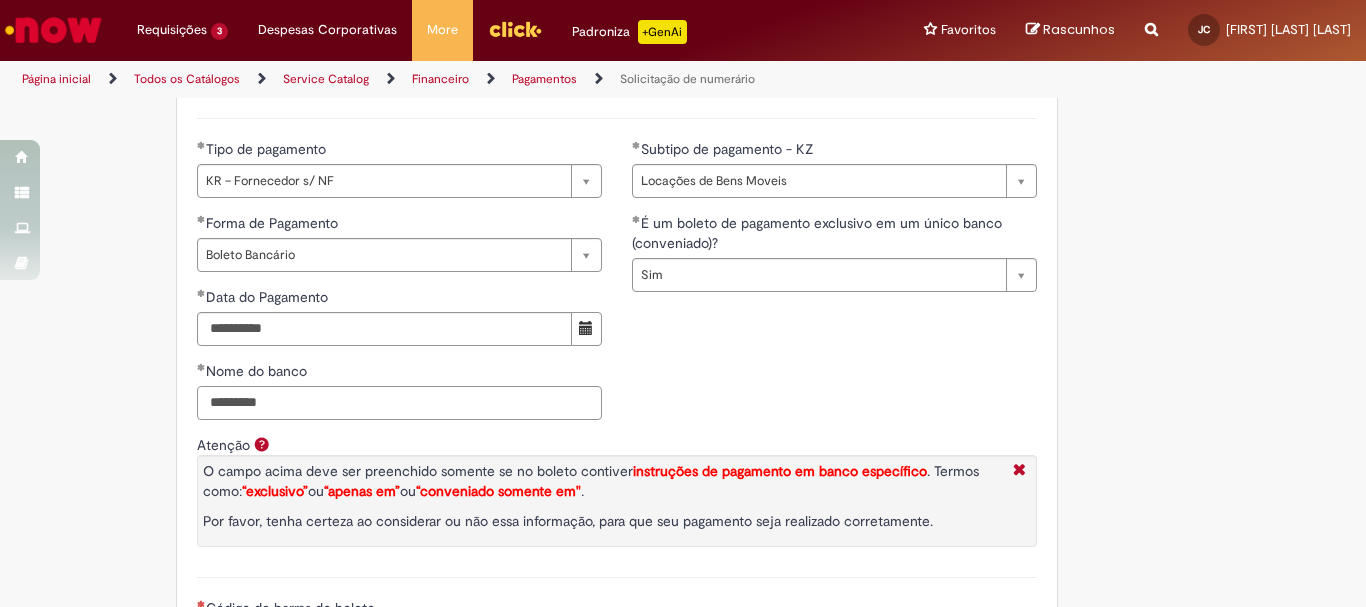 click on "*********" at bounding box center (399, 403) 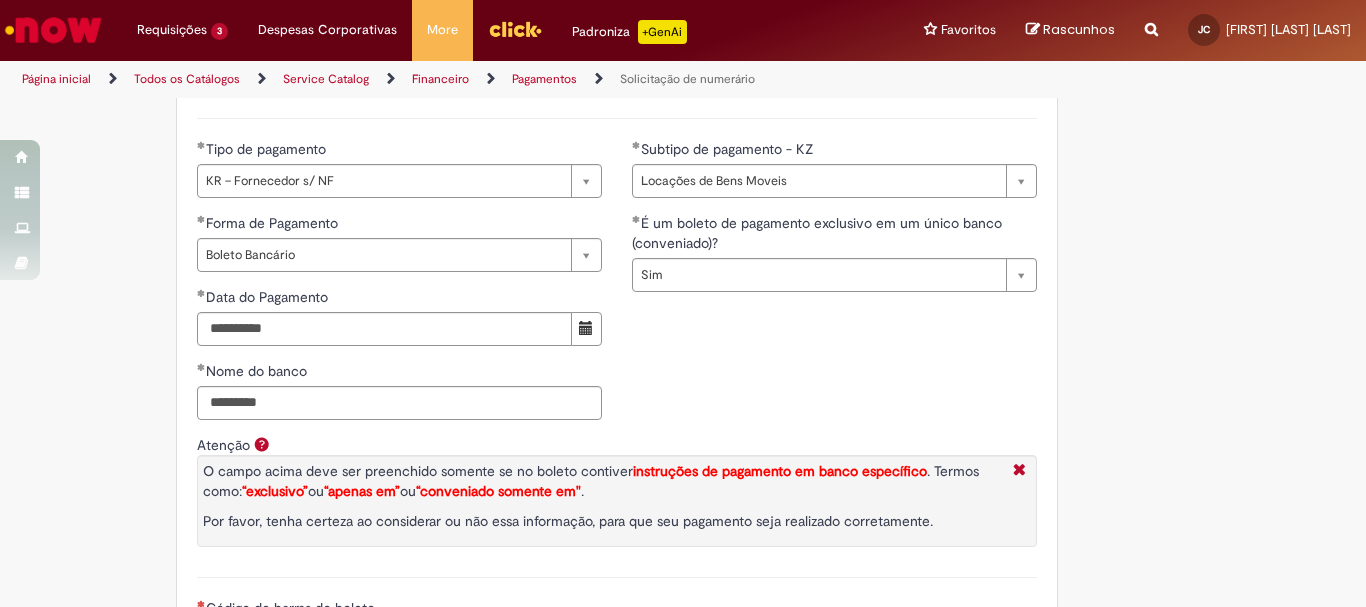 click on "**********" at bounding box center (617, 324) 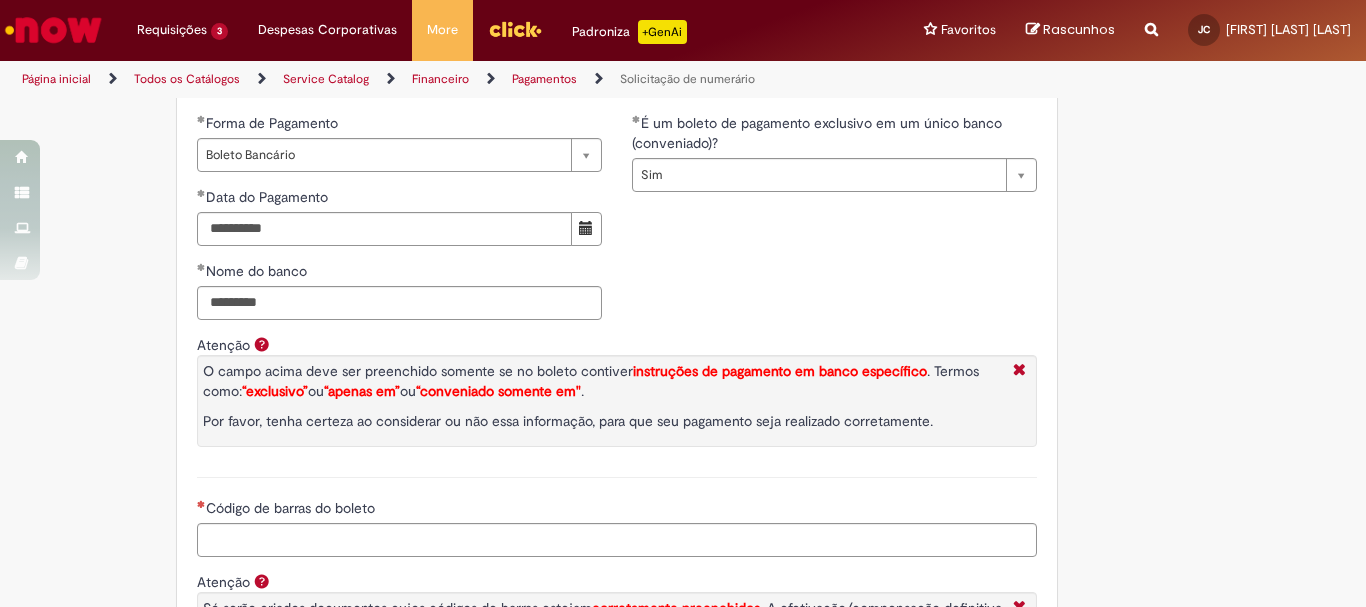 scroll, scrollTop: 2799, scrollLeft: 0, axis: vertical 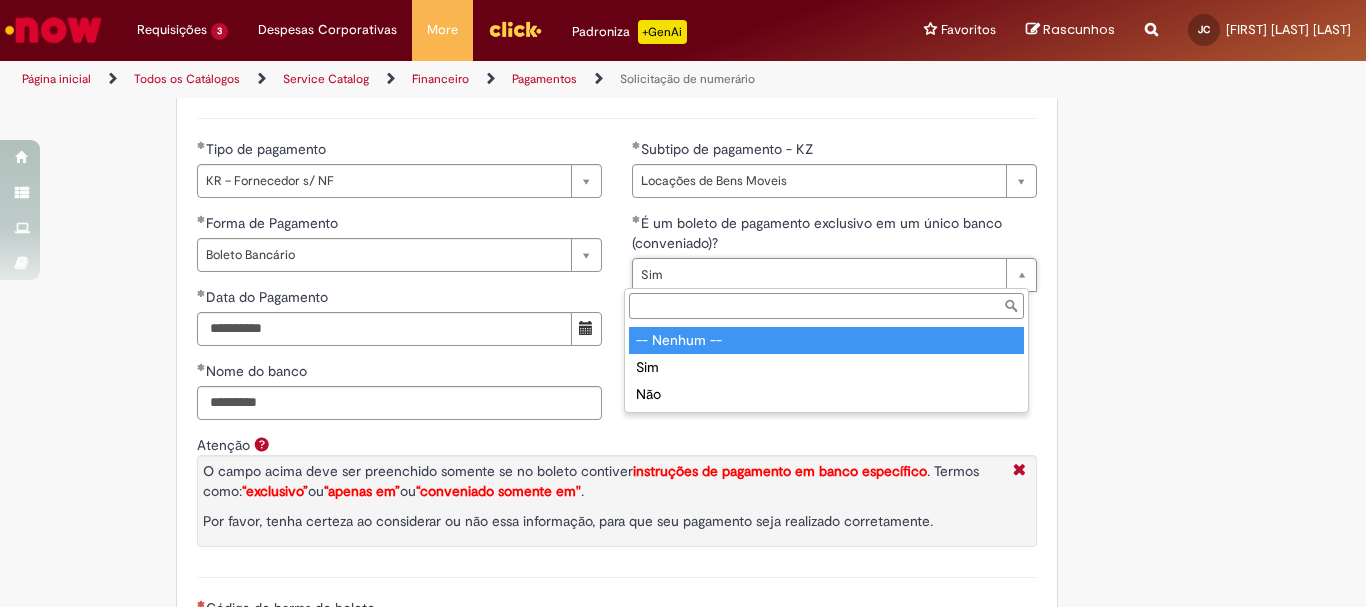 type on "**********" 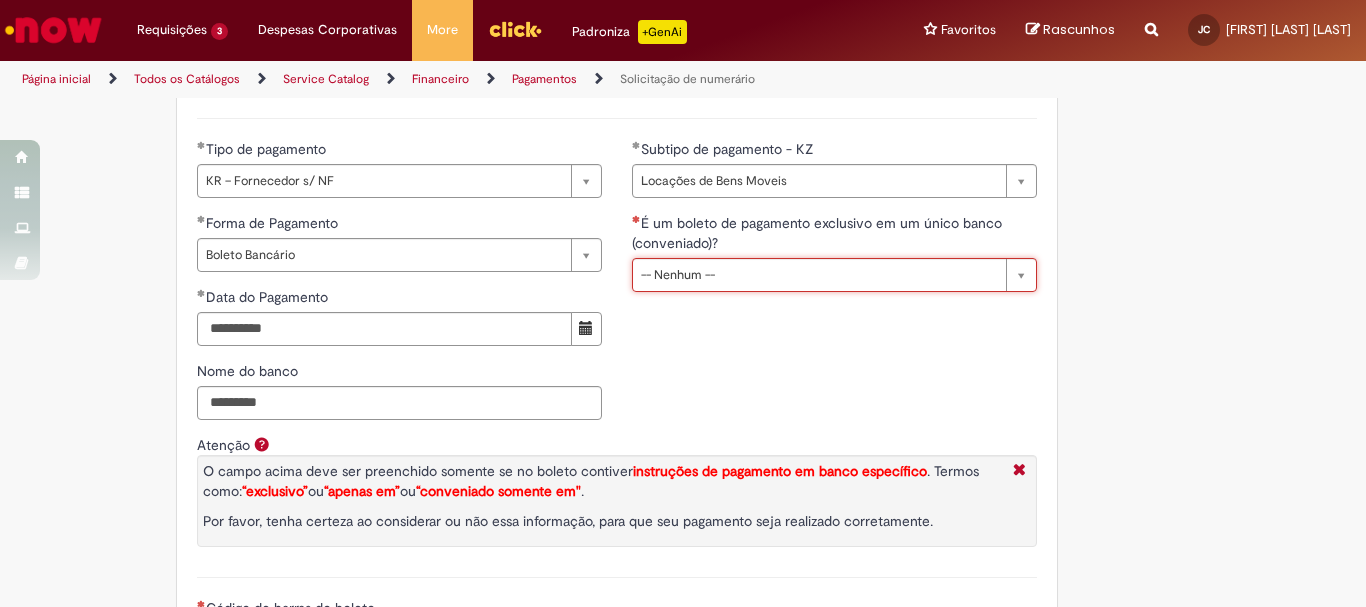 scroll, scrollTop: 0, scrollLeft: 22, axis: horizontal 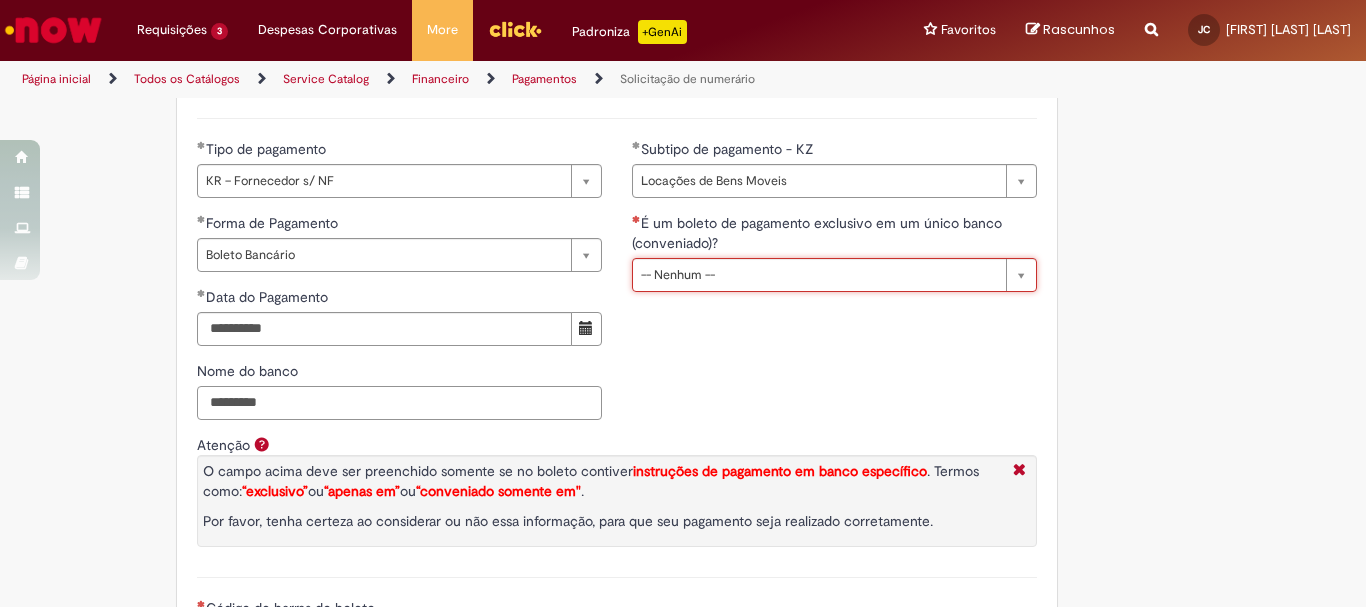 click on "*********" at bounding box center [399, 403] 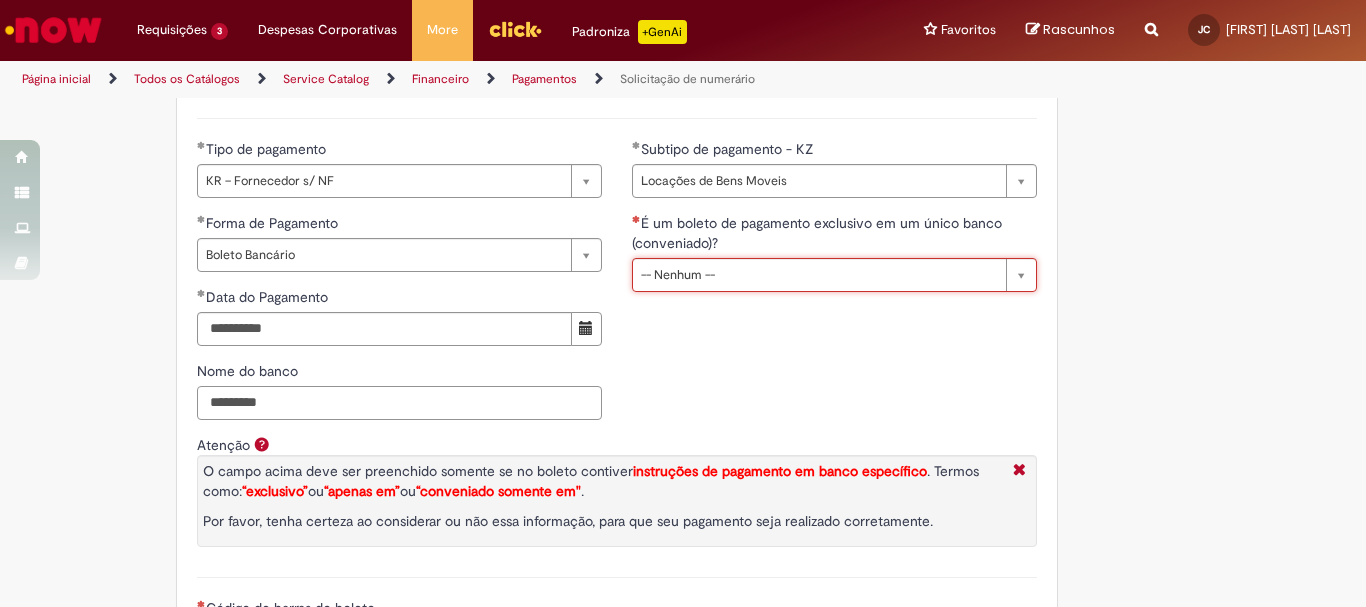 scroll, scrollTop: 0, scrollLeft: 0, axis: both 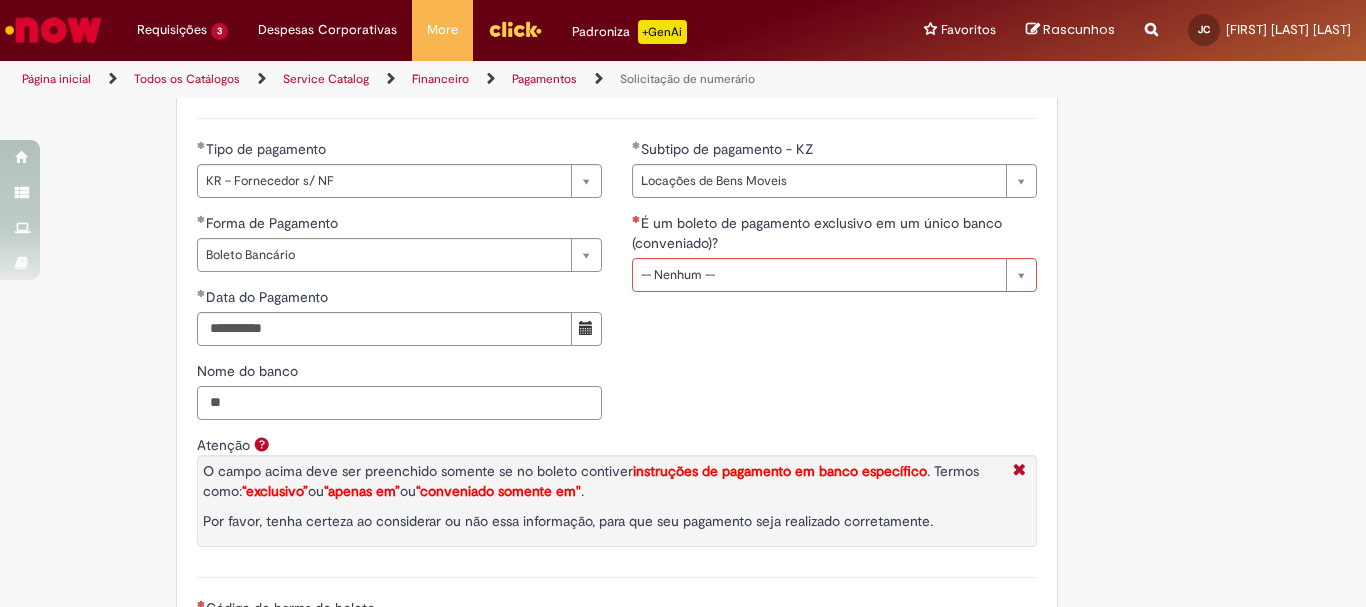 type on "*" 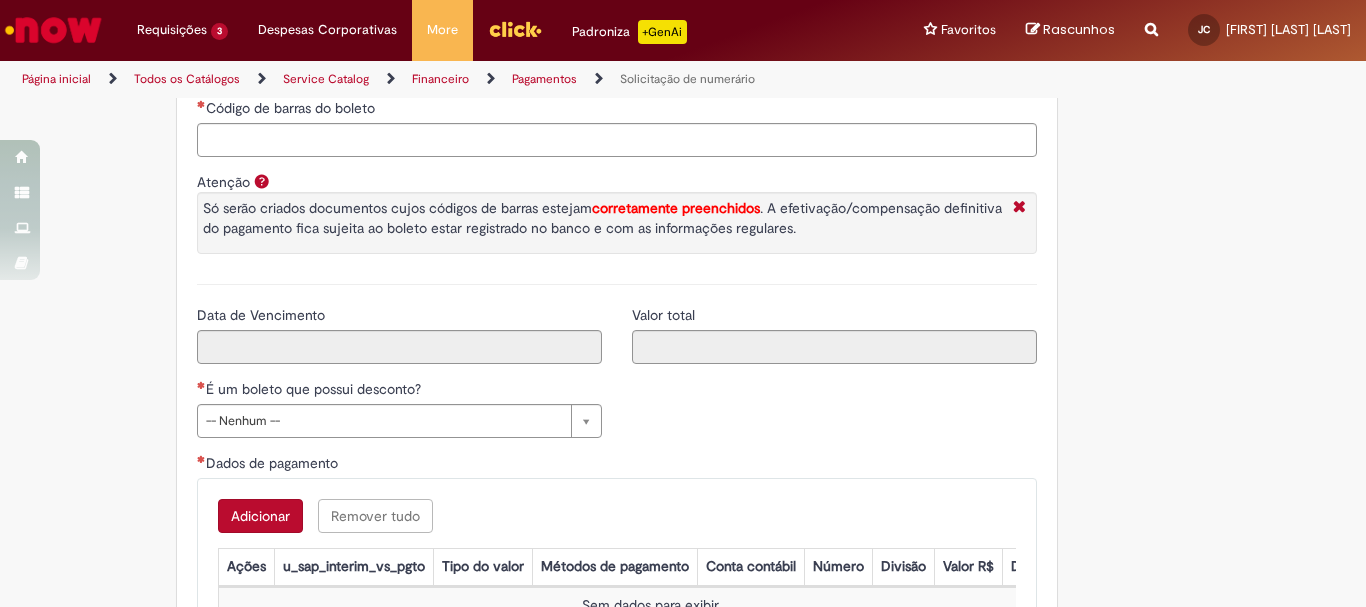 scroll, scrollTop: 3199, scrollLeft: 0, axis: vertical 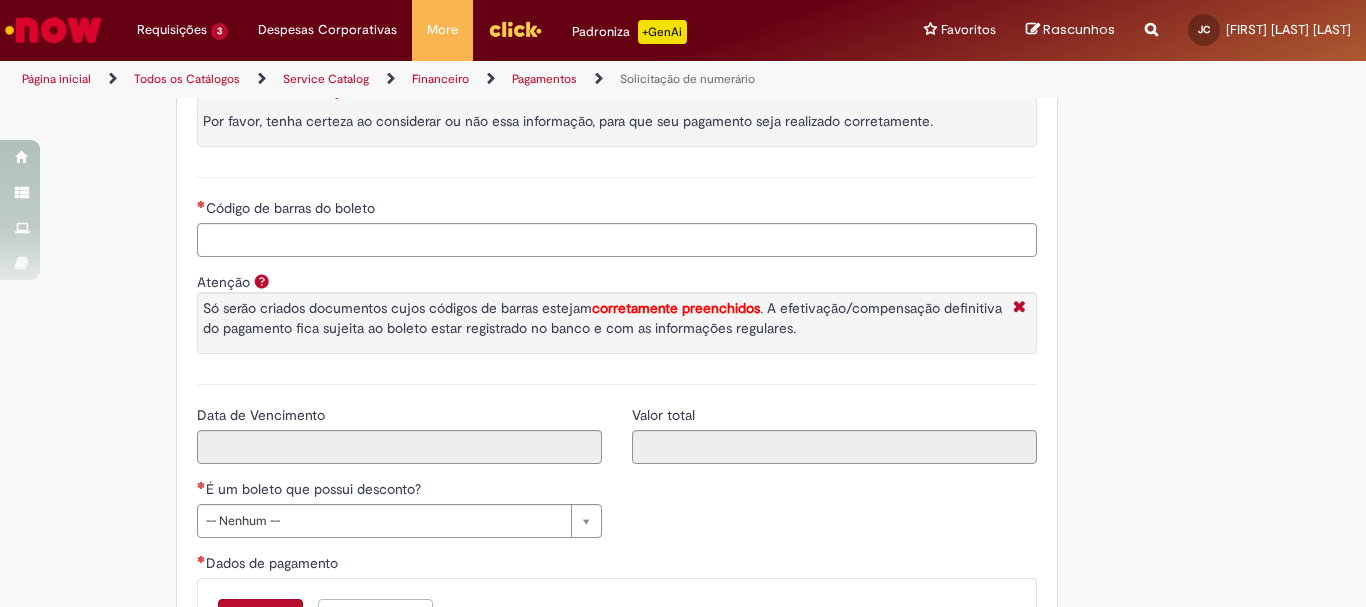 type 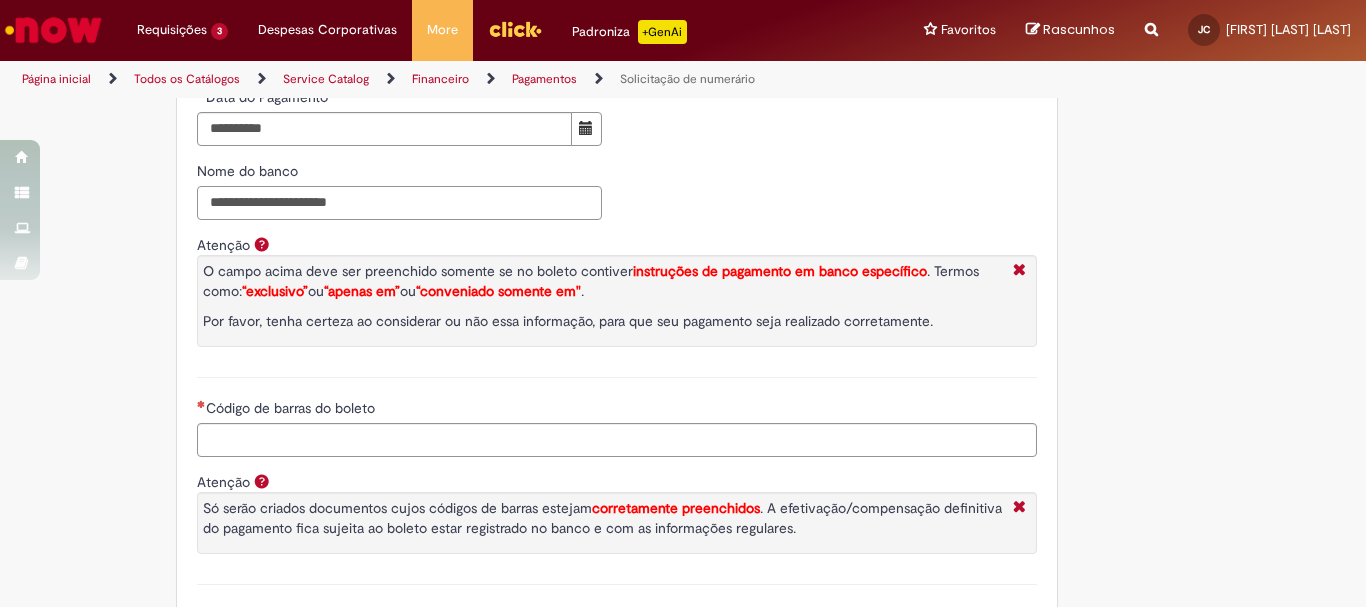 scroll, scrollTop: 2899, scrollLeft: 0, axis: vertical 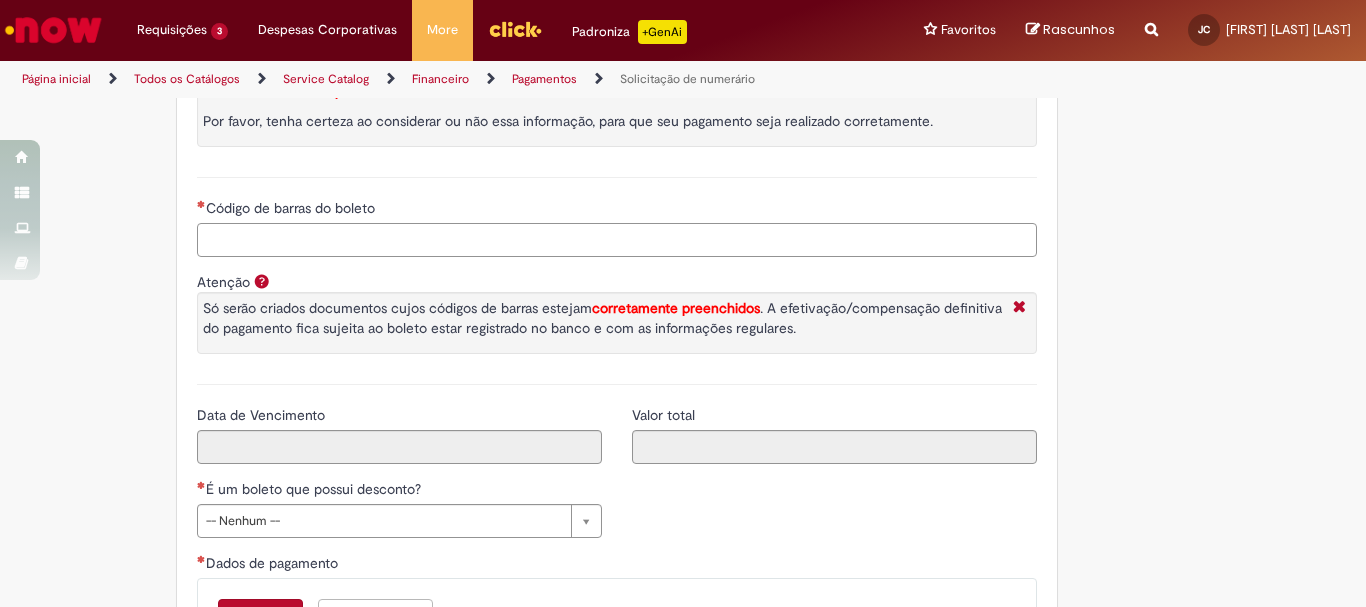 click on "Código de barras do boleto" at bounding box center (617, 240) 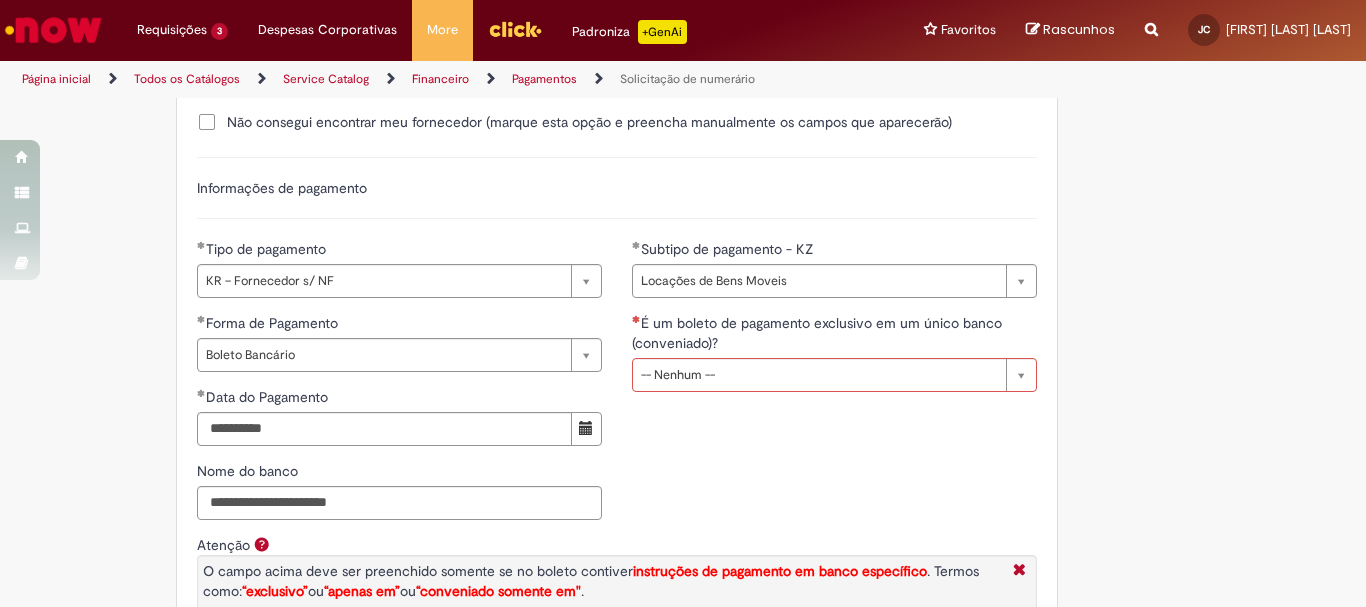 scroll, scrollTop: 2799, scrollLeft: 0, axis: vertical 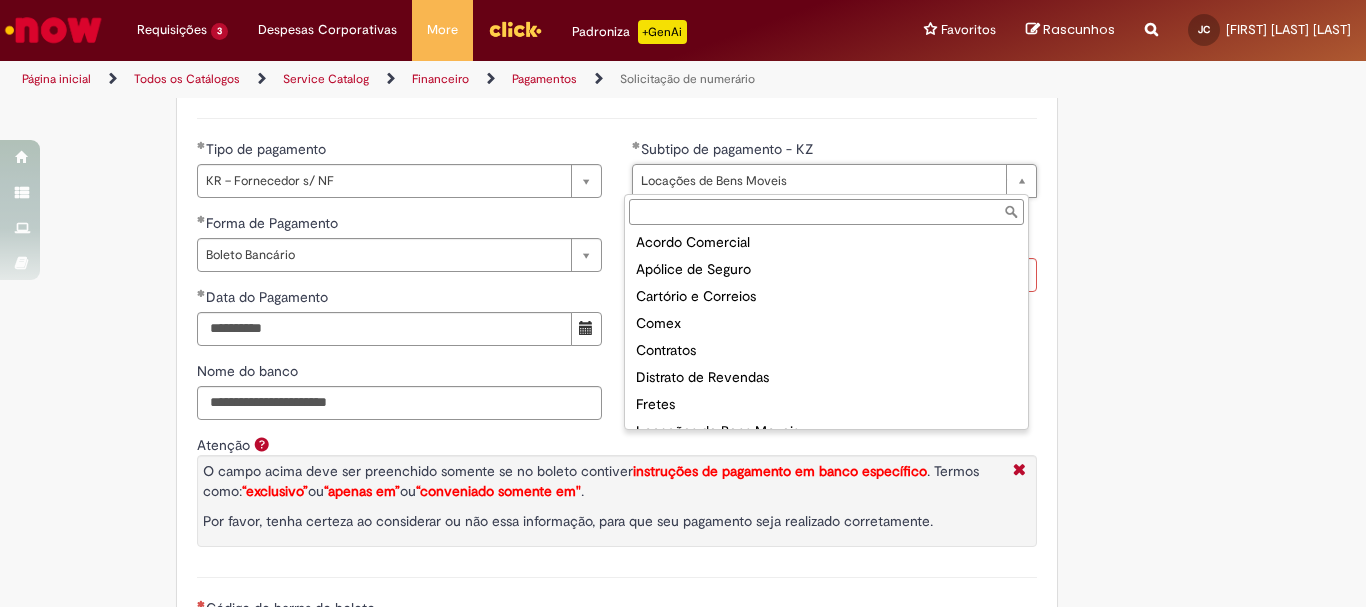 type on "**********" 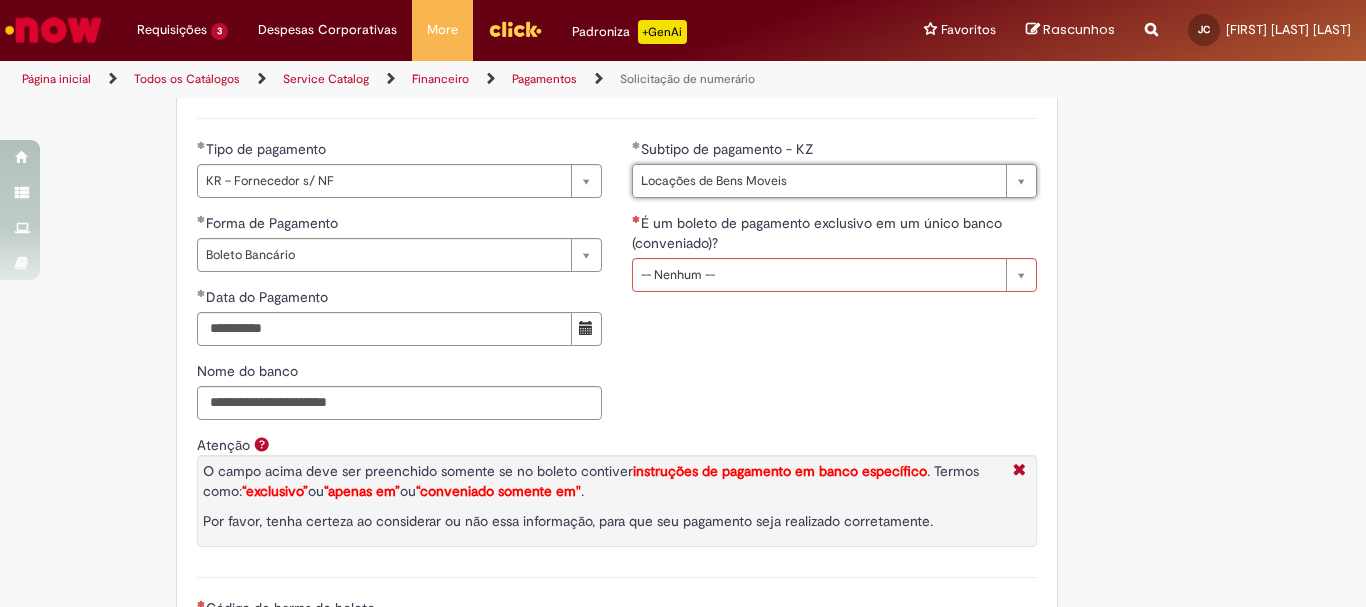 scroll, scrollTop: 0, scrollLeft: 161, axis: horizontal 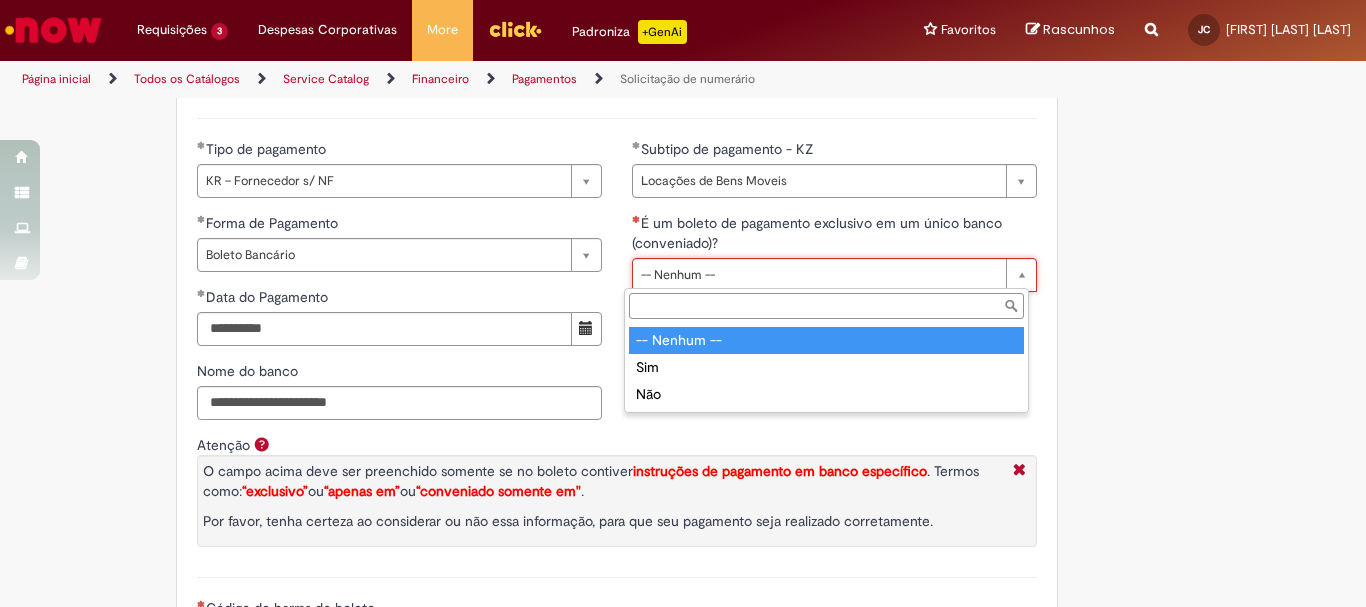 type on "**********" 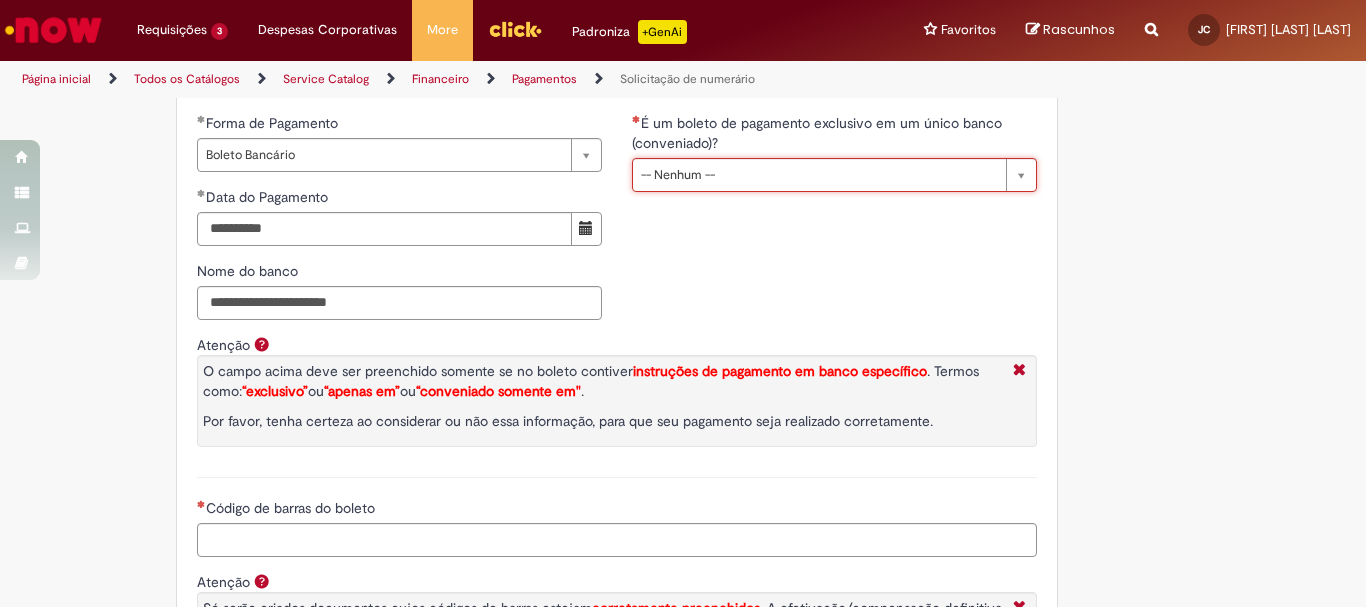 scroll, scrollTop: 2999, scrollLeft: 0, axis: vertical 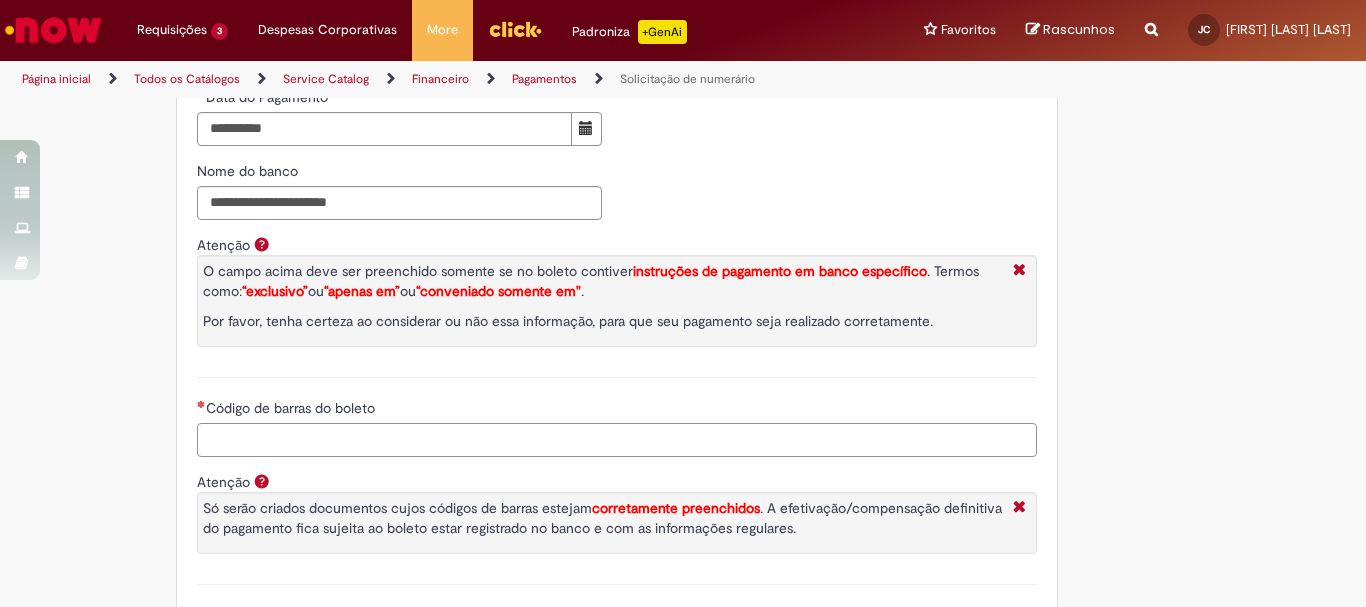 click on "Código de barras do boleto" at bounding box center [617, 440] 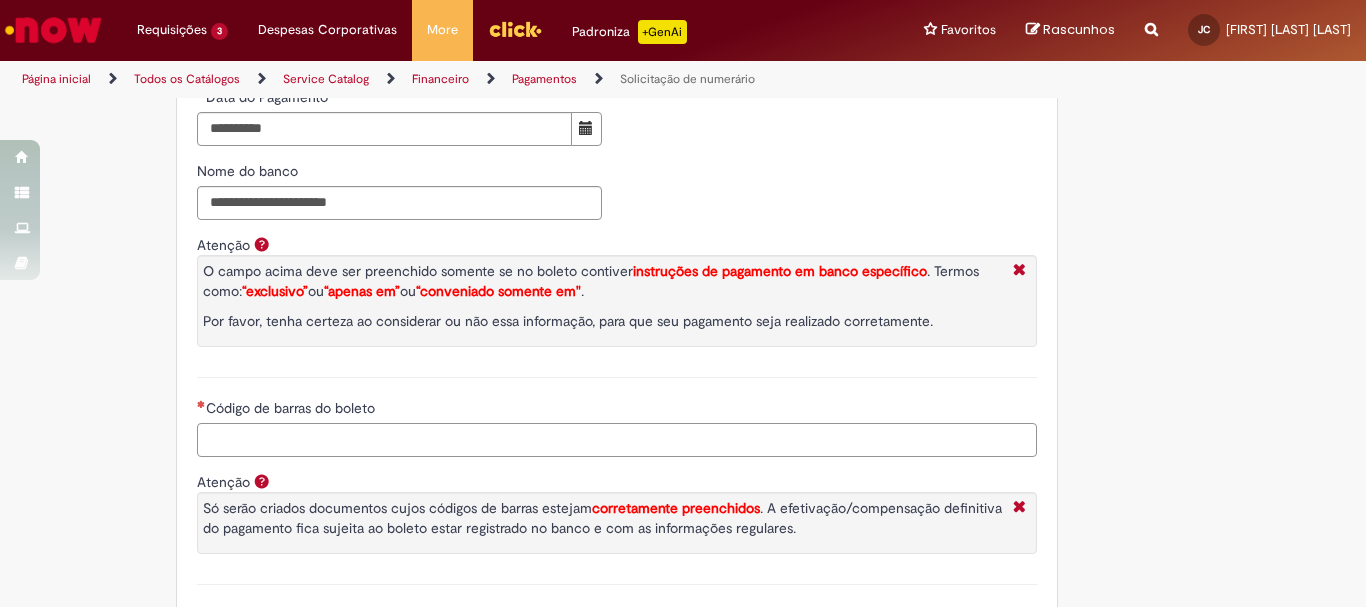 scroll, scrollTop: 3299, scrollLeft: 0, axis: vertical 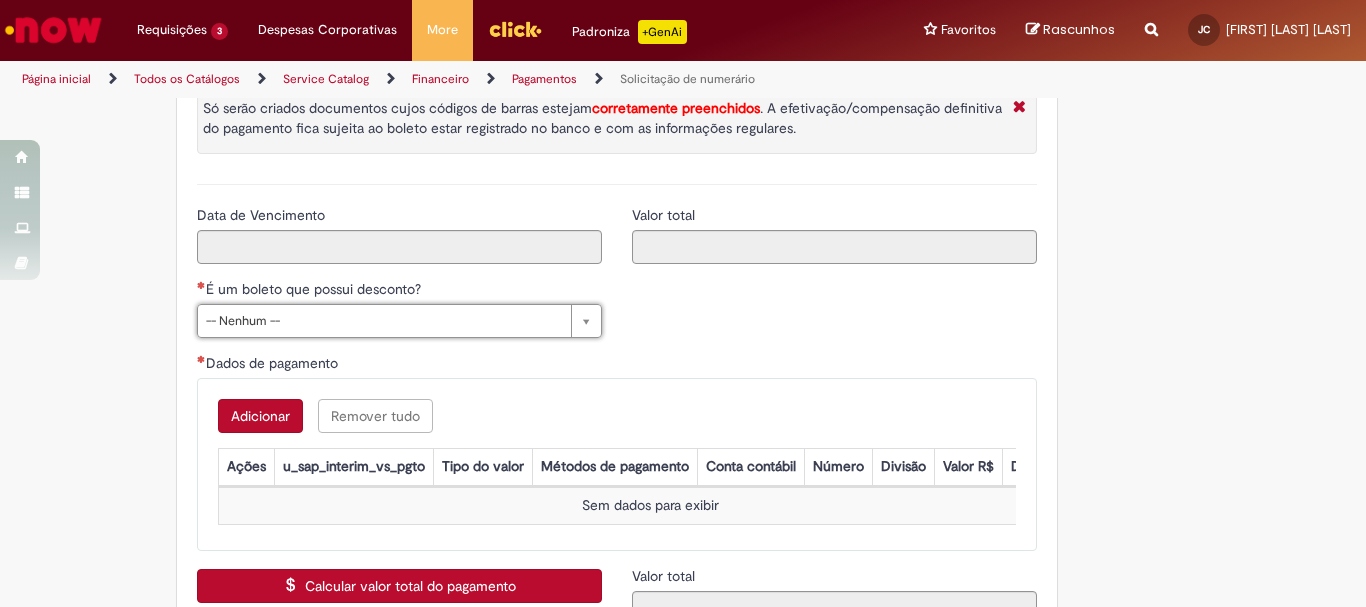 click on "Dados de pagamento" at bounding box center (617, 365) 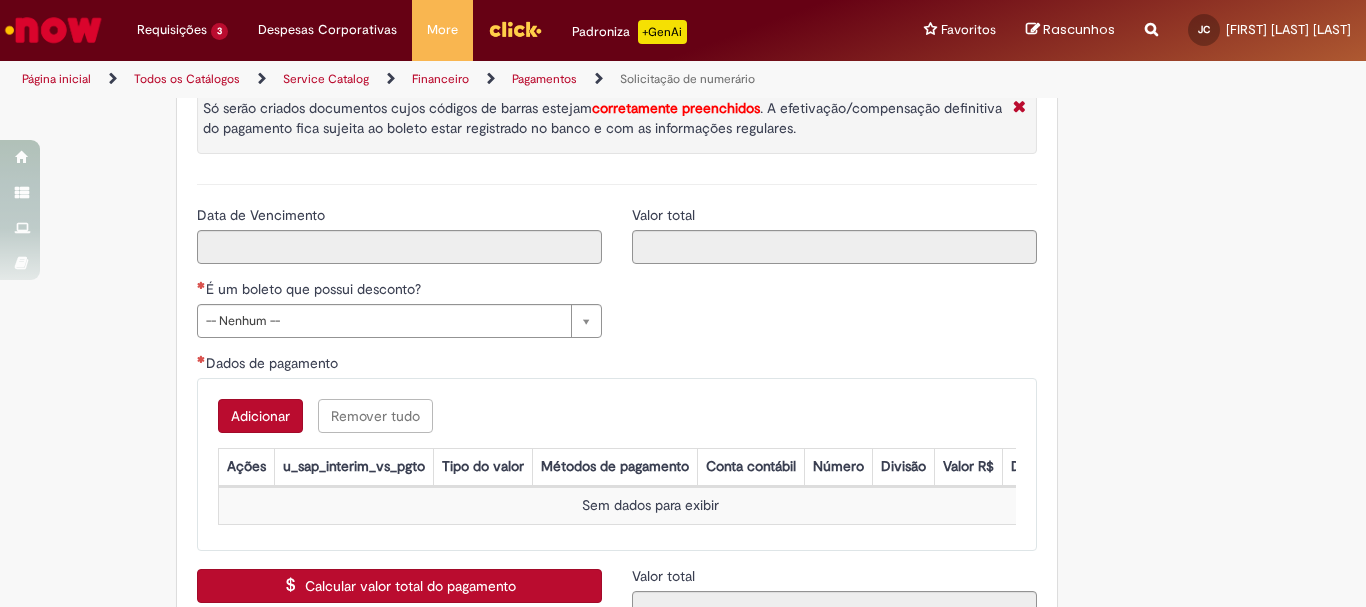 click on "Adicionar" at bounding box center (260, 416) 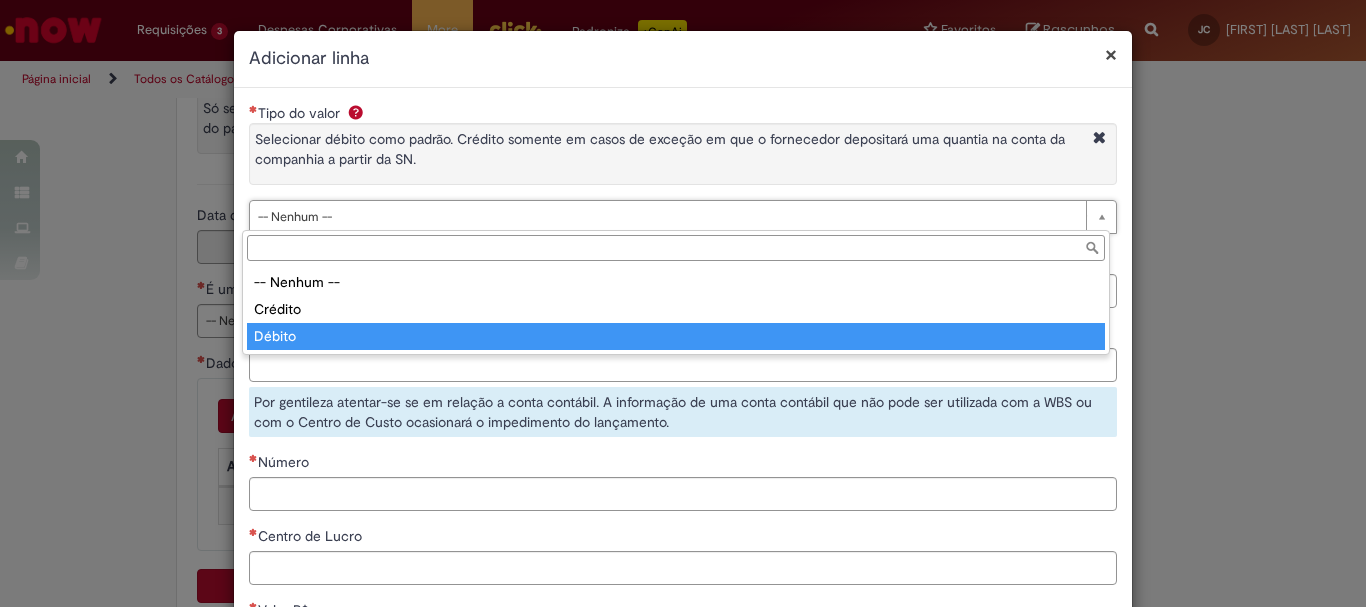 type on "******" 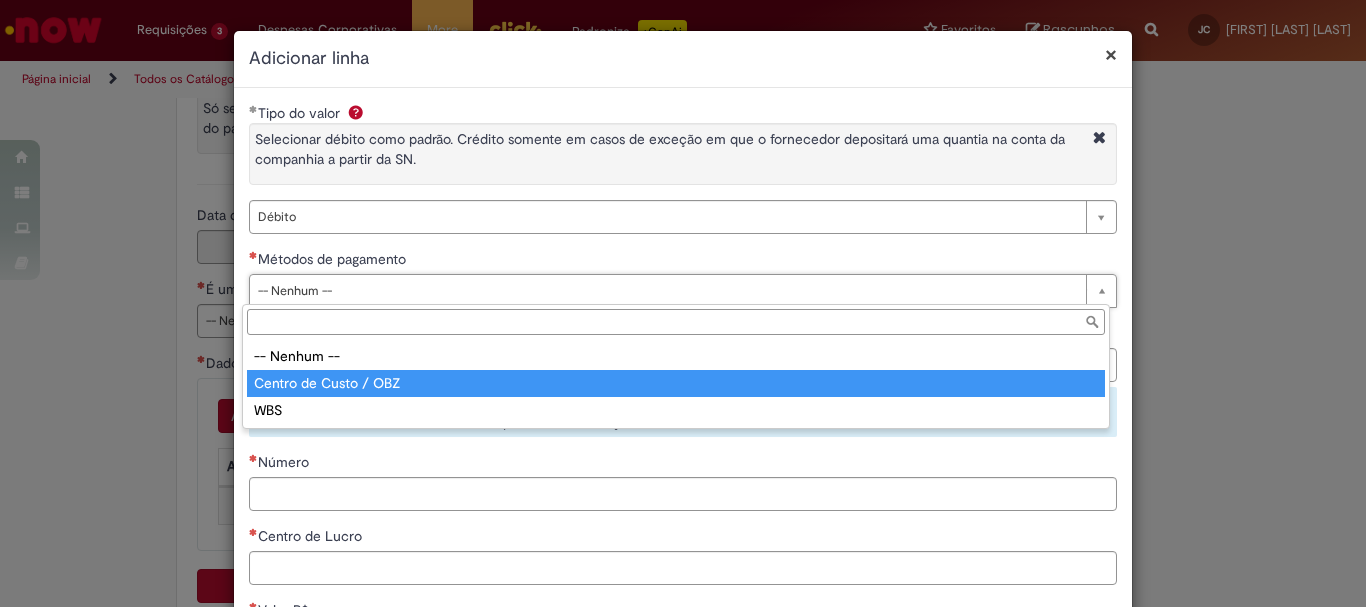 type on "**********" 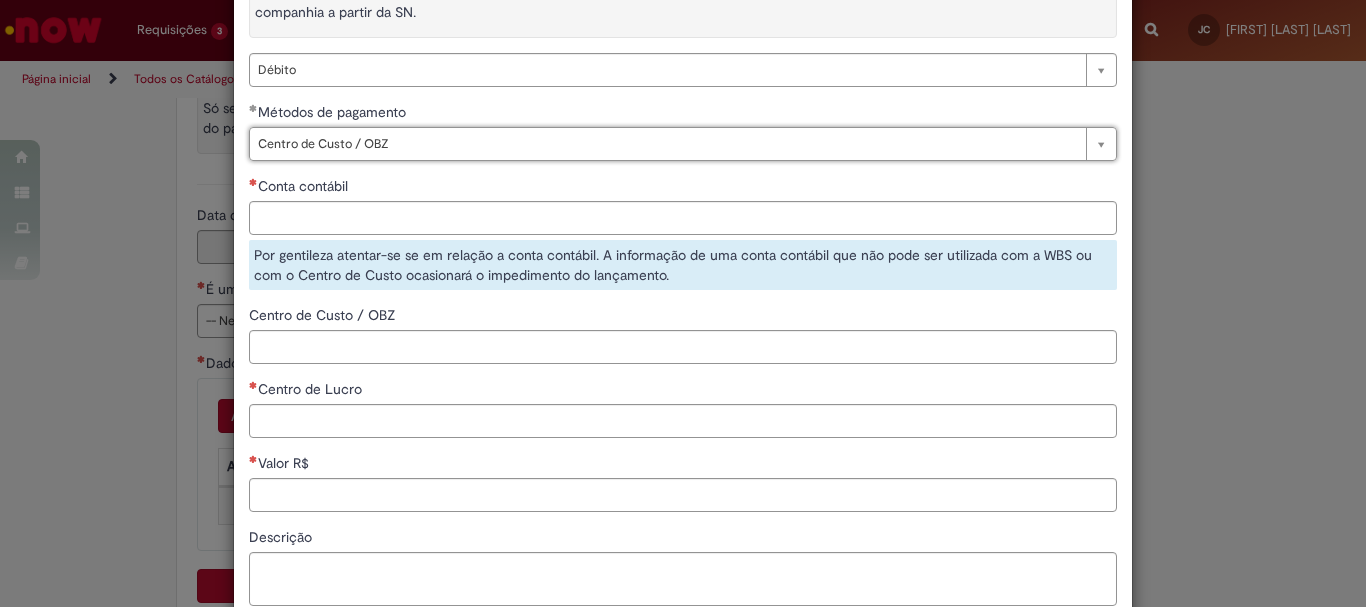 scroll, scrollTop: 0, scrollLeft: 0, axis: both 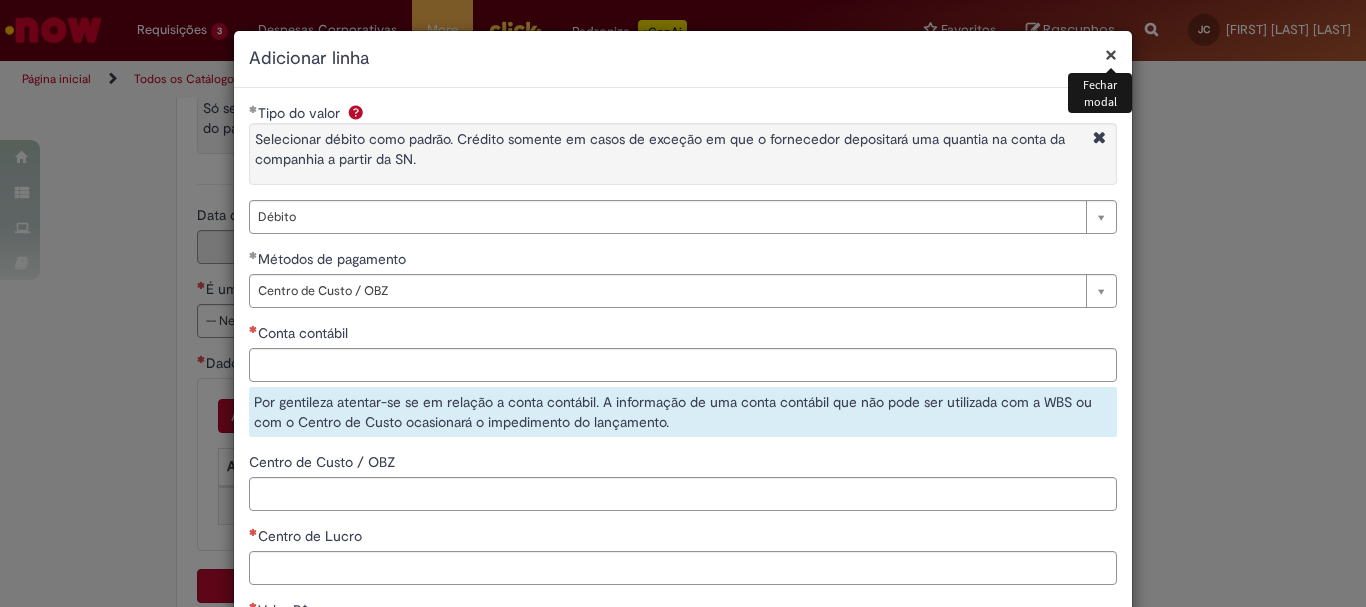 click on "×" at bounding box center (1111, 54) 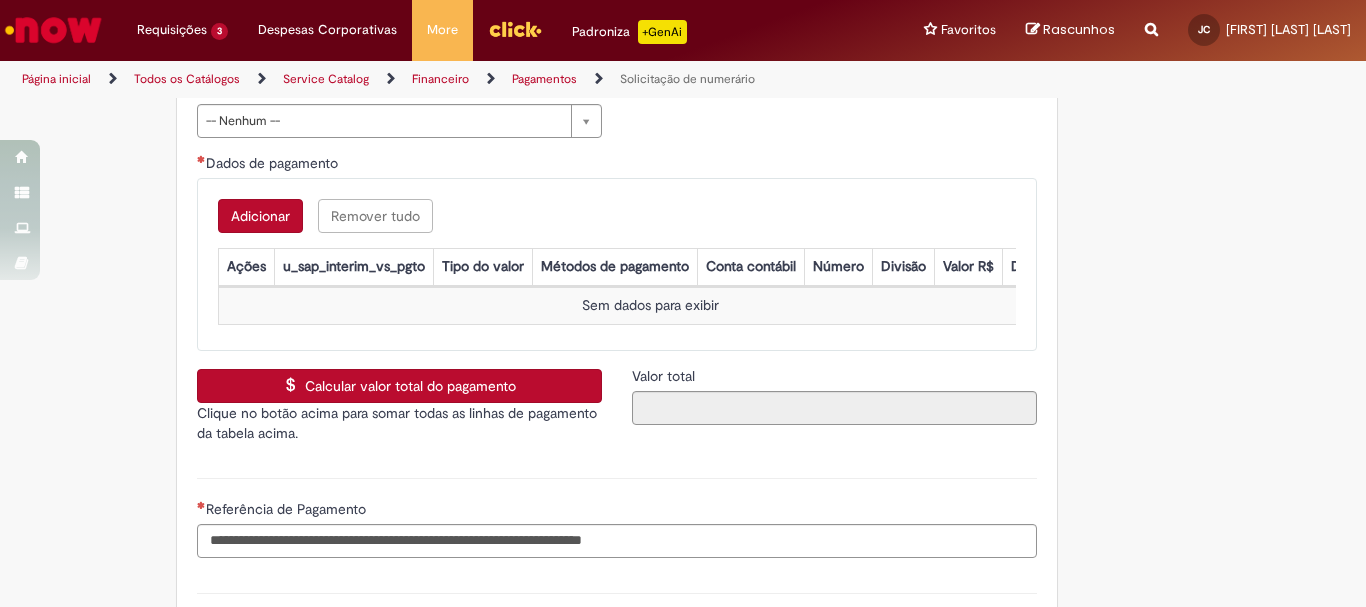 scroll, scrollTop: 3799, scrollLeft: 0, axis: vertical 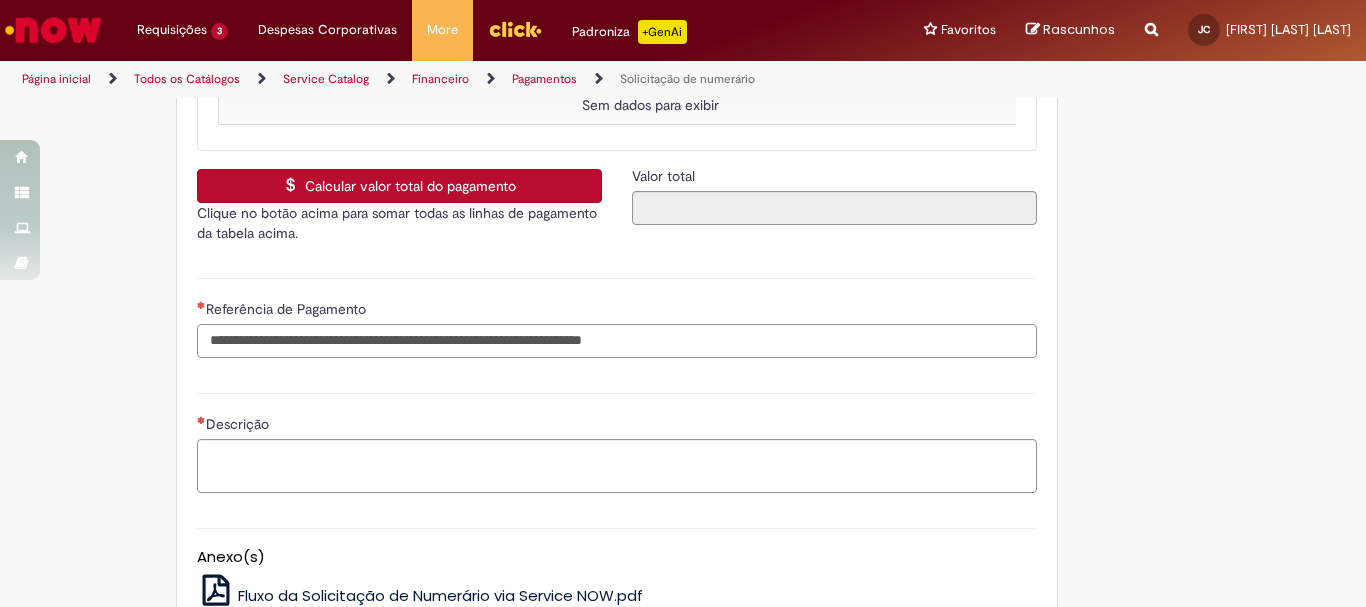 click on "Referência de Pagamento" at bounding box center [617, 341] 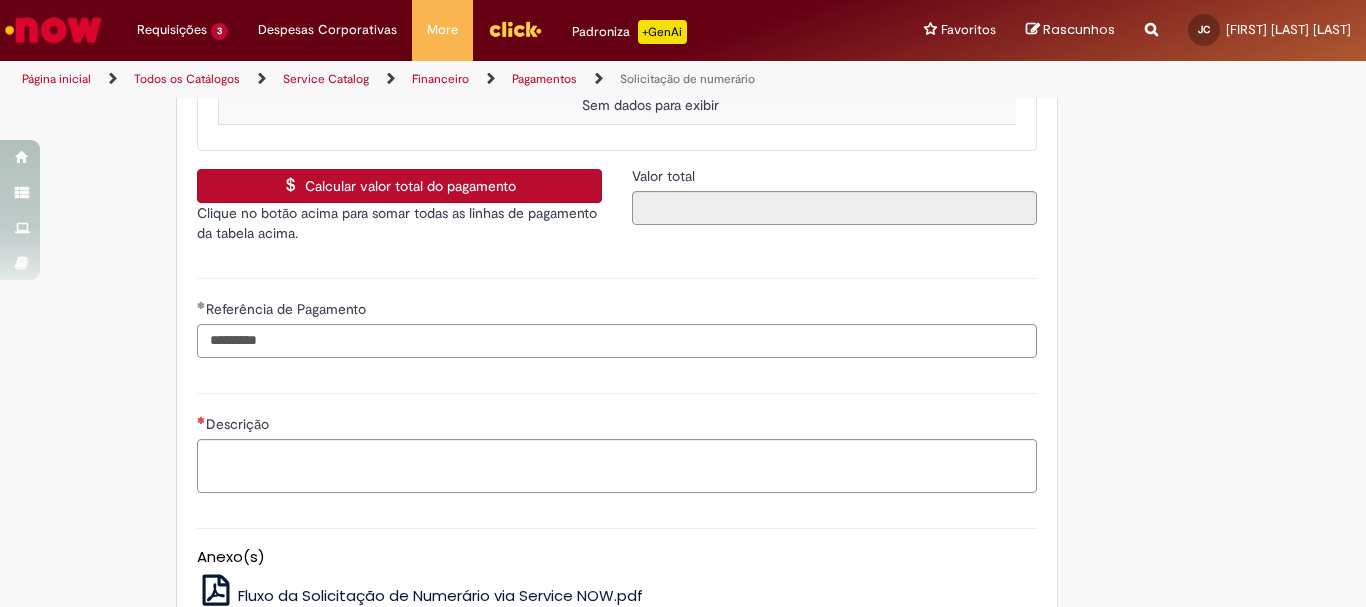 type on "*********" 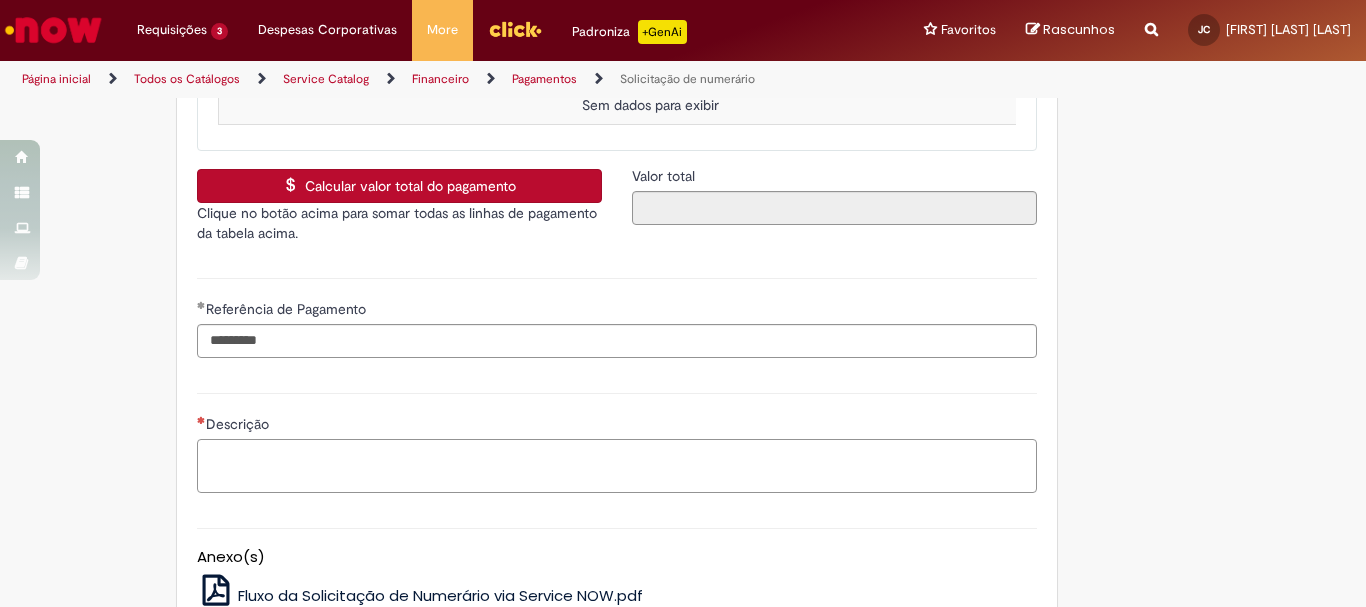 click on "Descrição" at bounding box center (617, 466) 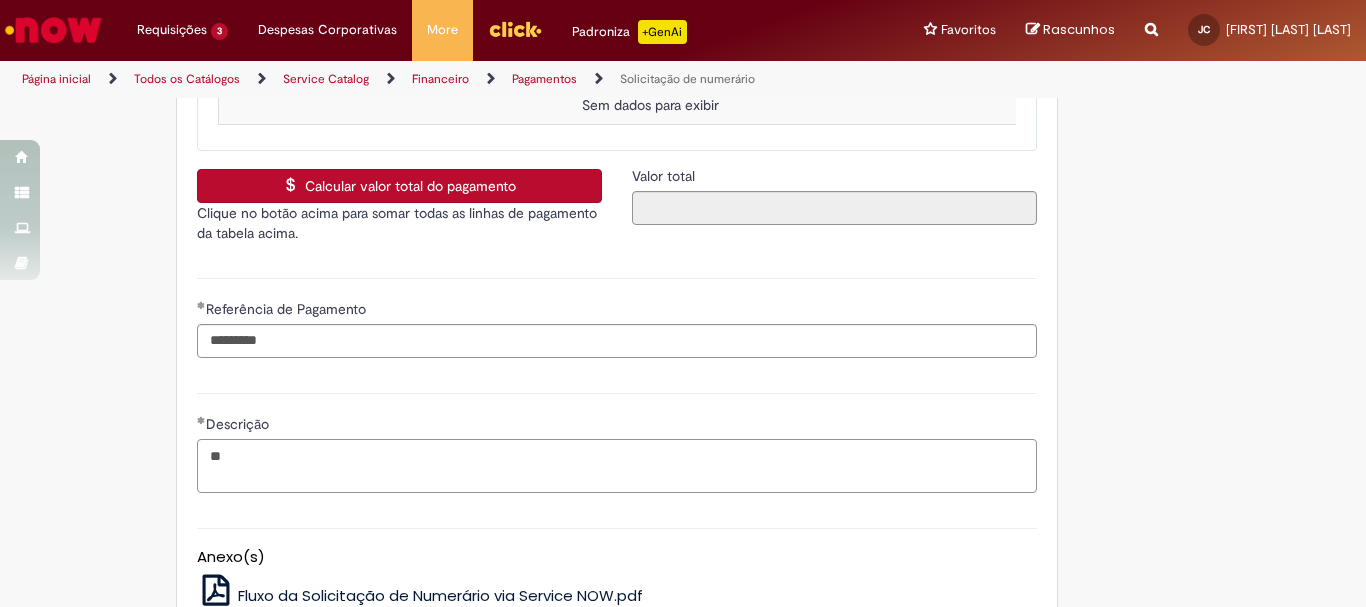type on "***" 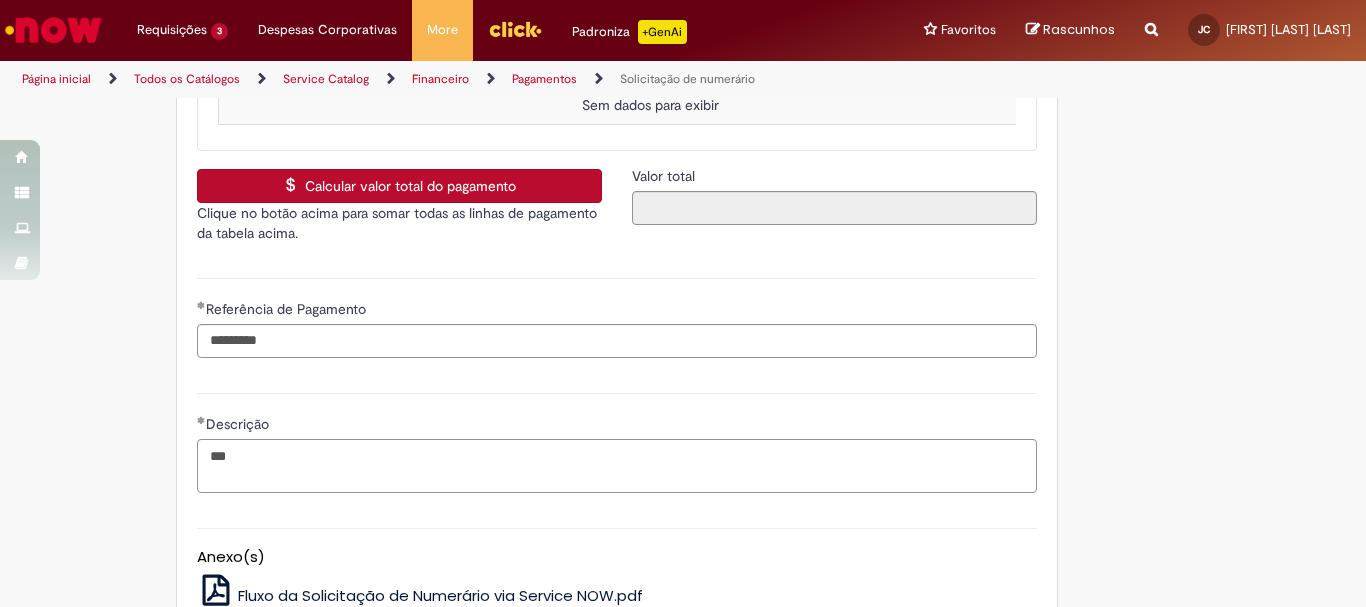 drag, startPoint x: 266, startPoint y: 479, endPoint x: 168, endPoint y: 475, distance: 98.0816 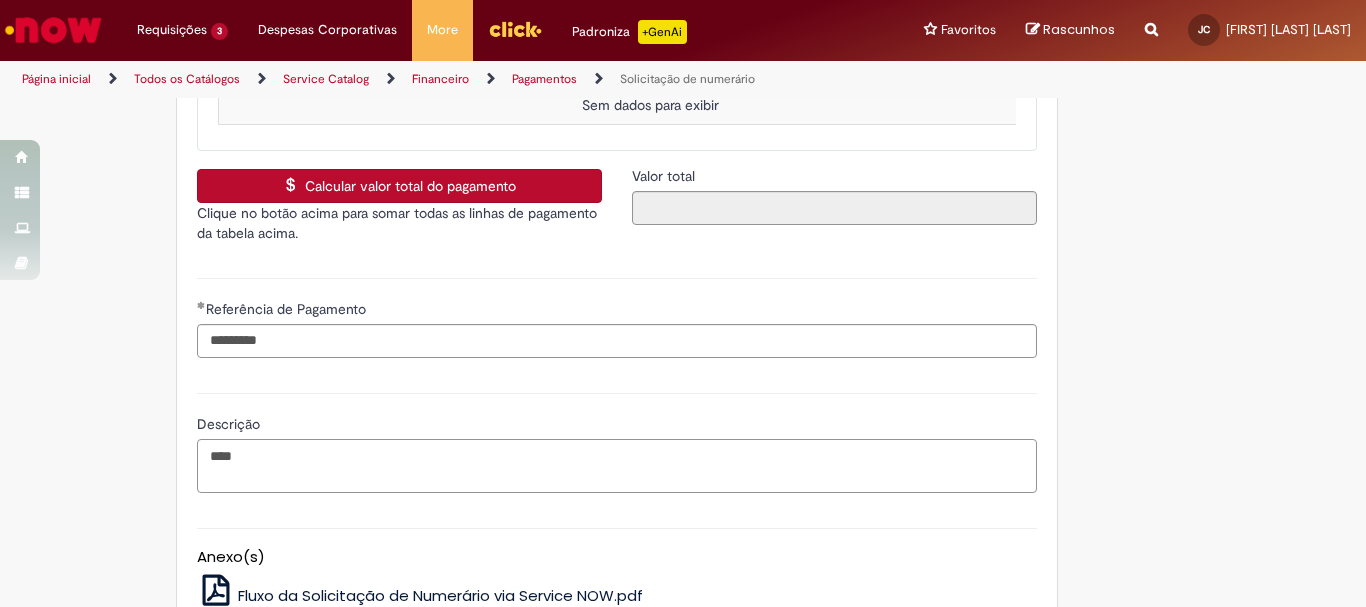 click on "***" at bounding box center [617, 466] 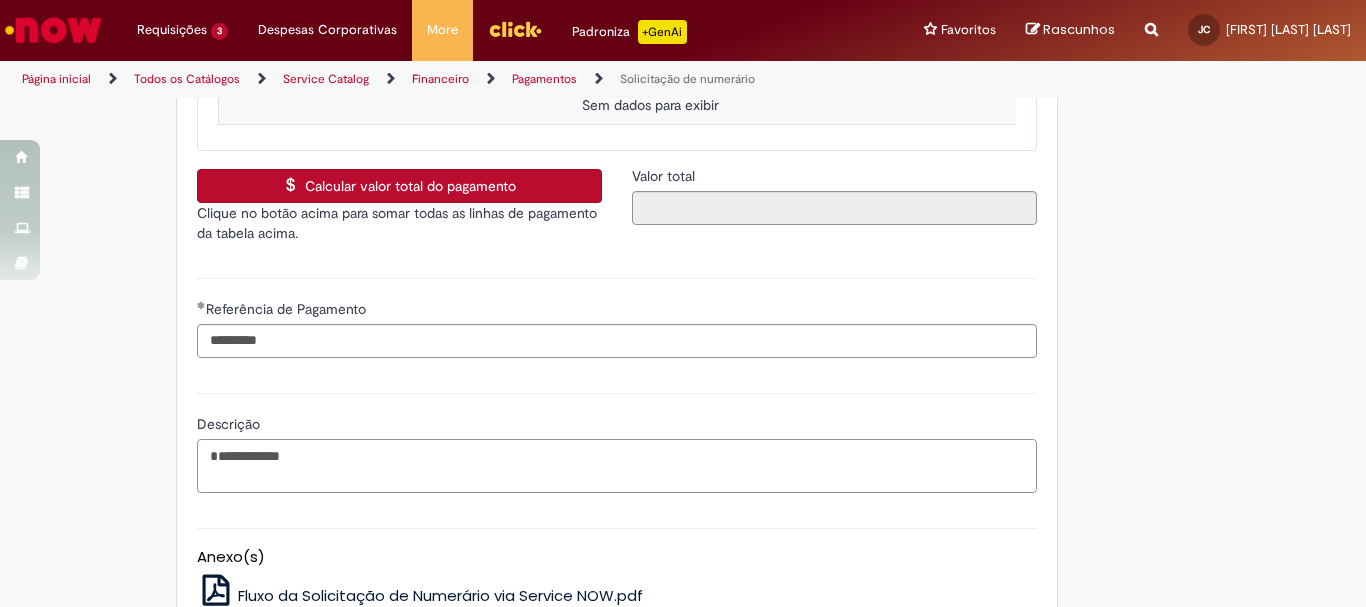 click on "**********" at bounding box center (617, 466) 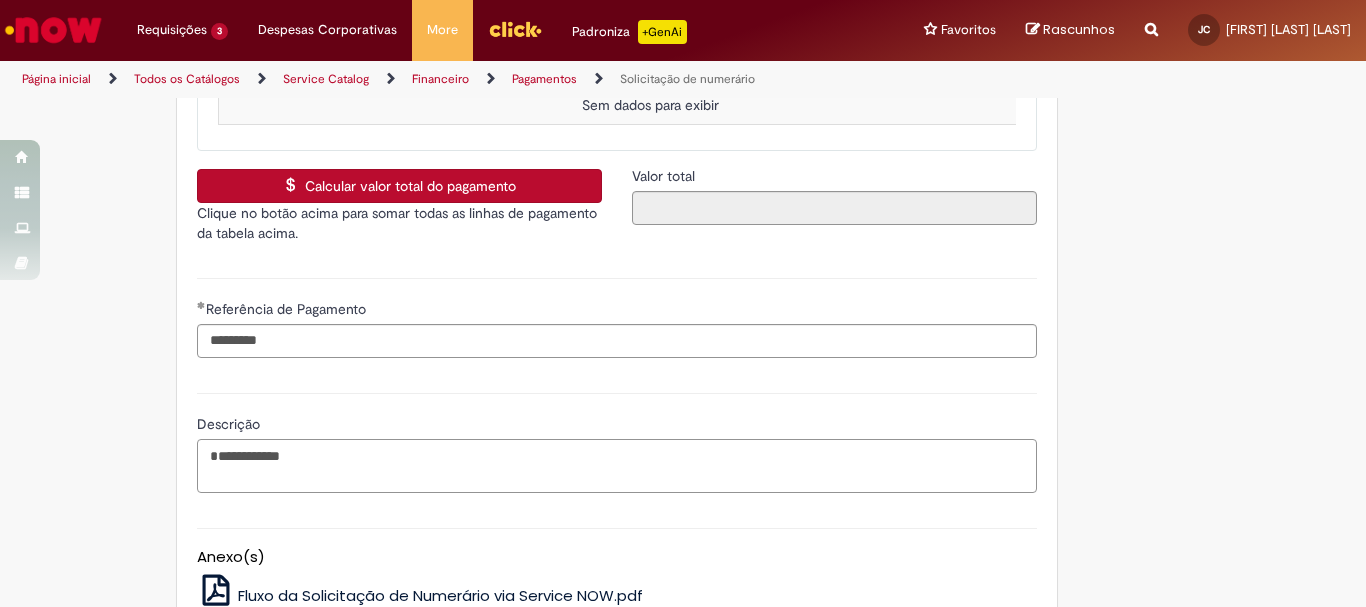 paste on "*****" 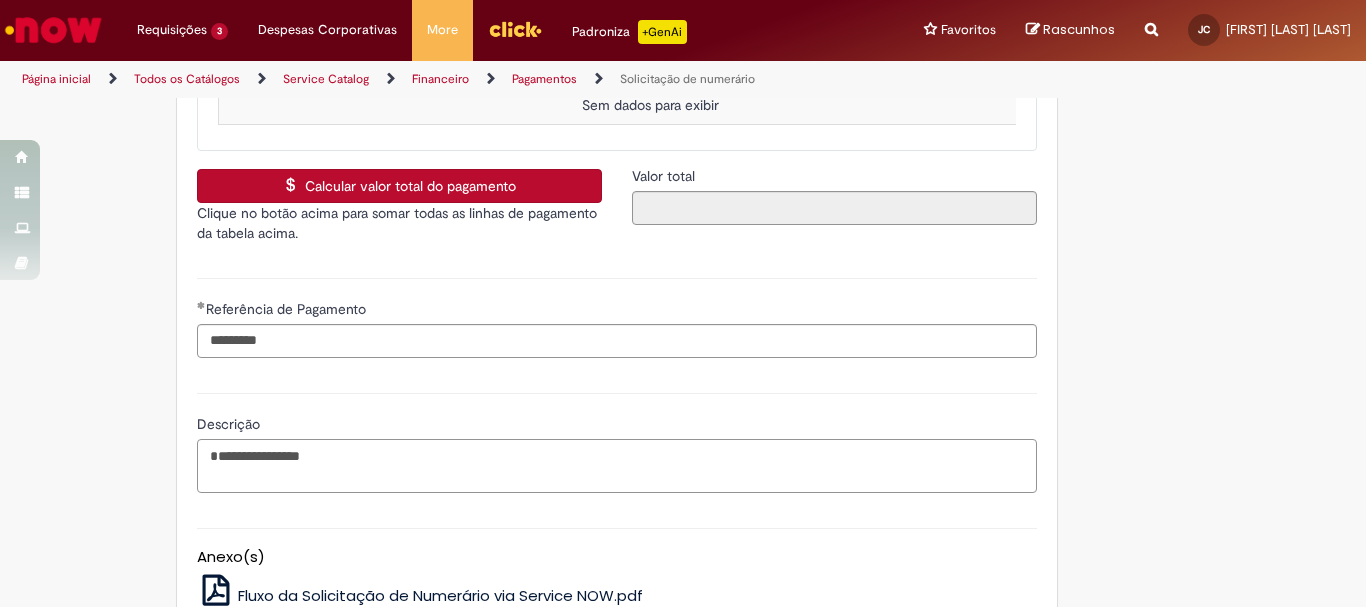 click on "**********" at bounding box center [617, 466] 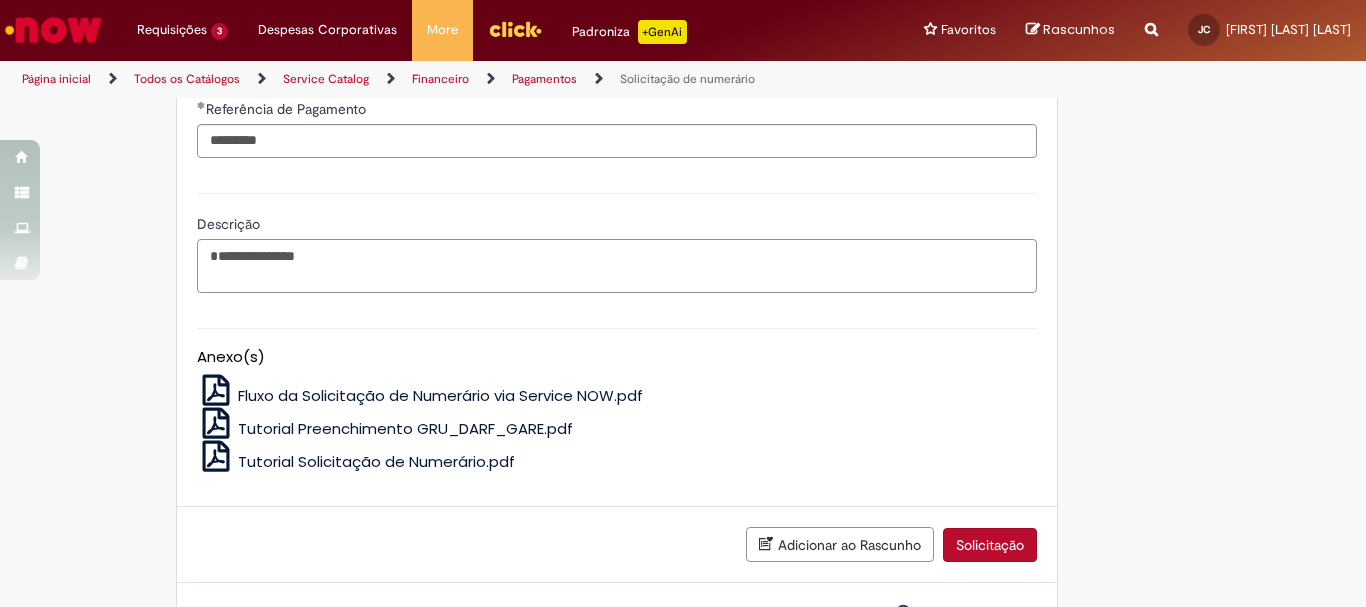 scroll, scrollTop: 4099, scrollLeft: 0, axis: vertical 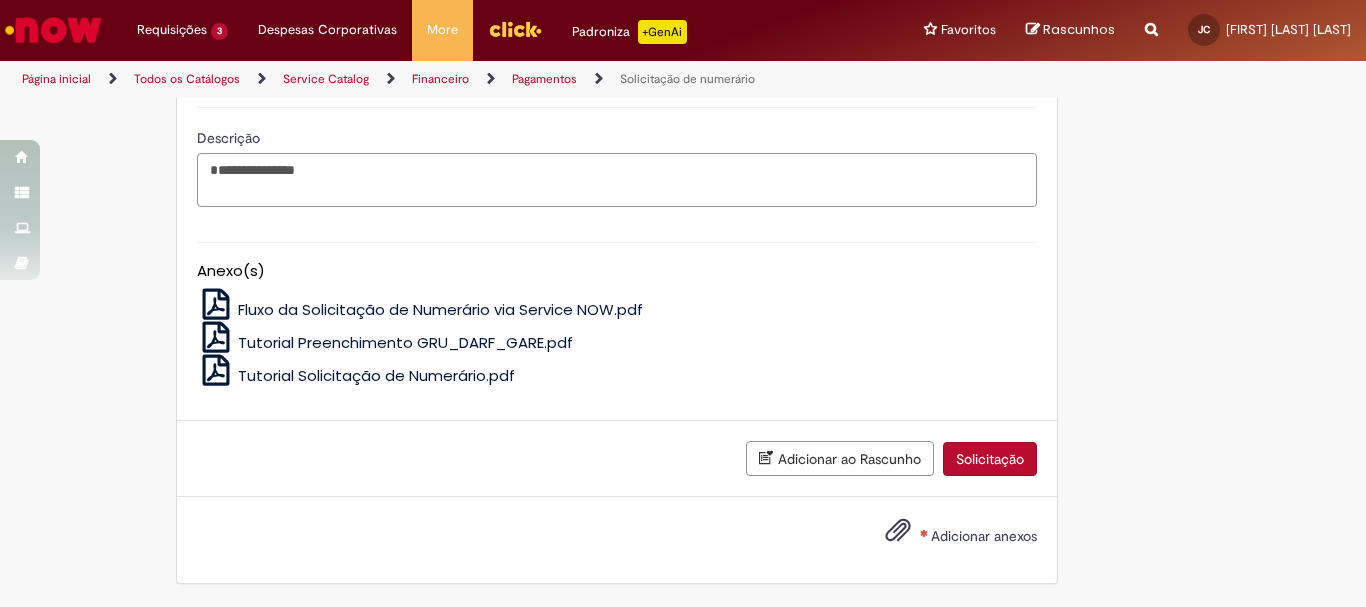 type on "**********" 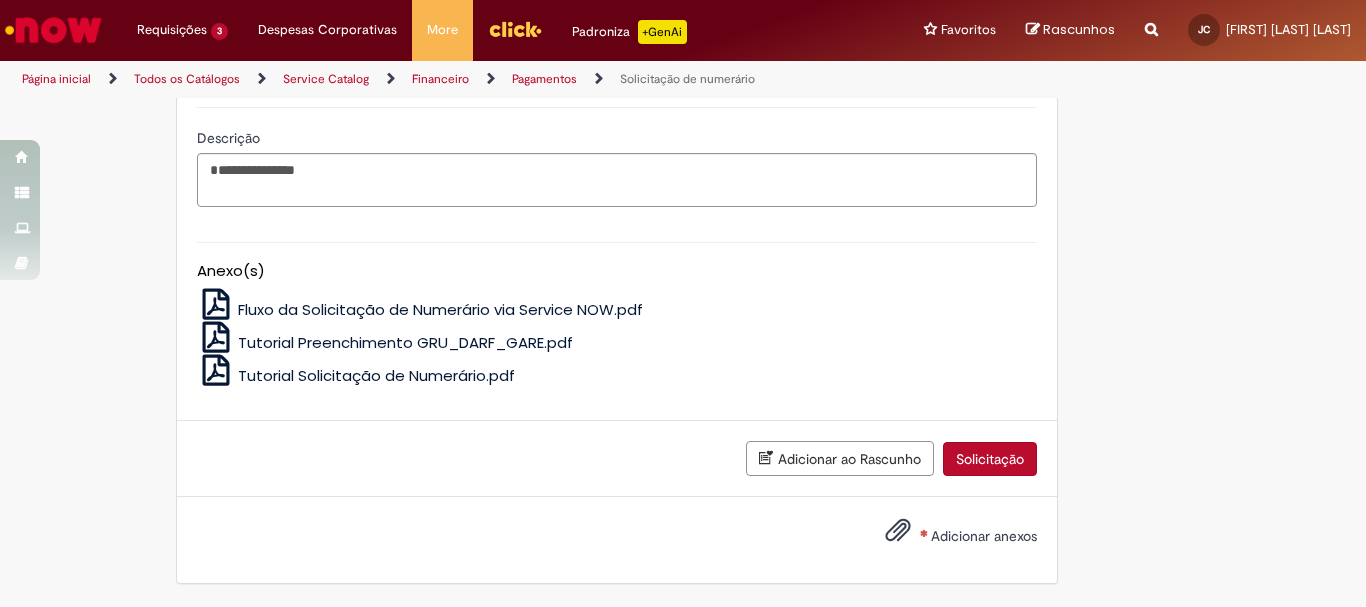 click on "Adicionar anexos" at bounding box center (946, 537) 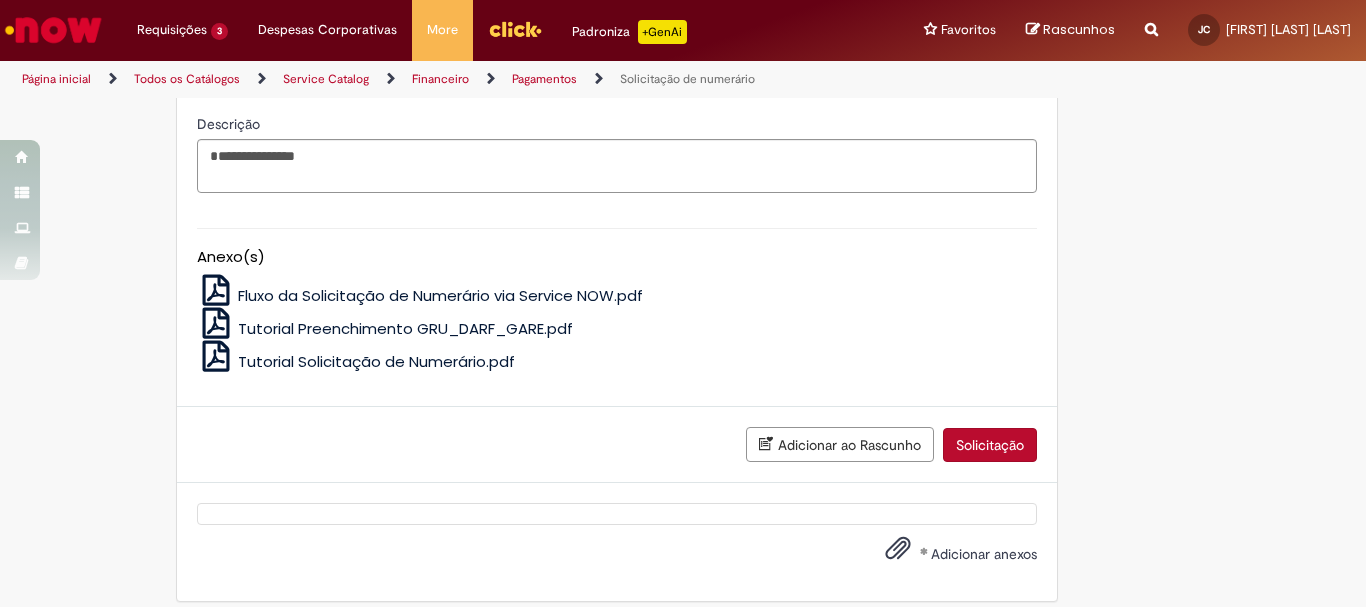 scroll, scrollTop: 2705, scrollLeft: 0, axis: vertical 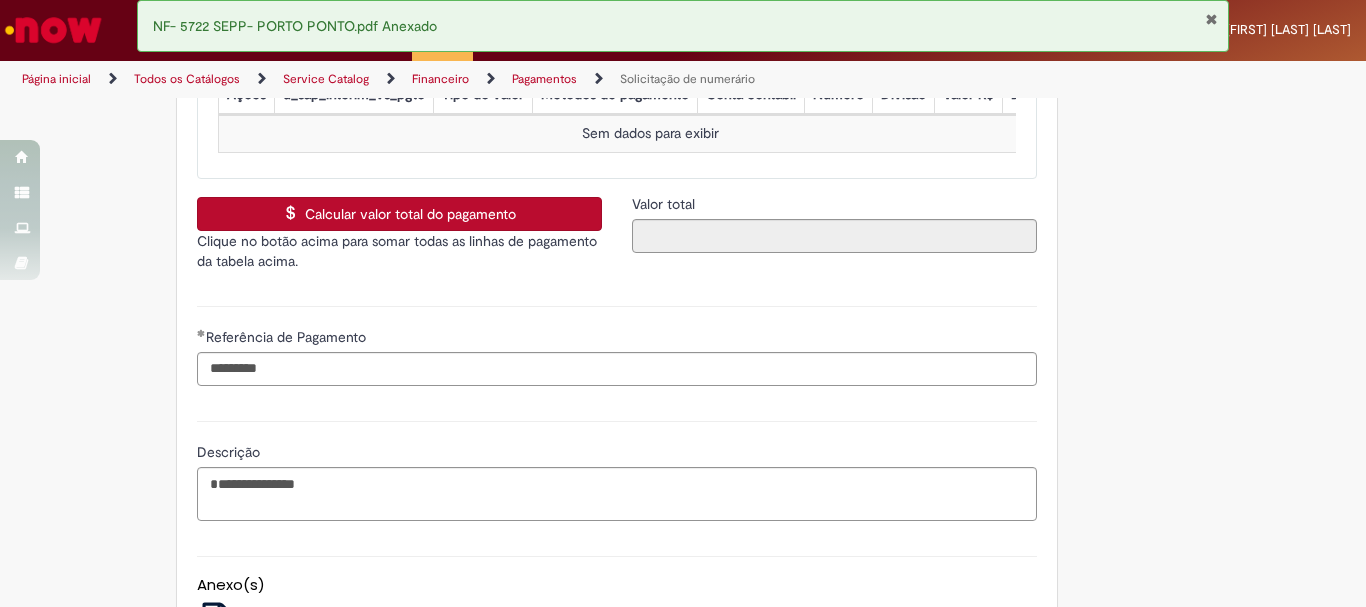 click at bounding box center (1211, 19) 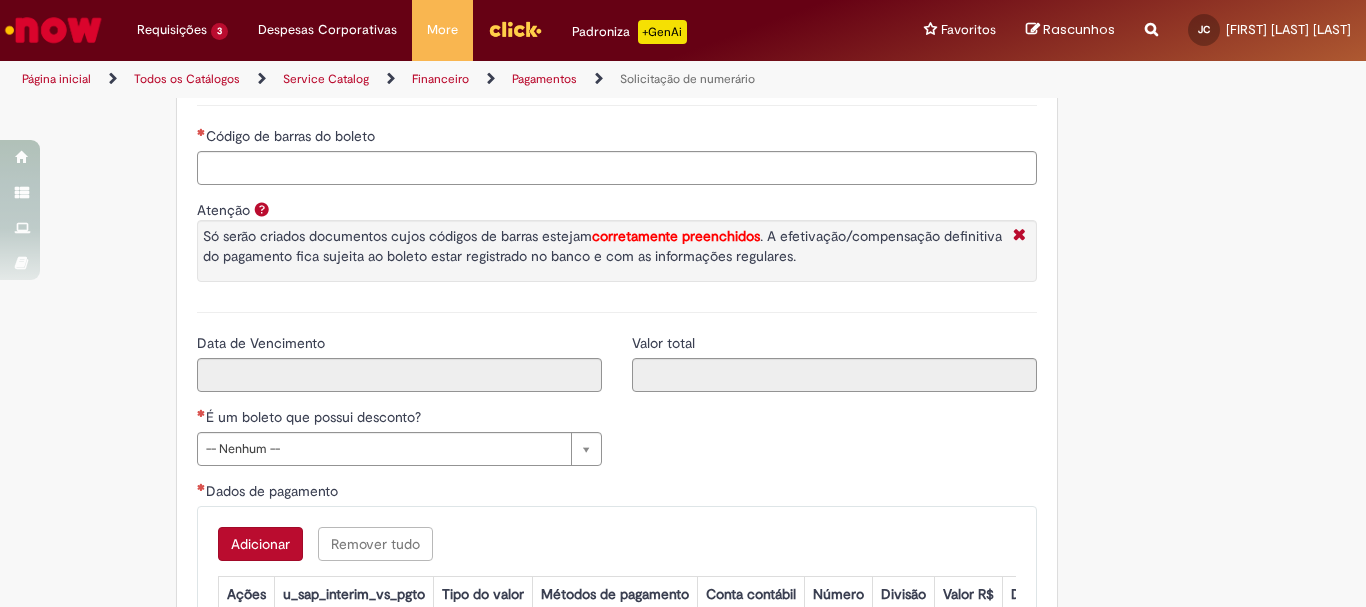 scroll, scrollTop: 3171, scrollLeft: 0, axis: vertical 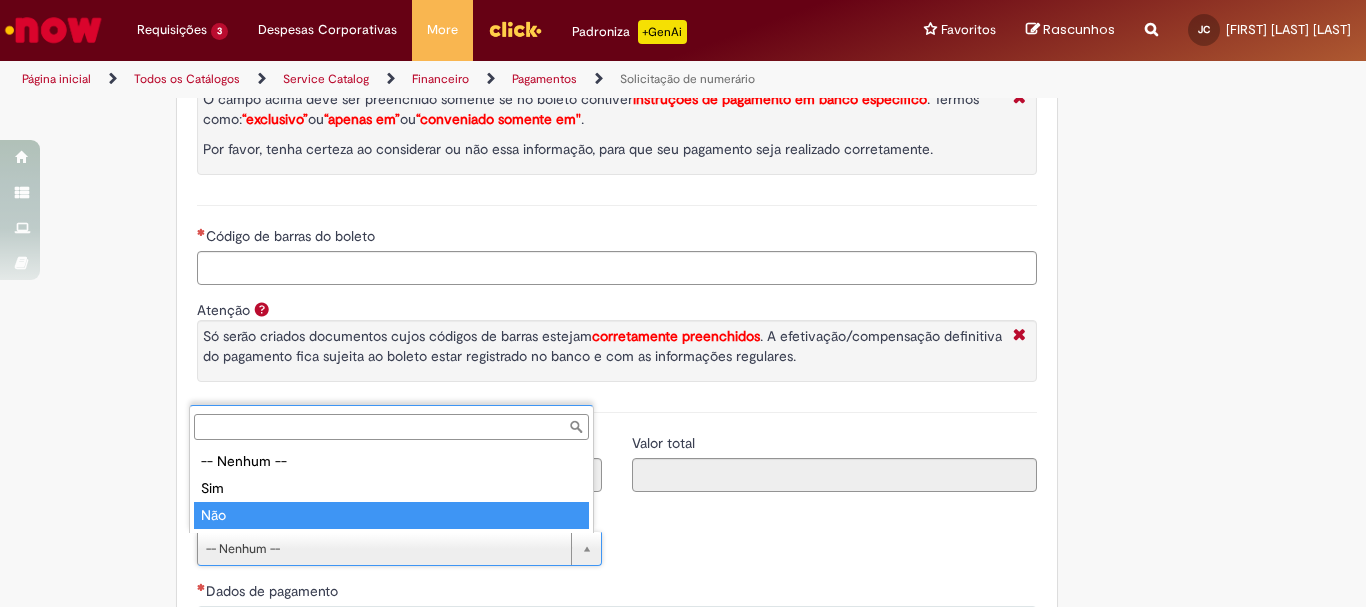 type on "***" 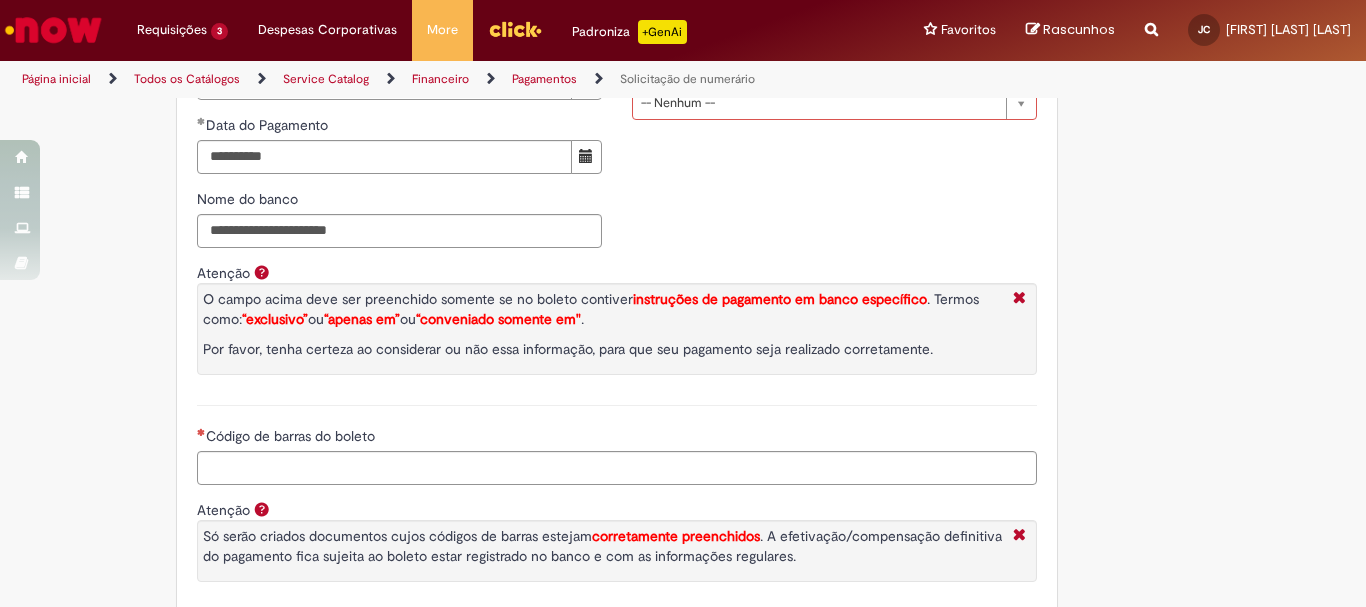 scroll, scrollTop: 2871, scrollLeft: 0, axis: vertical 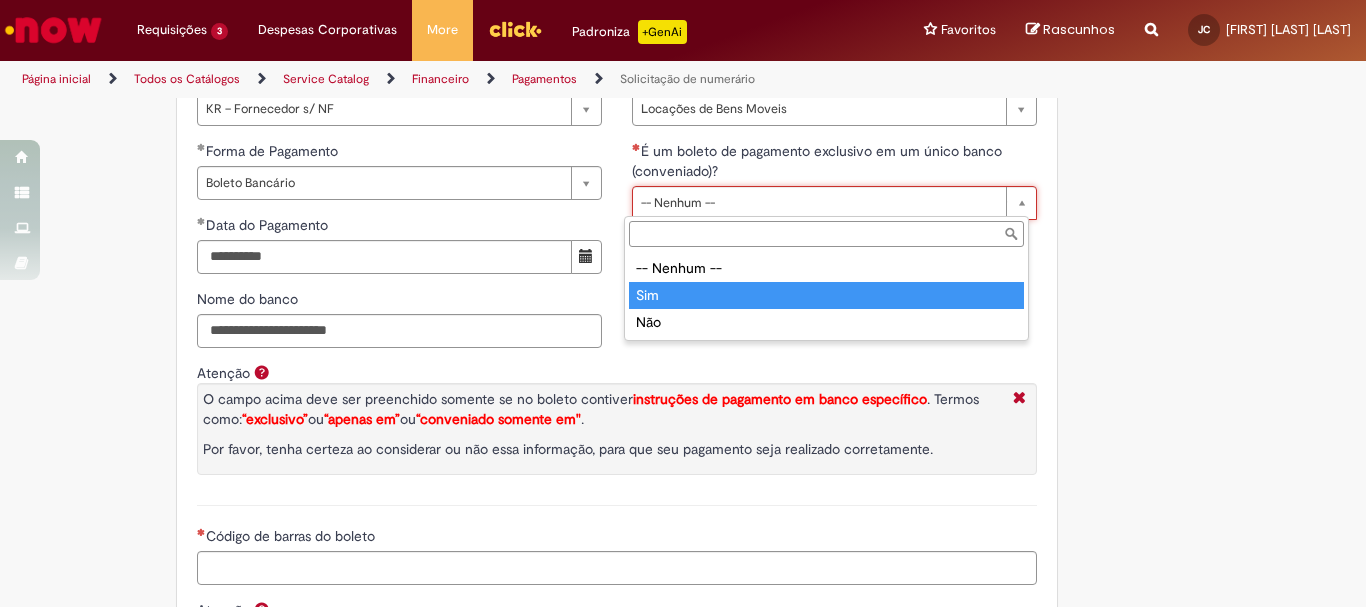type on "***" 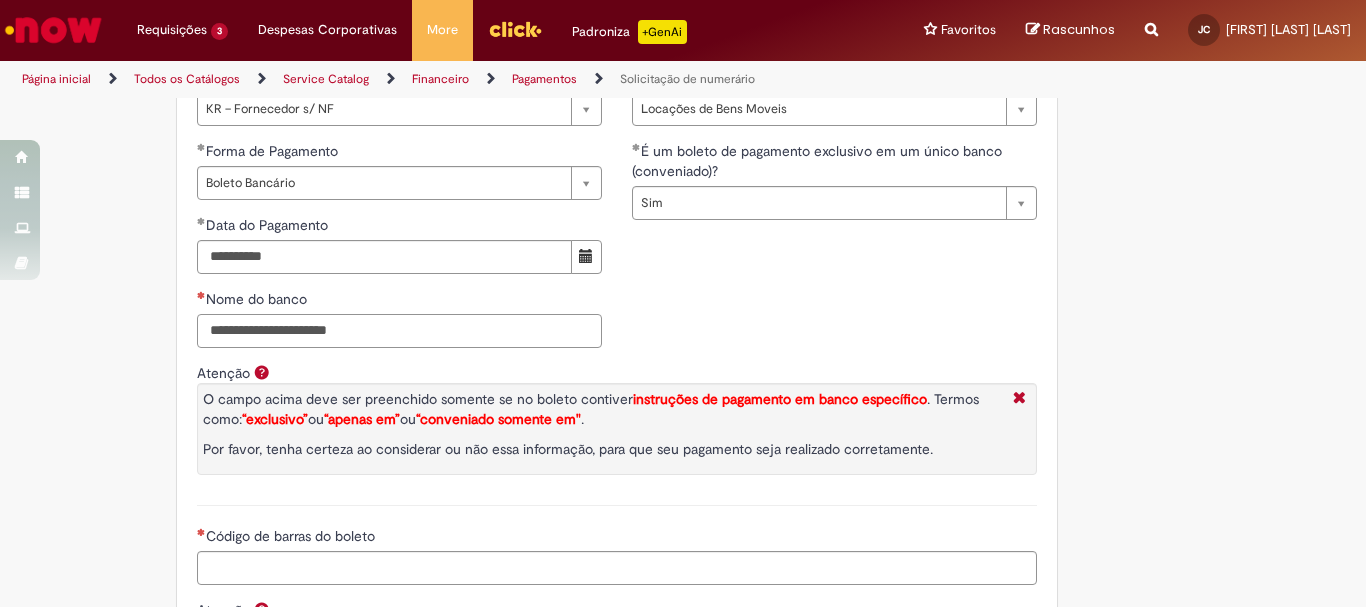 click on "Nome do banco" at bounding box center [399, 331] 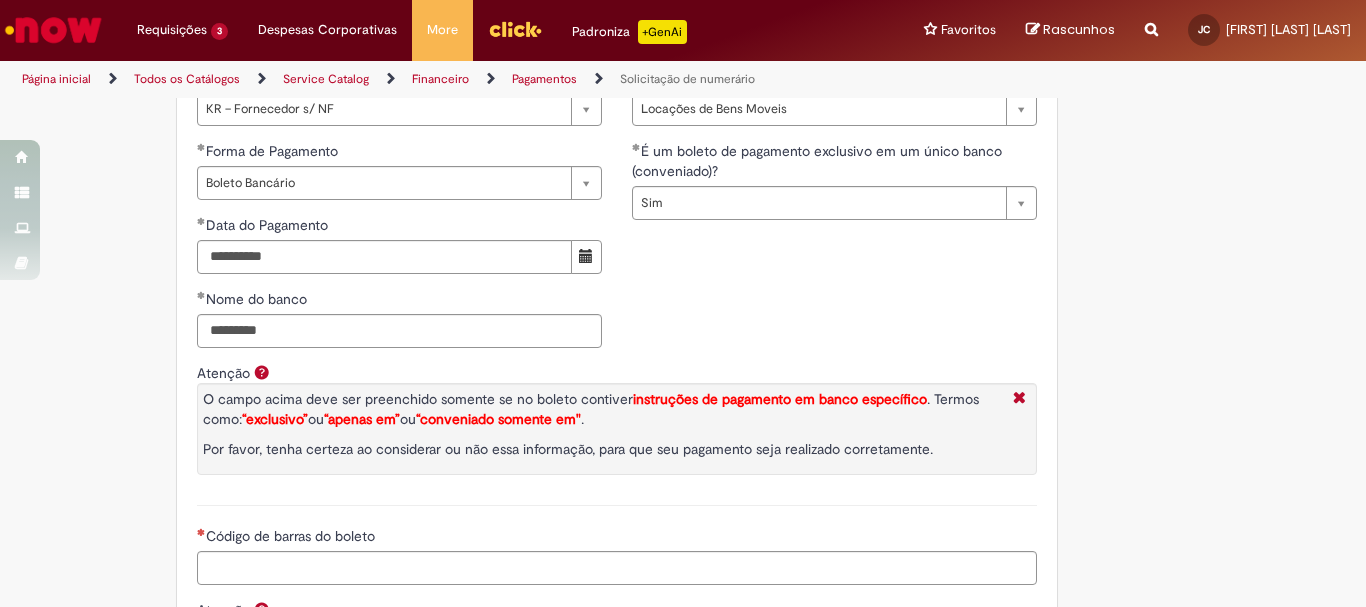 click on "instruções de pagamento em banco específico" at bounding box center [780, 399] 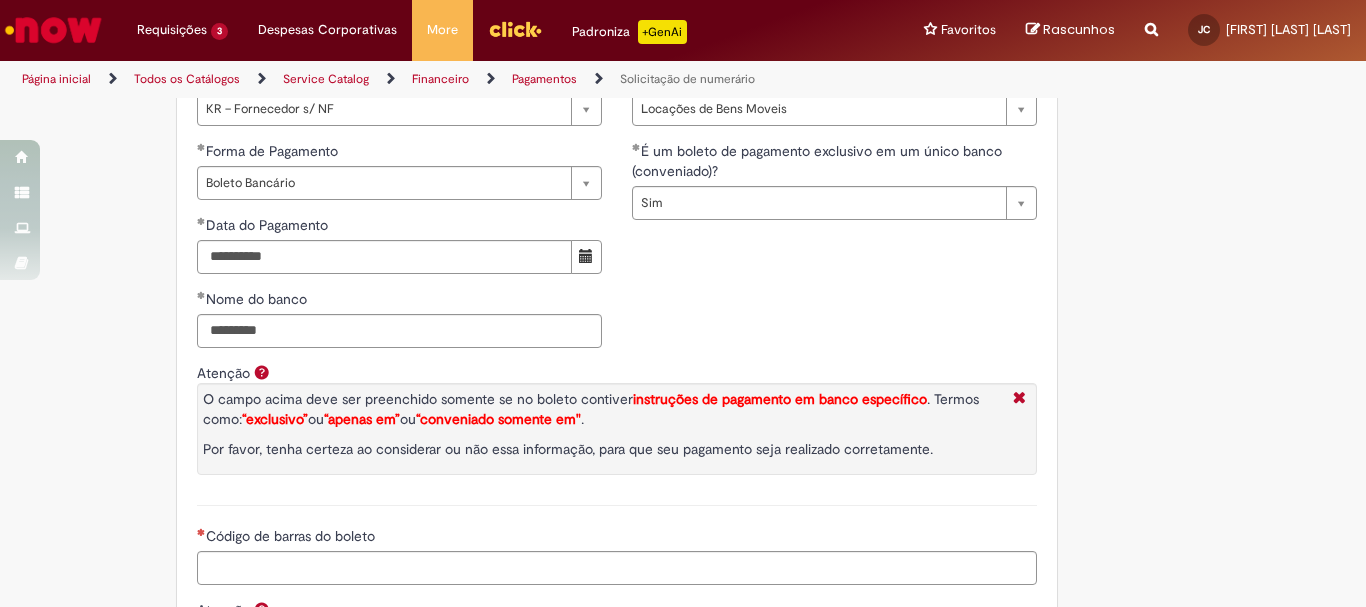 click on "O campo acima deve ser preenchido somente se no boleto contiver  instruções de pagamento em banco específico . Termos como:  “exclusivo”  ou  “apenas em”  ou  “conveniado somente em" ." at bounding box center [603, 409] 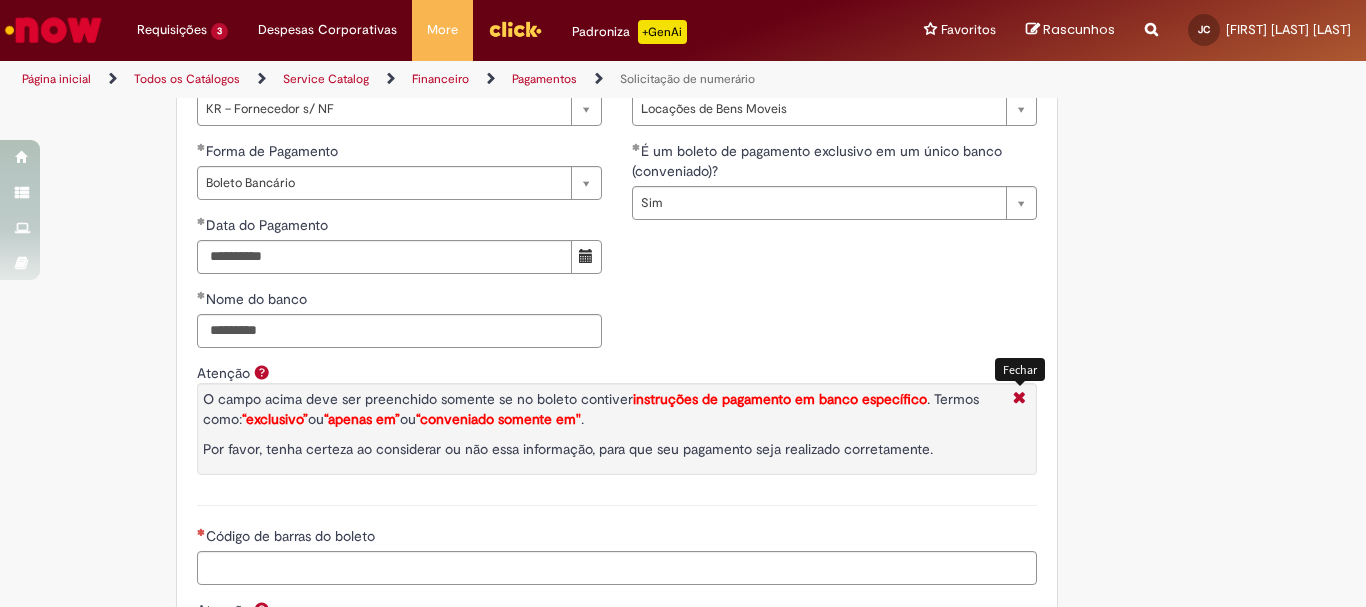 click at bounding box center (1019, 399) 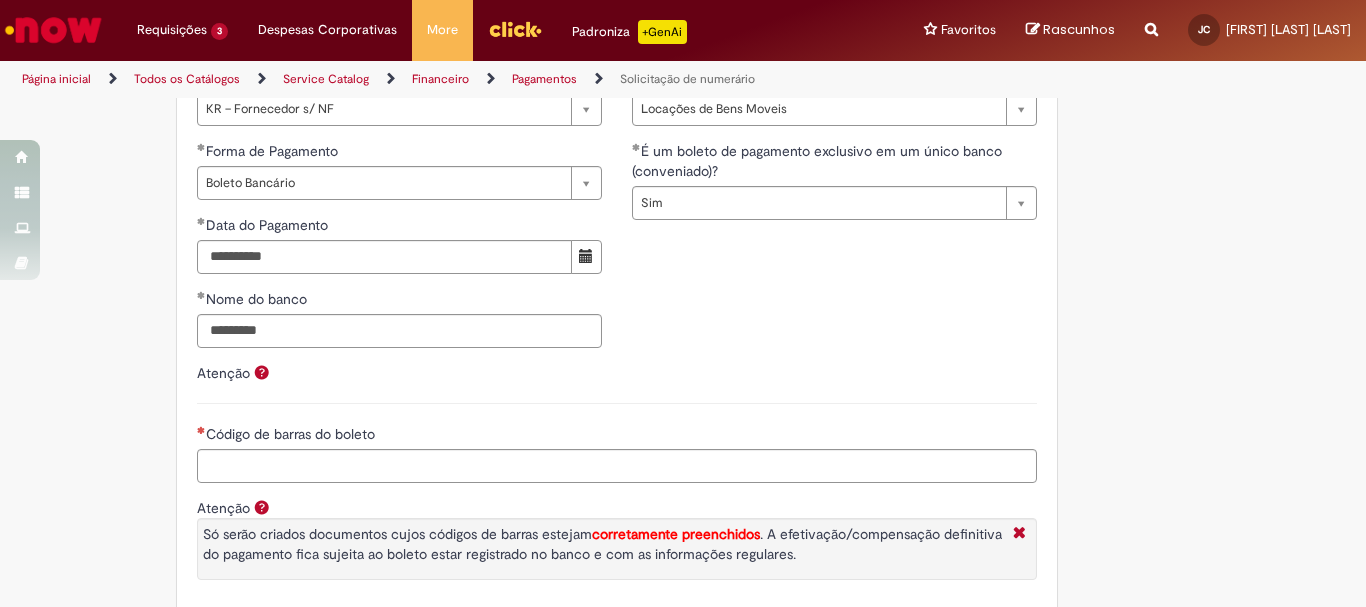 click on "Atenção" at bounding box center (223, 373) 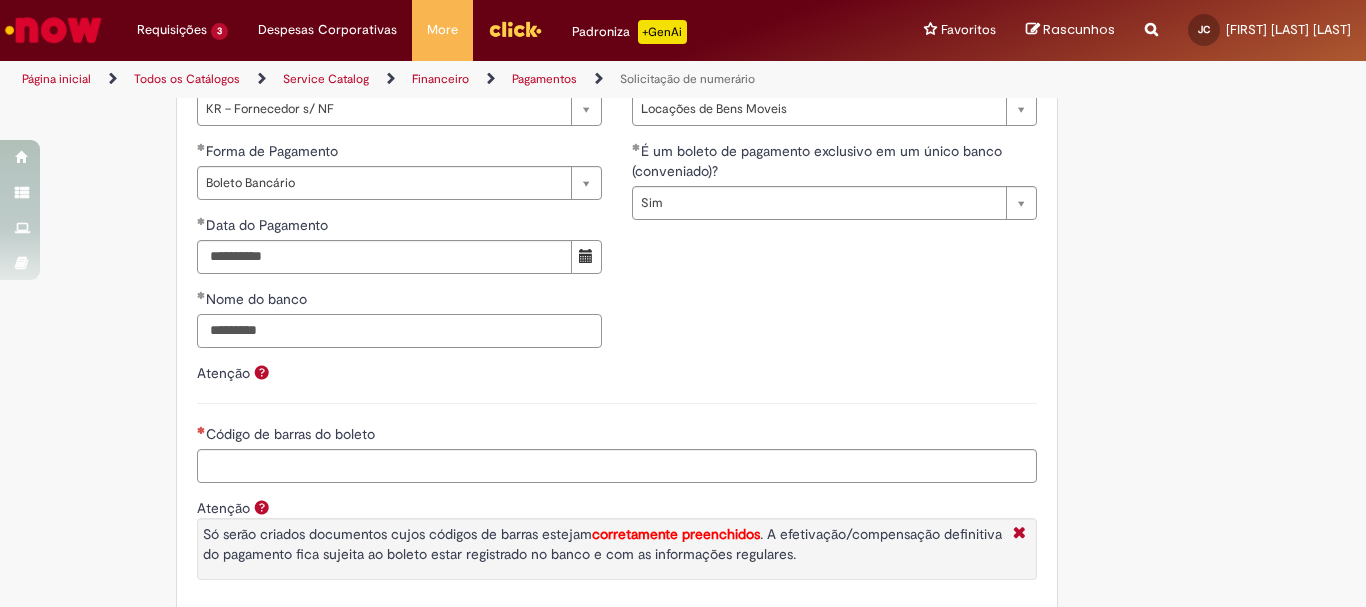 click on "*********" at bounding box center (399, 331) 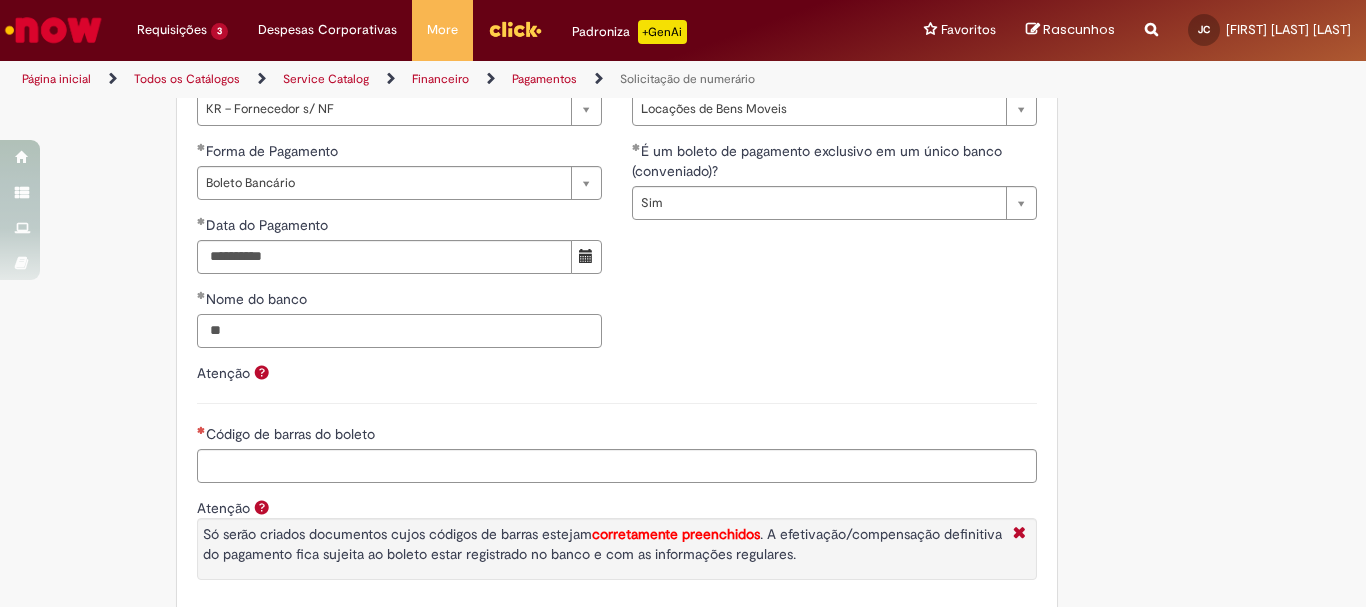 type on "*" 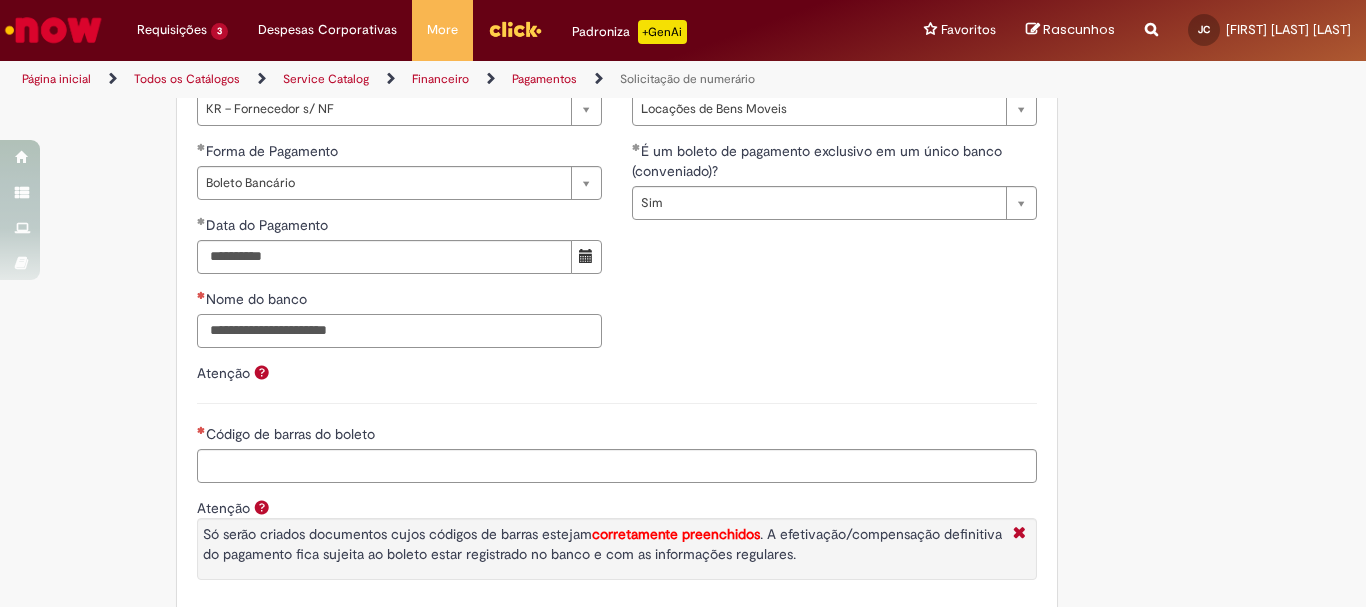 type 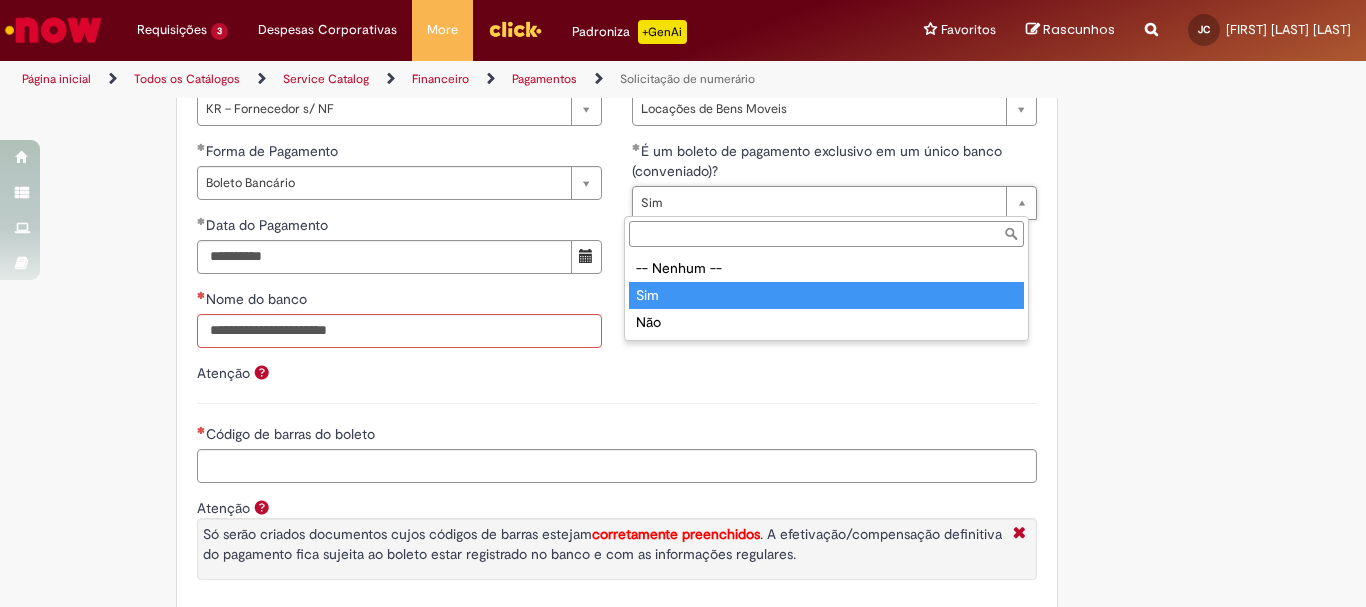 type on "***" 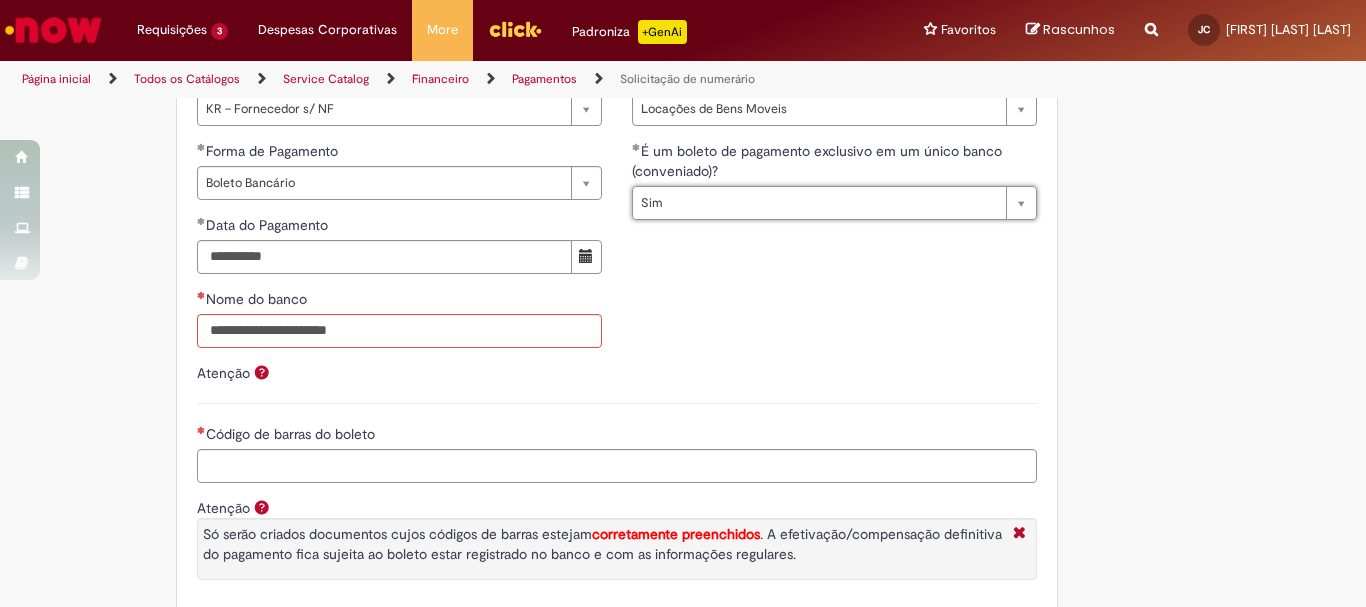 scroll, scrollTop: 0, scrollLeft: 22, axis: horizontal 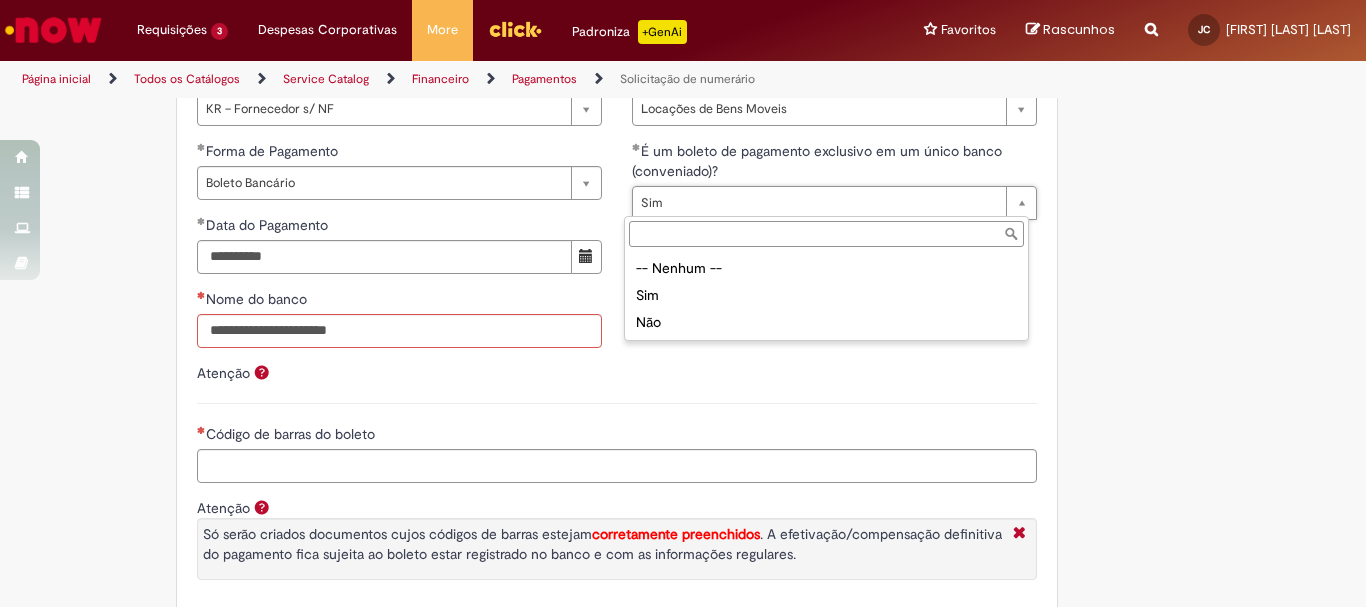 click on "-- Nenhum -- Sim Não" at bounding box center (826, 295) 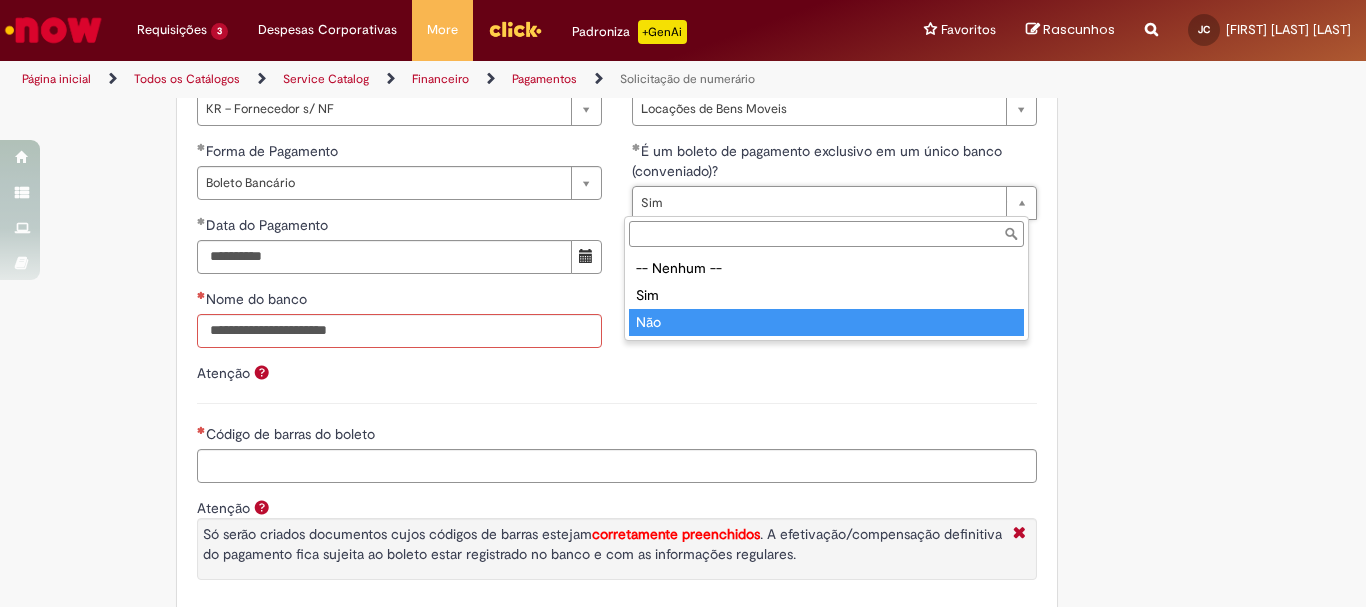 type on "***" 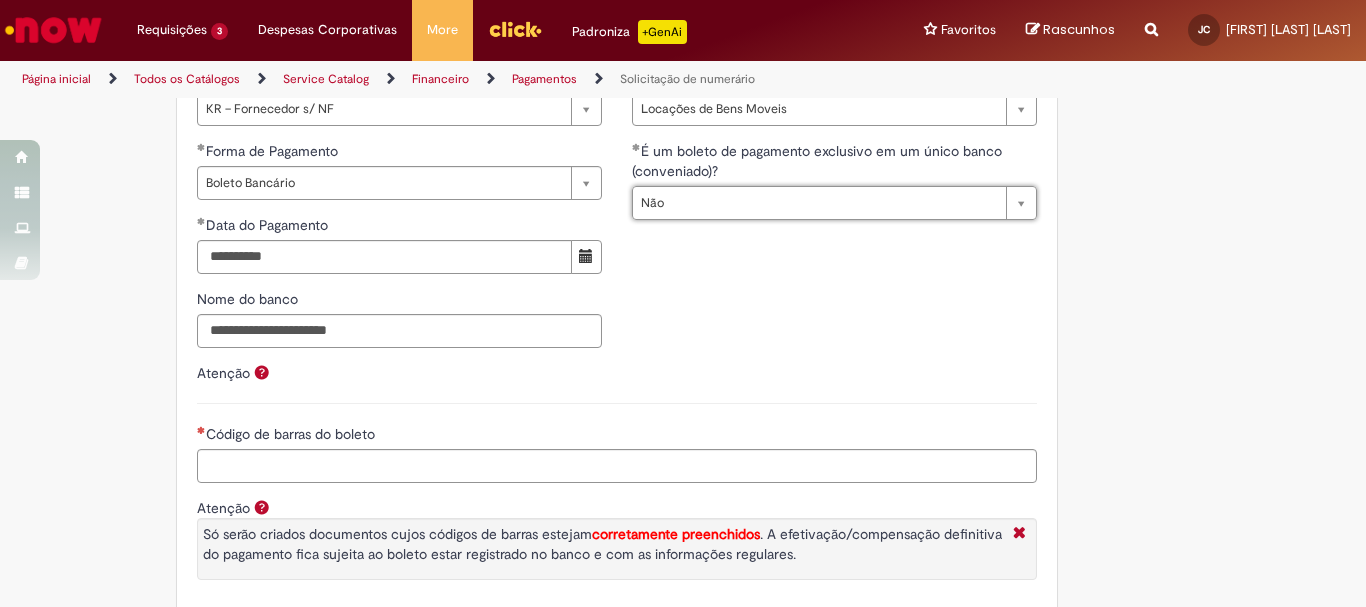scroll, scrollTop: 0, scrollLeft: 22, axis: horizontal 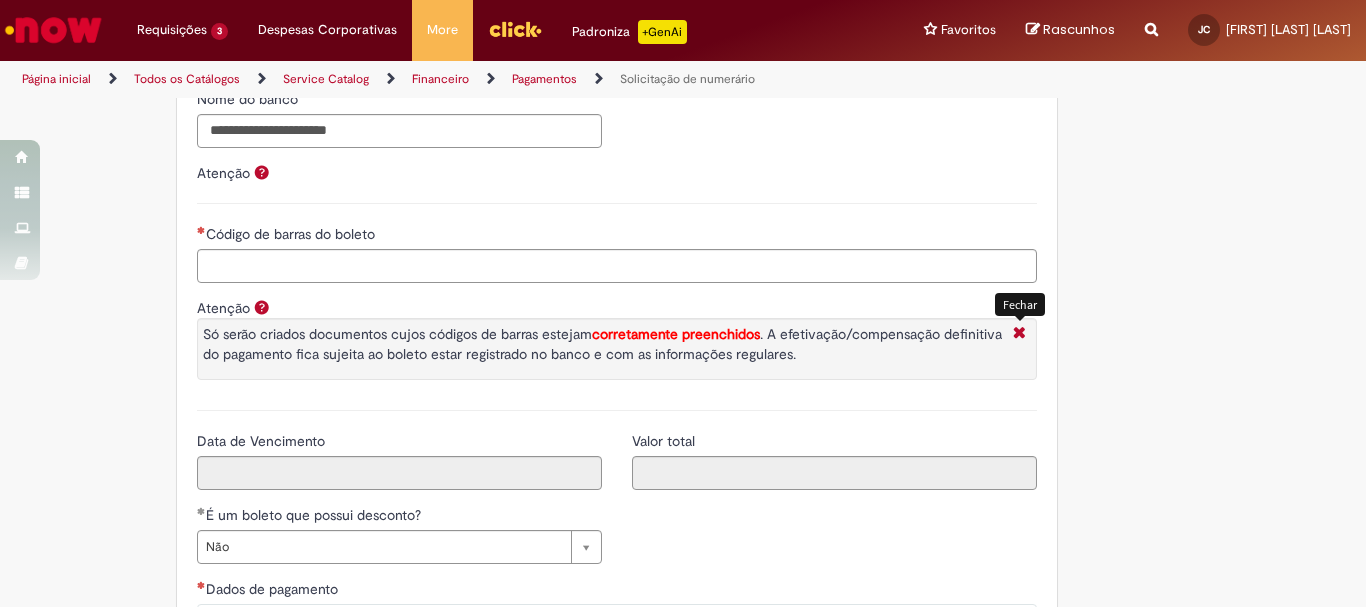 click at bounding box center [1019, 334] 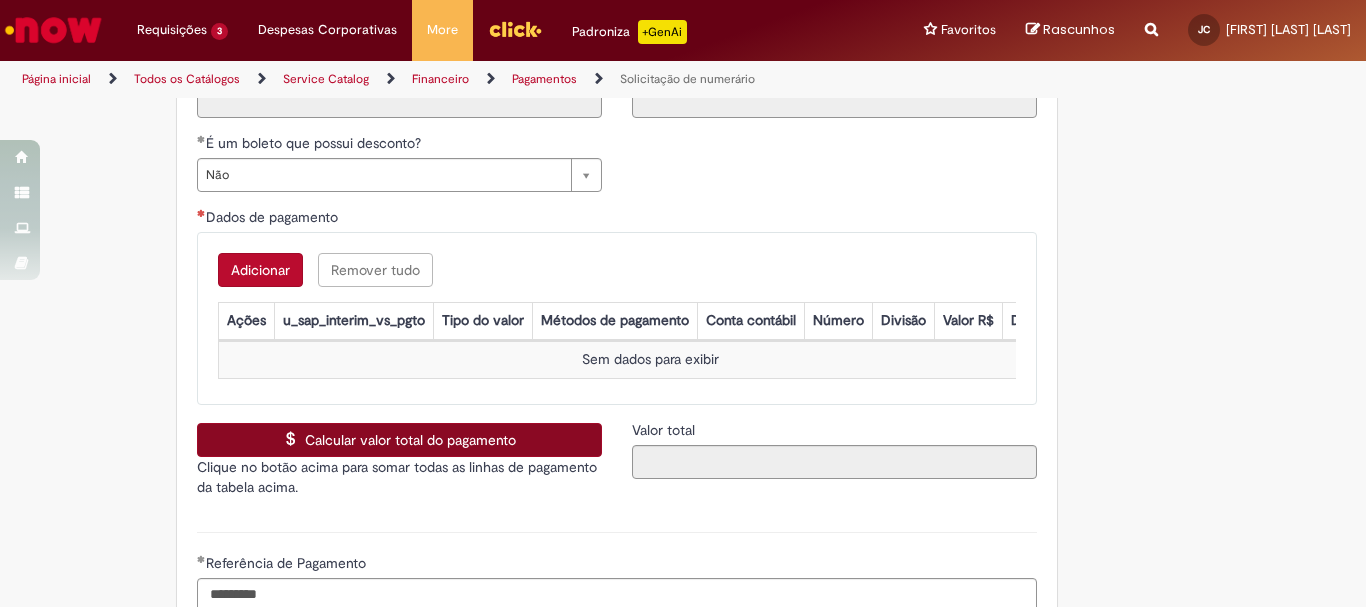 scroll, scrollTop: 3271, scrollLeft: 0, axis: vertical 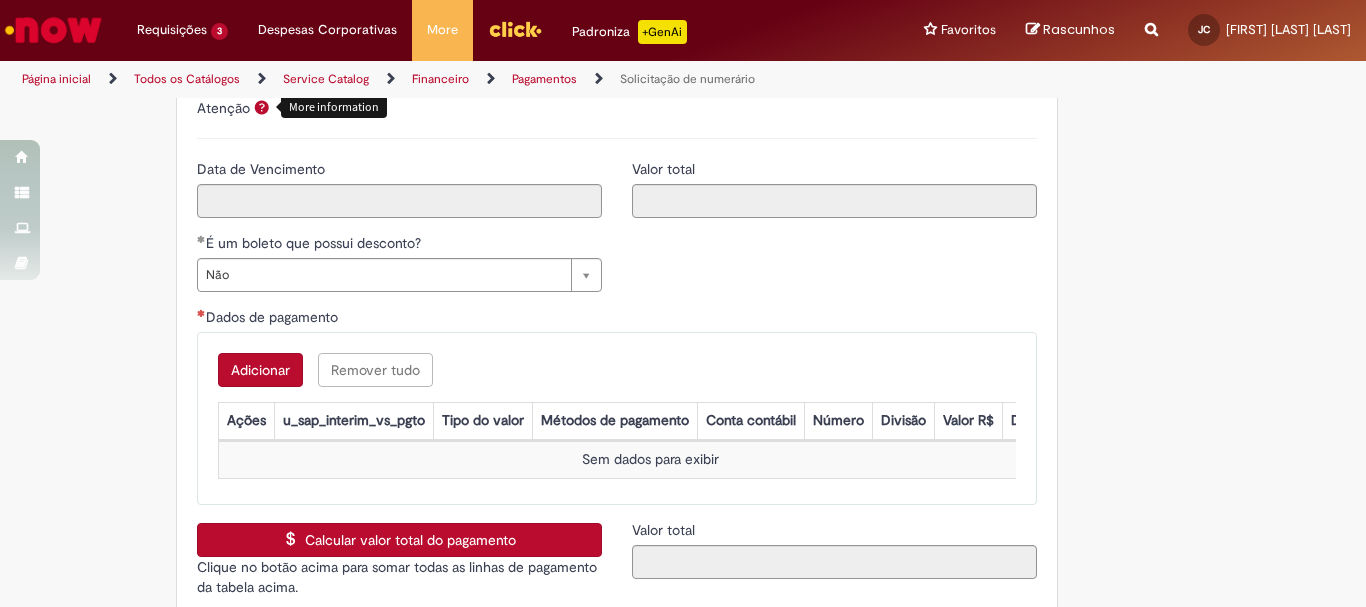 click on "Adicionar" at bounding box center [260, 370] 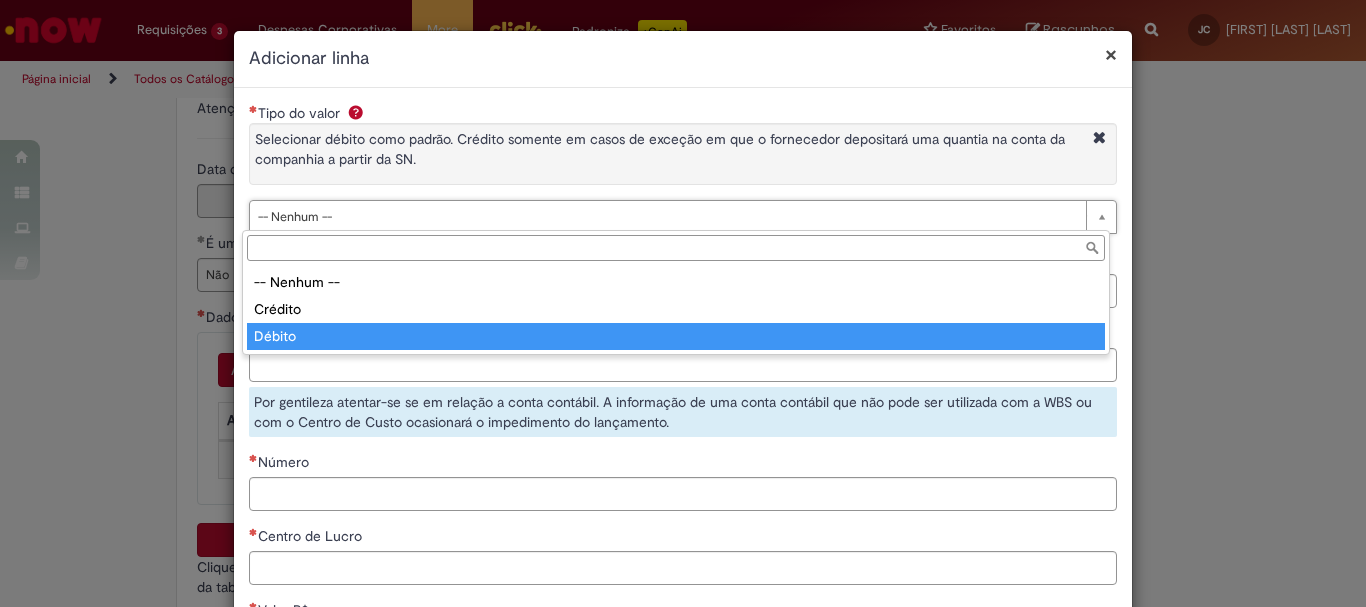 type on "******" 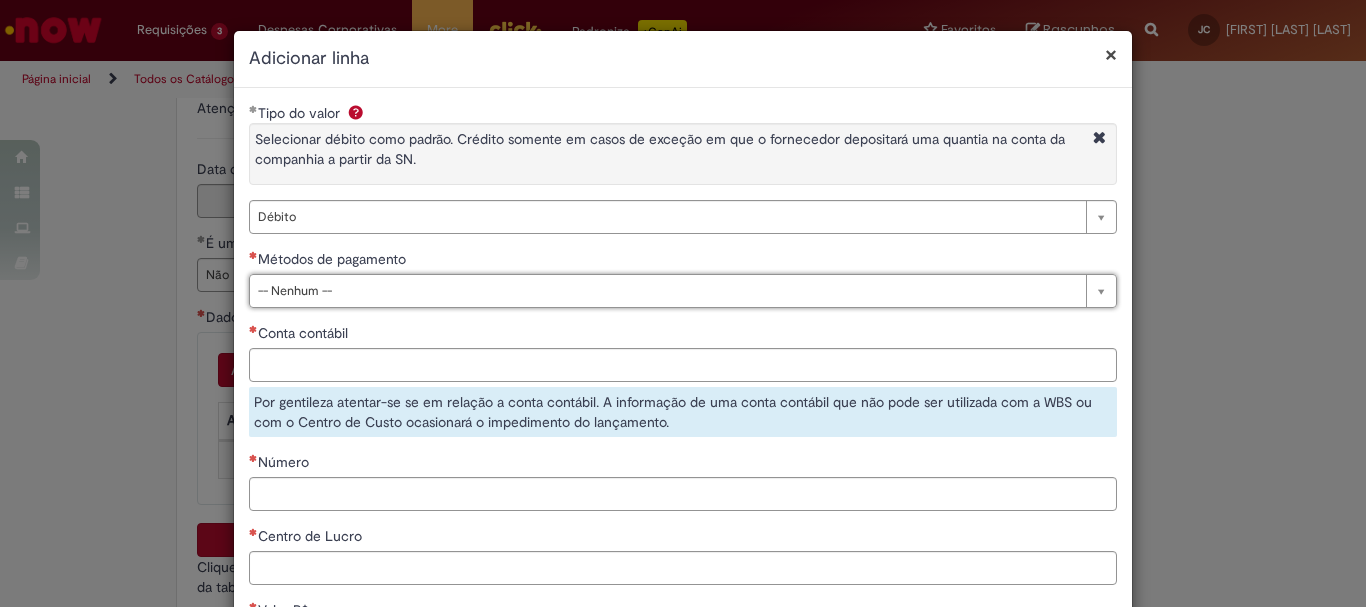 scroll, scrollTop: 200, scrollLeft: 0, axis: vertical 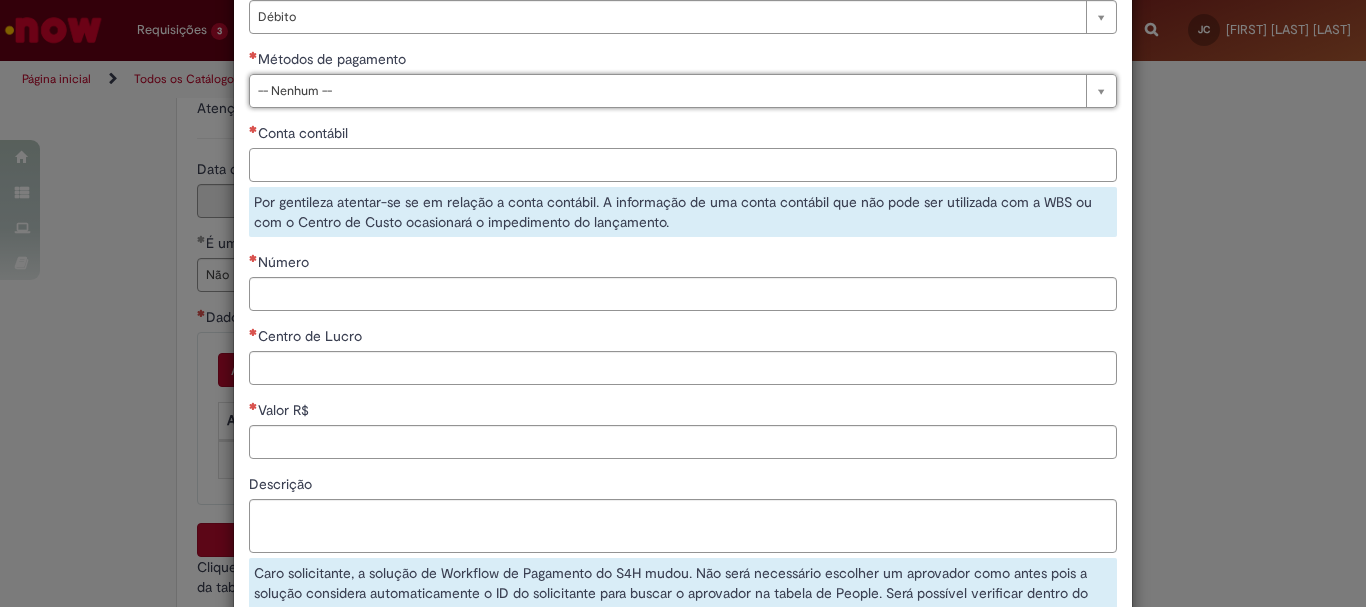 click on "Conta contábil" at bounding box center [683, 165] 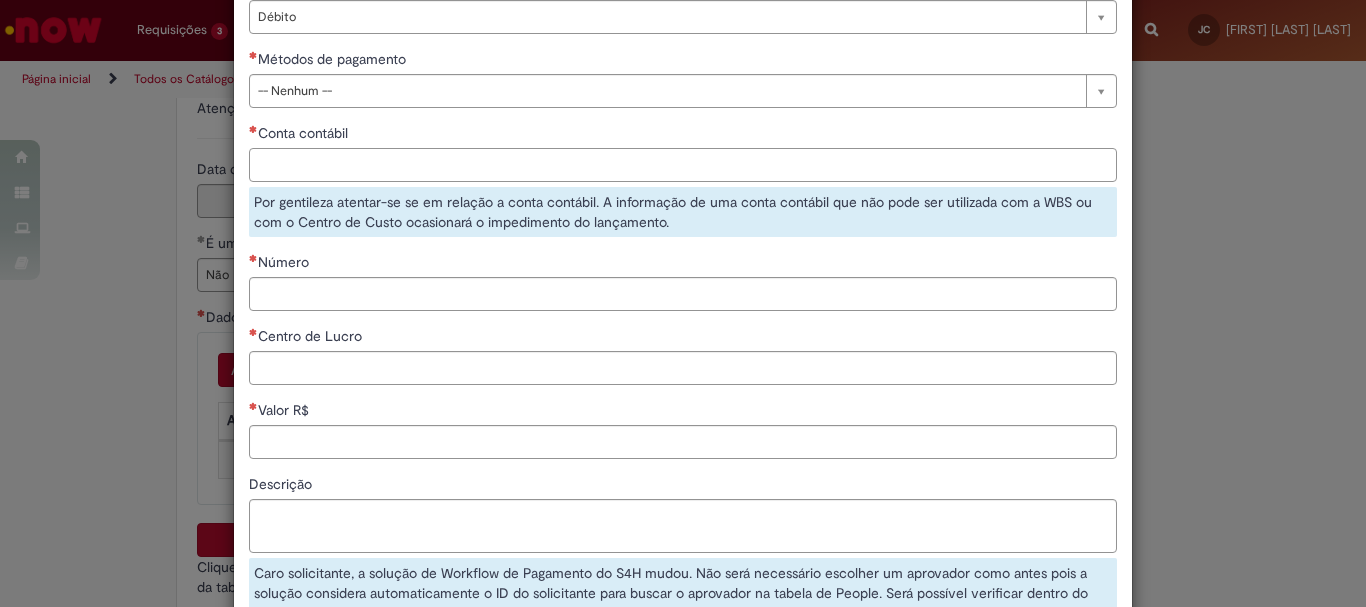 scroll, scrollTop: 347, scrollLeft: 0, axis: vertical 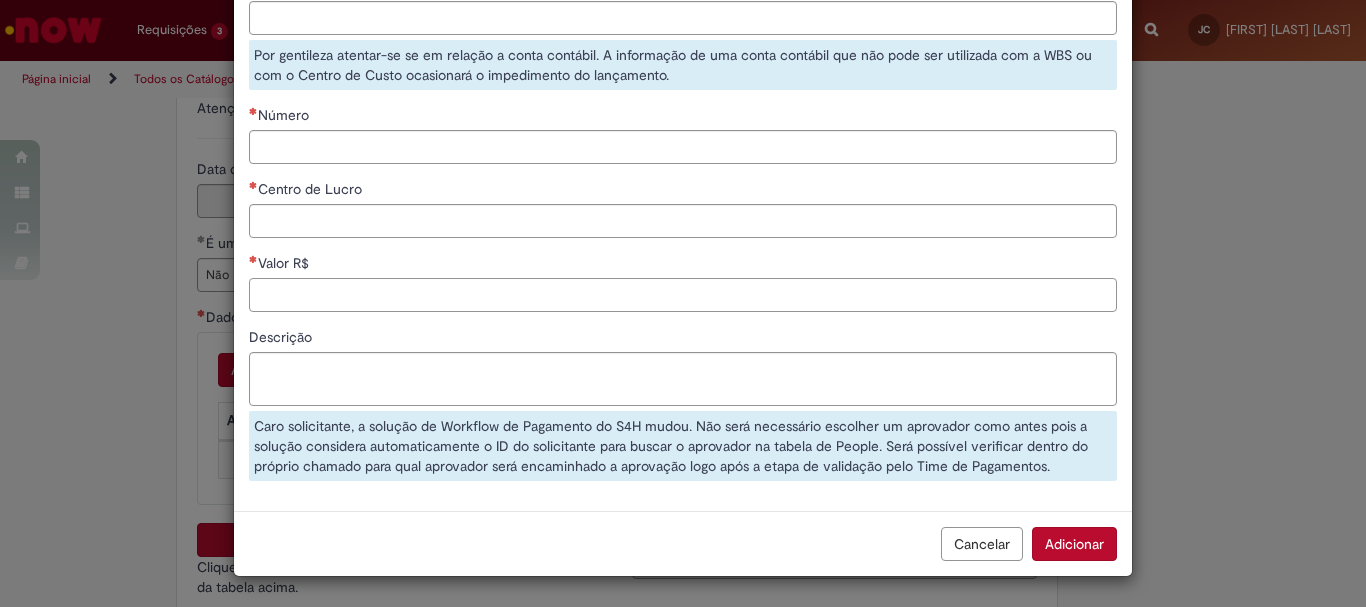 click on "Valor R$" at bounding box center [683, 295] 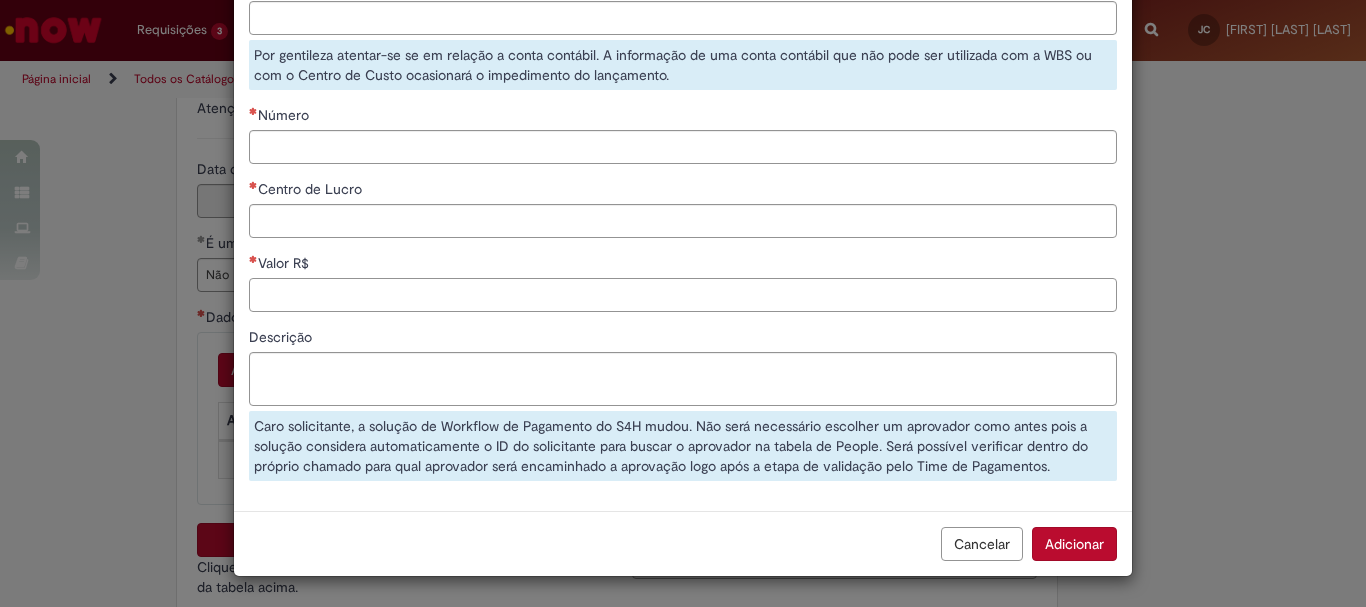 paste on "******" 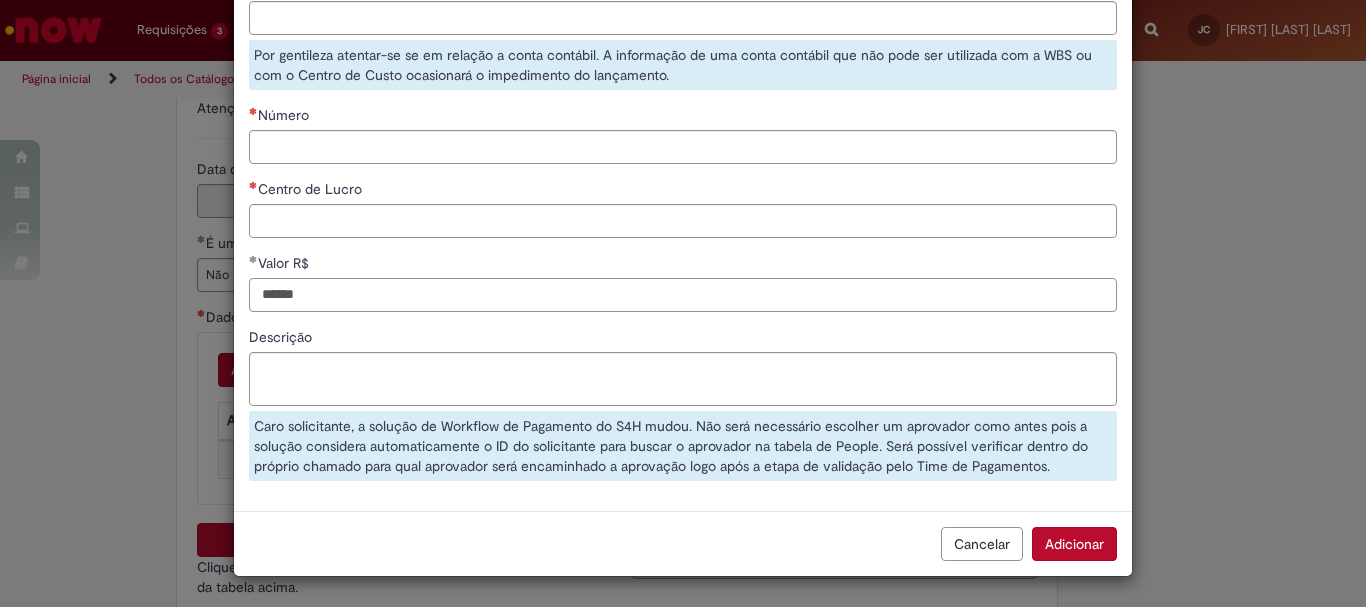 type on "******" 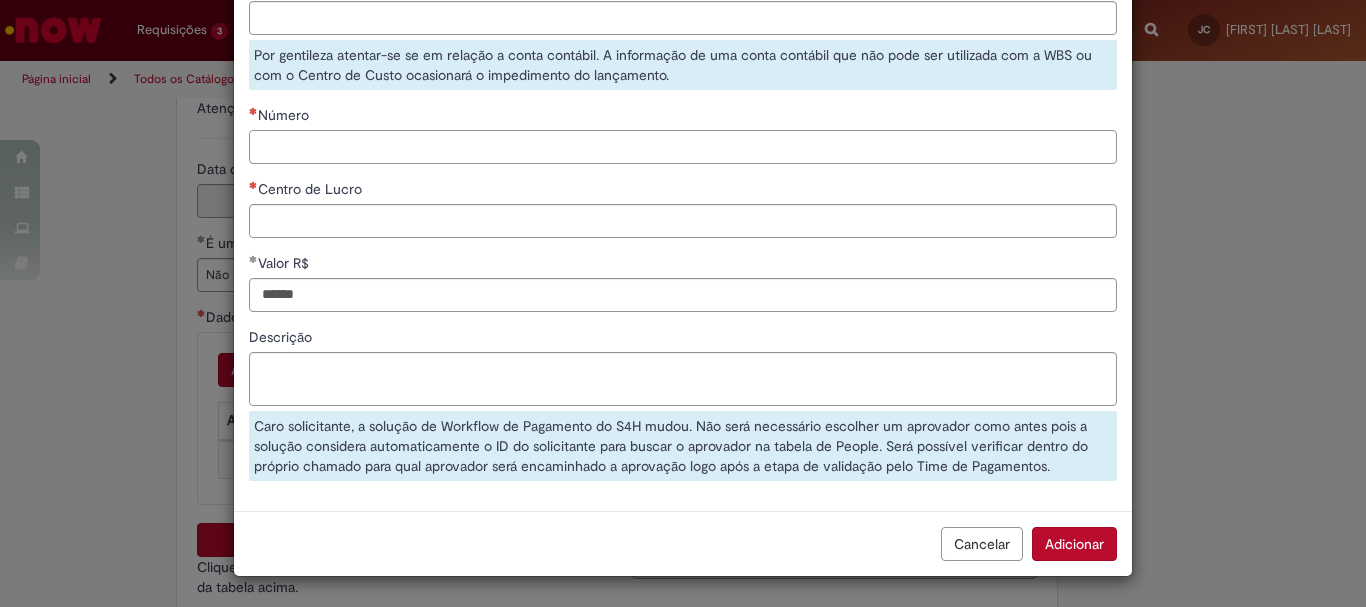 click on "Número" at bounding box center (683, 147) 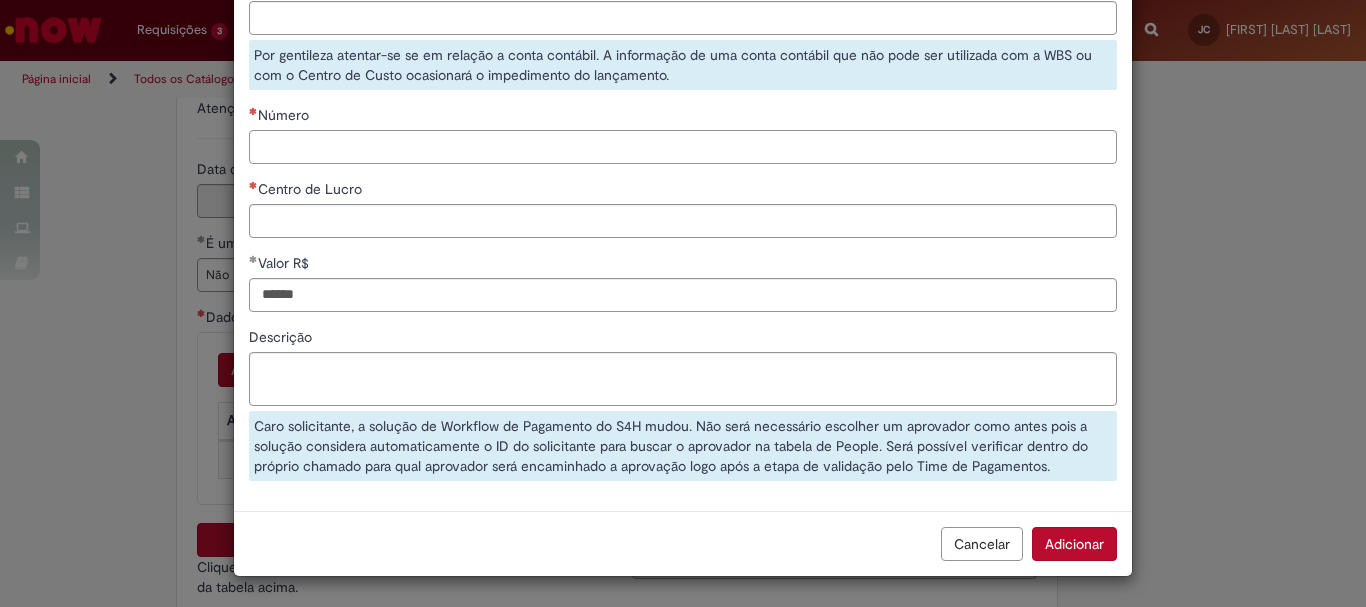 paste on "****" 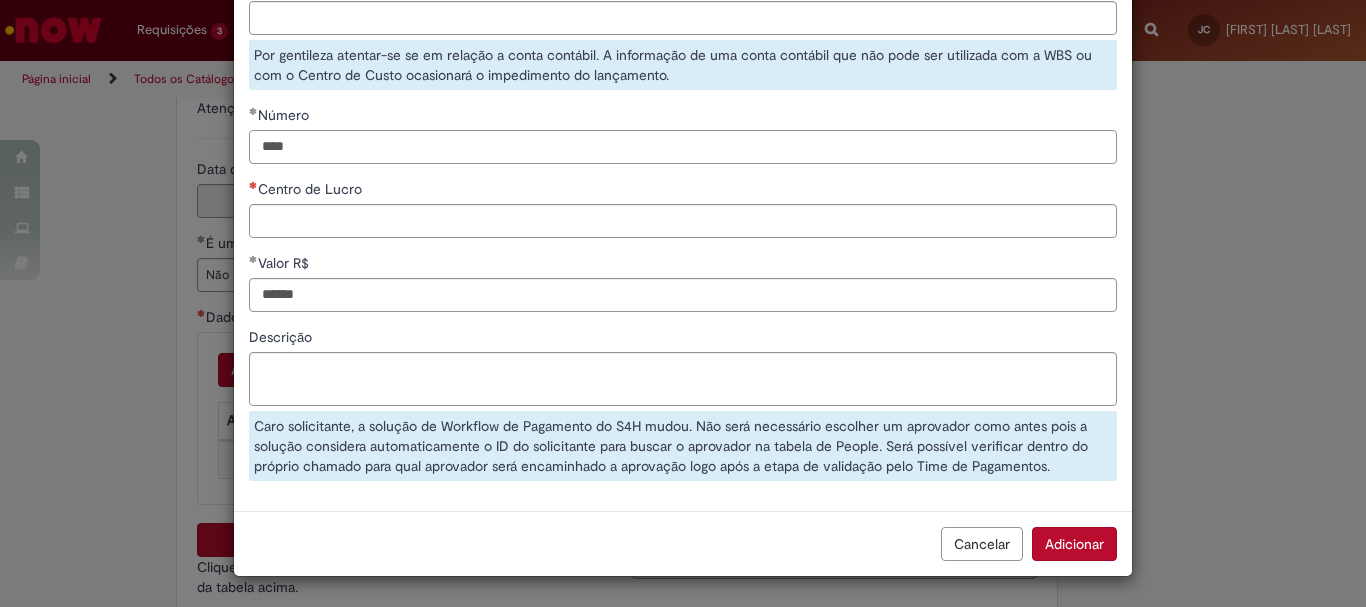 type on "****" 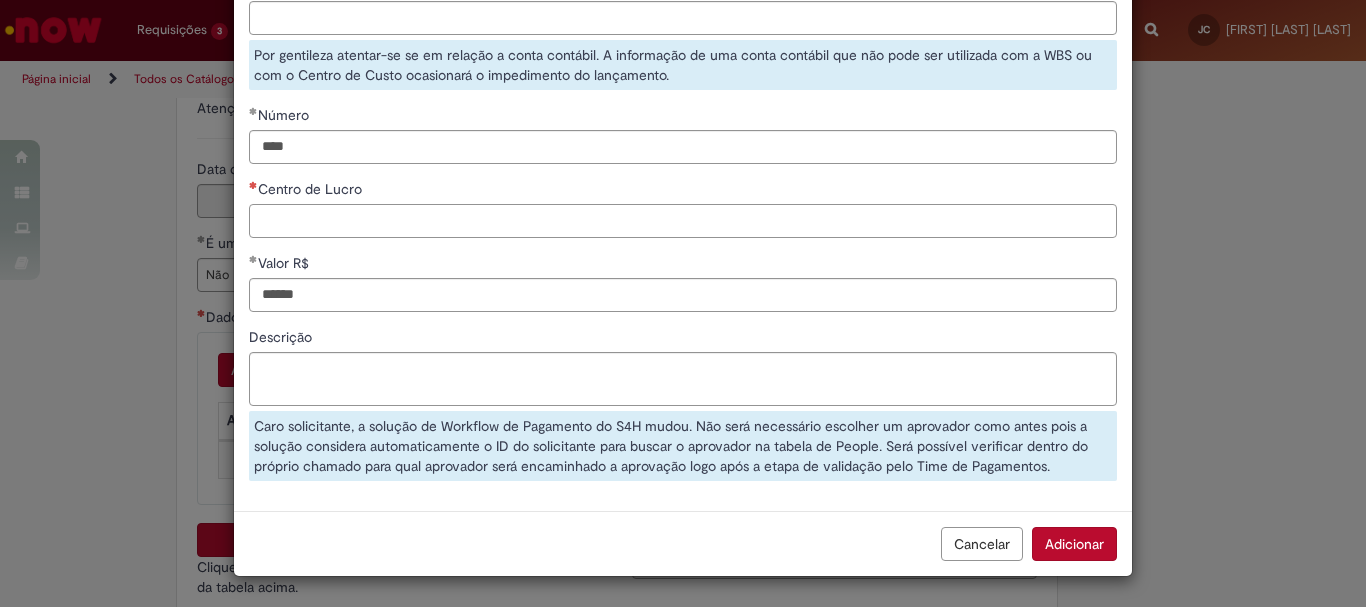 click on "Centro de Lucro" at bounding box center [683, 221] 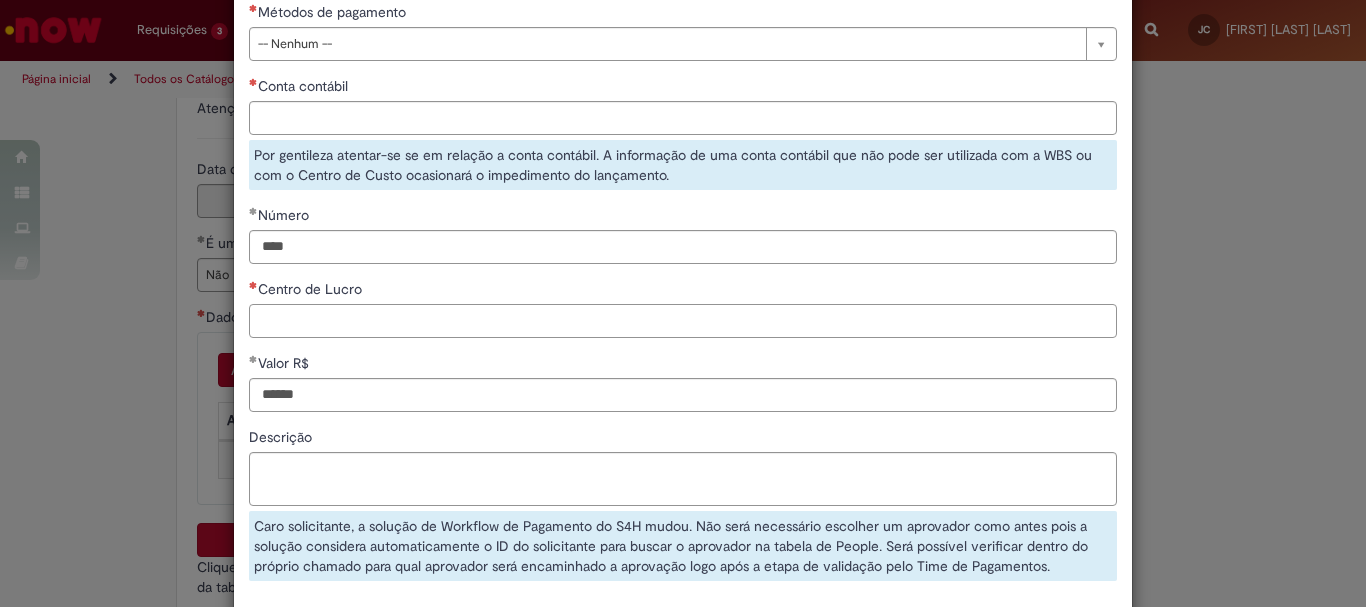 scroll, scrollTop: 47, scrollLeft: 0, axis: vertical 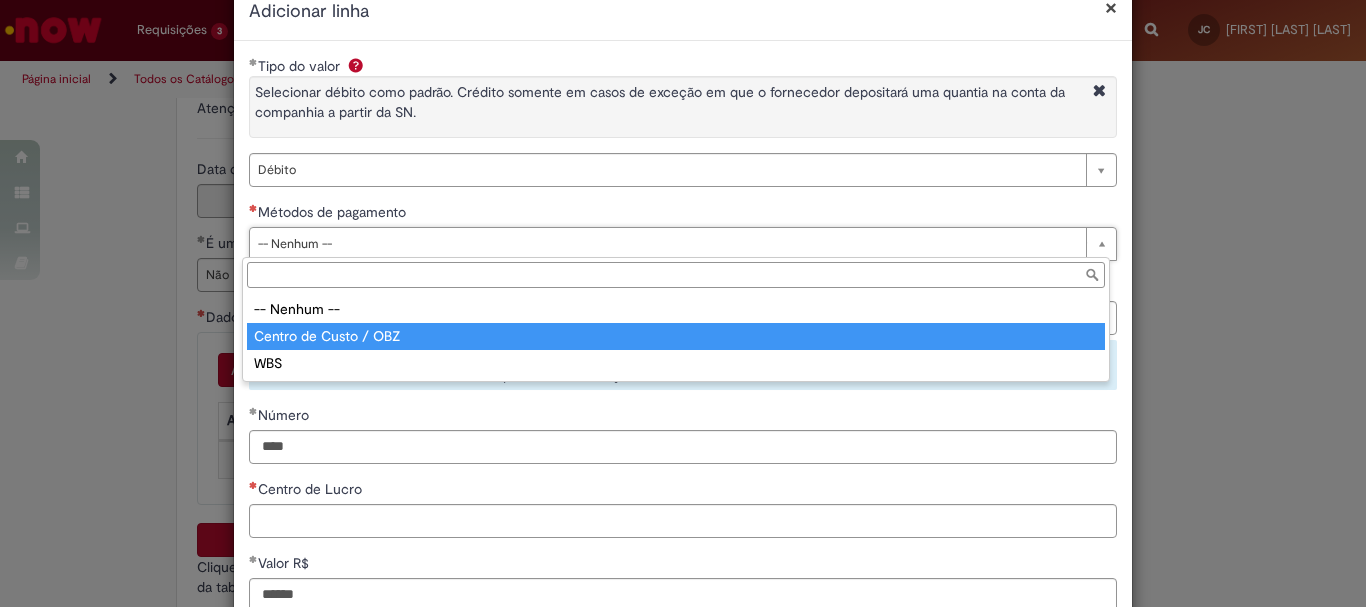 type on "**********" 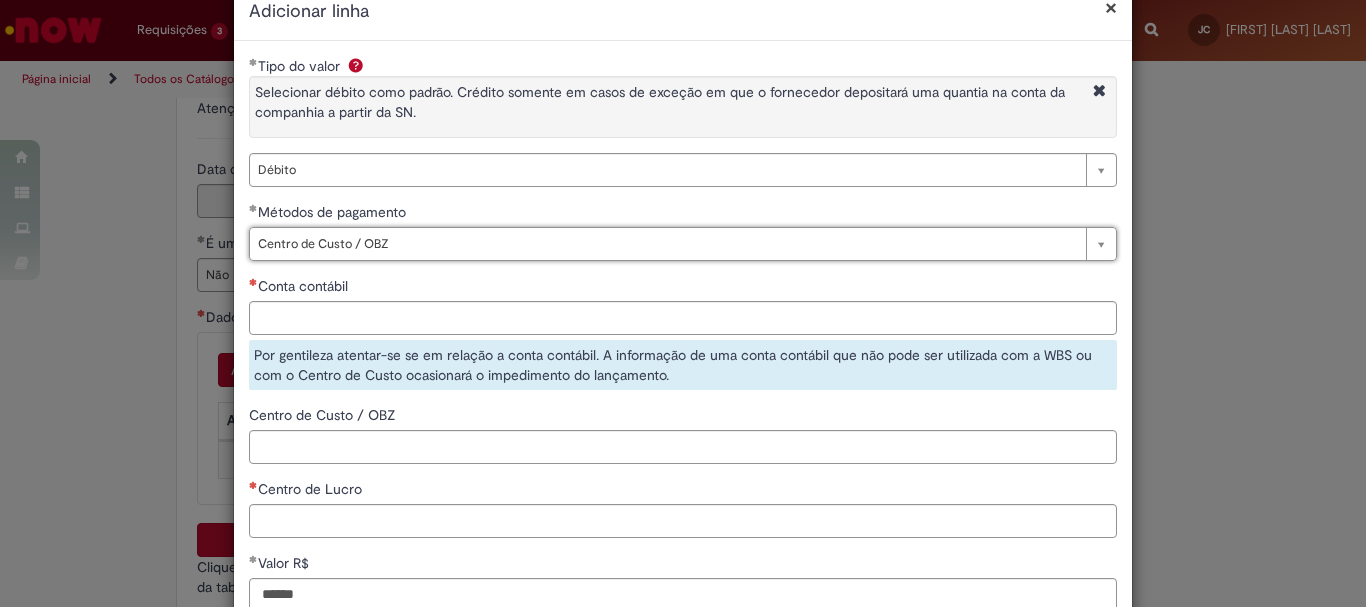 scroll, scrollTop: 147, scrollLeft: 0, axis: vertical 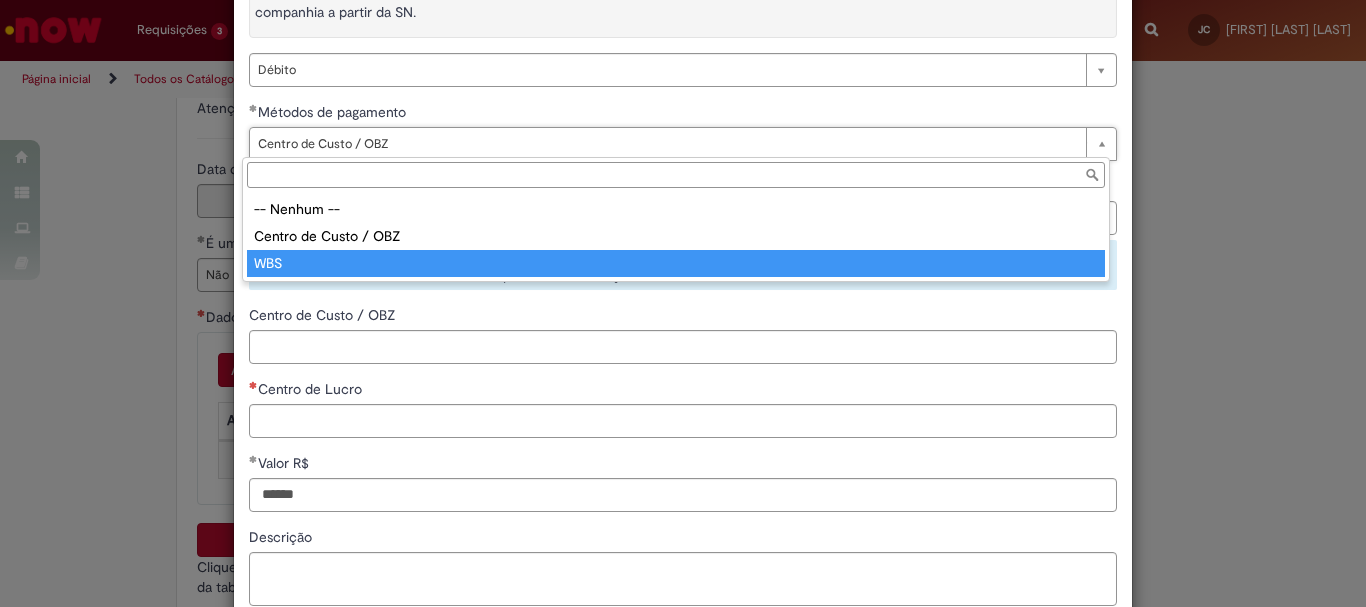 type on "***" 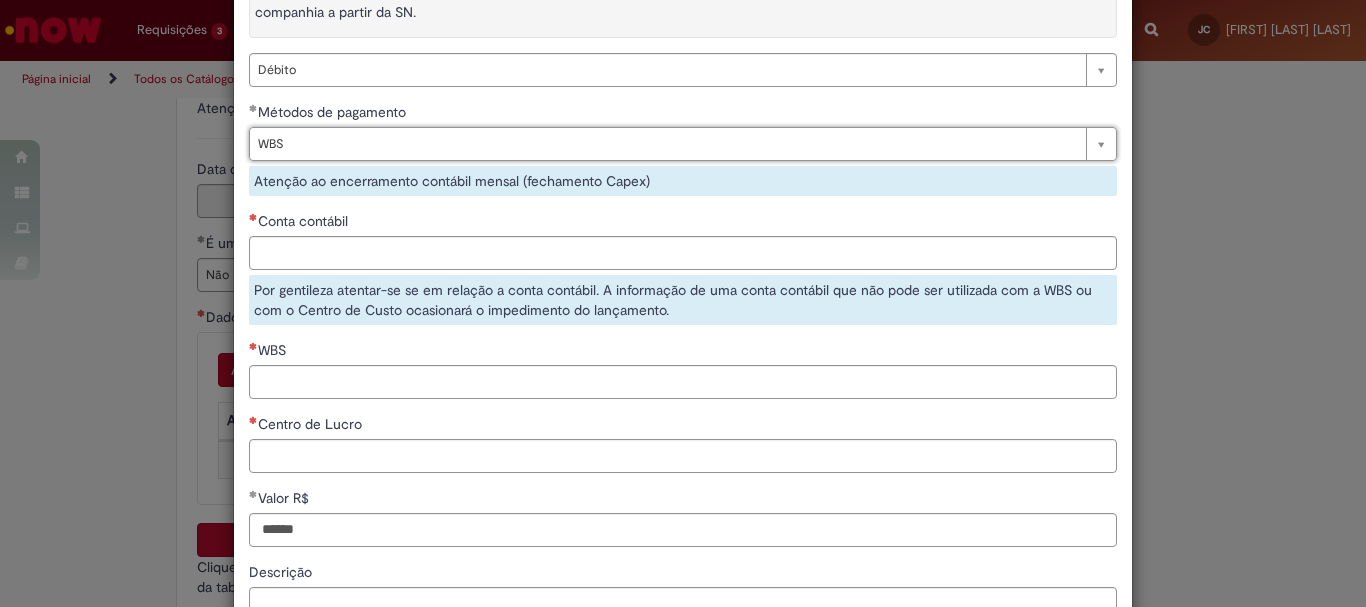 scroll, scrollTop: 0, scrollLeft: 28, axis: horizontal 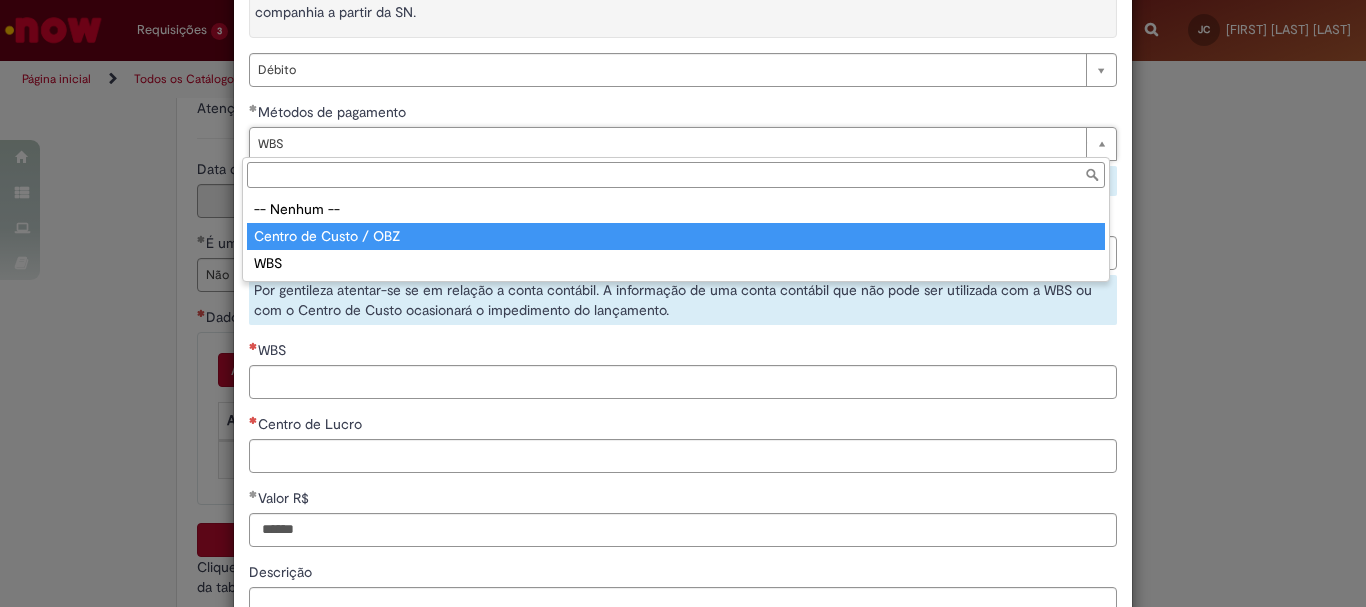 type on "**********" 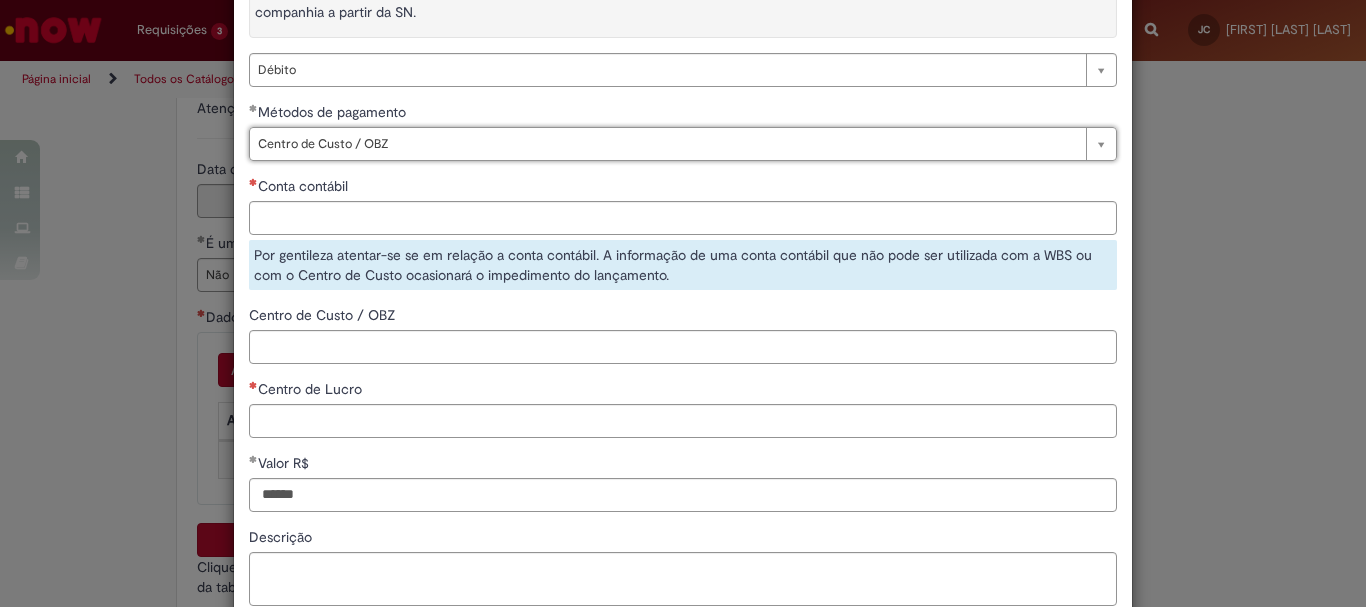 scroll, scrollTop: 0, scrollLeft: 28, axis: horizontal 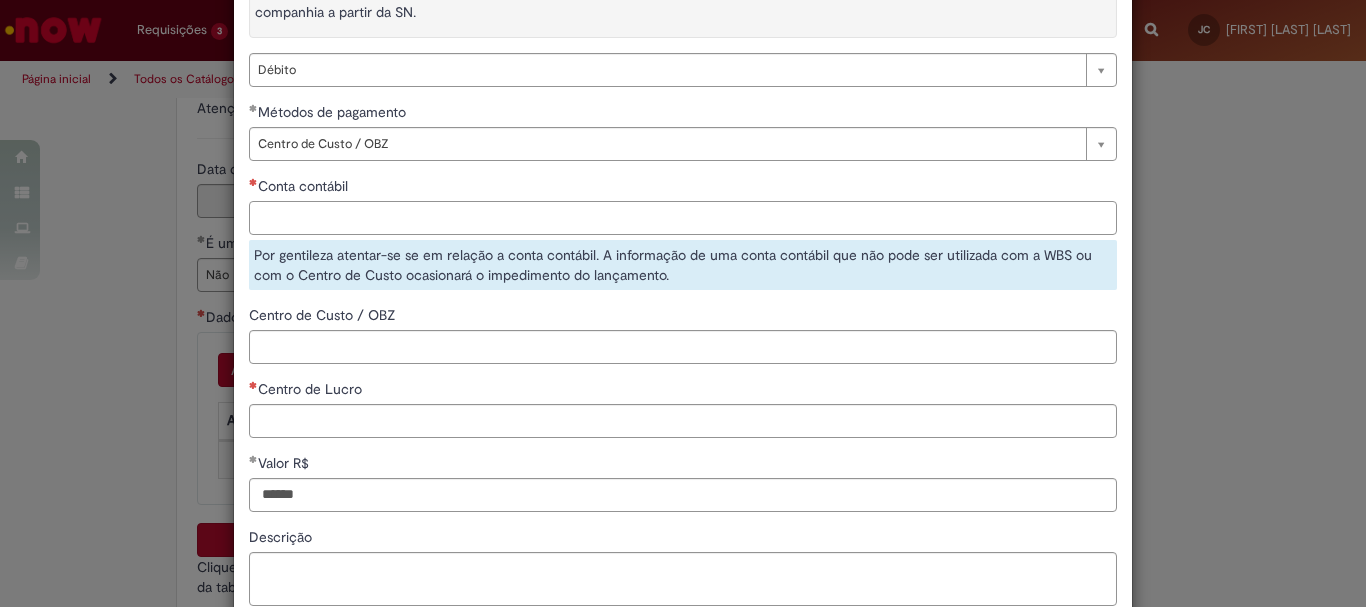 click on "Conta contábil" at bounding box center (683, 218) 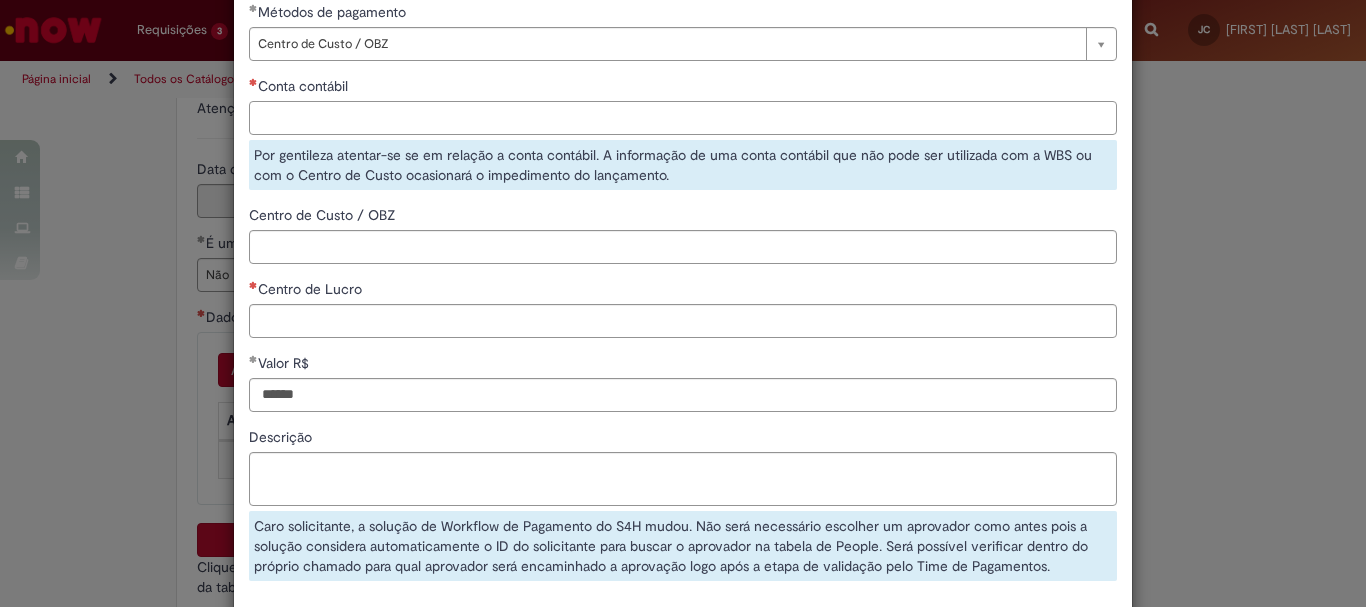 scroll, scrollTop: 147, scrollLeft: 0, axis: vertical 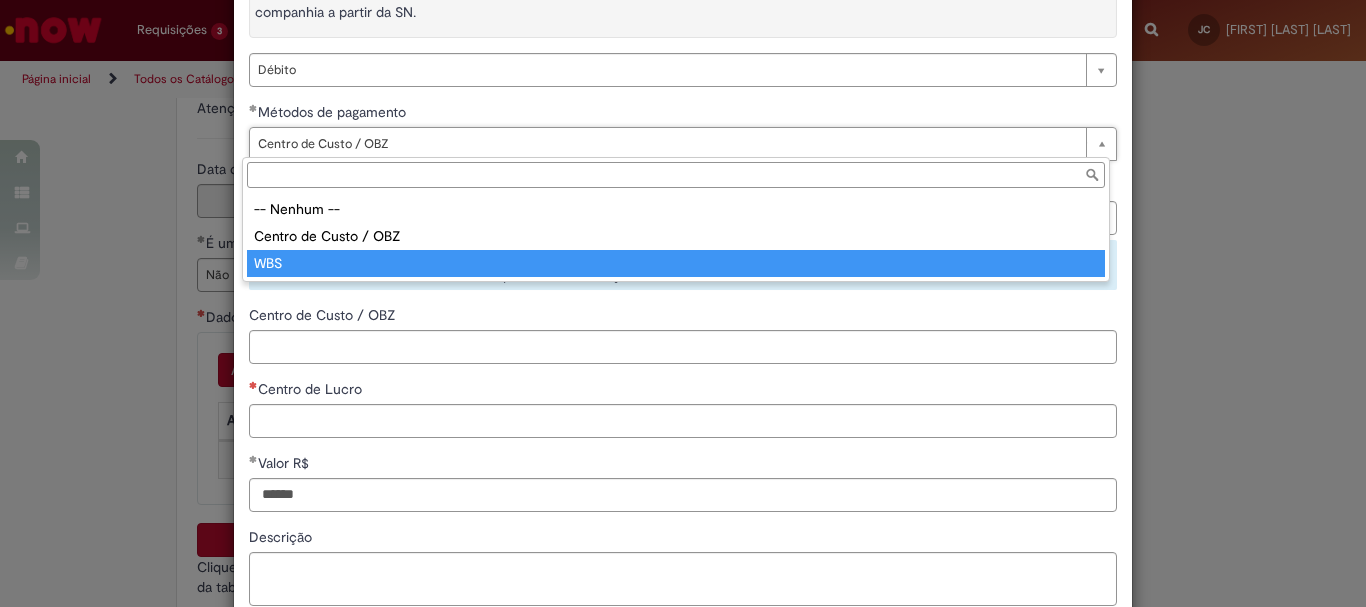 type on "**********" 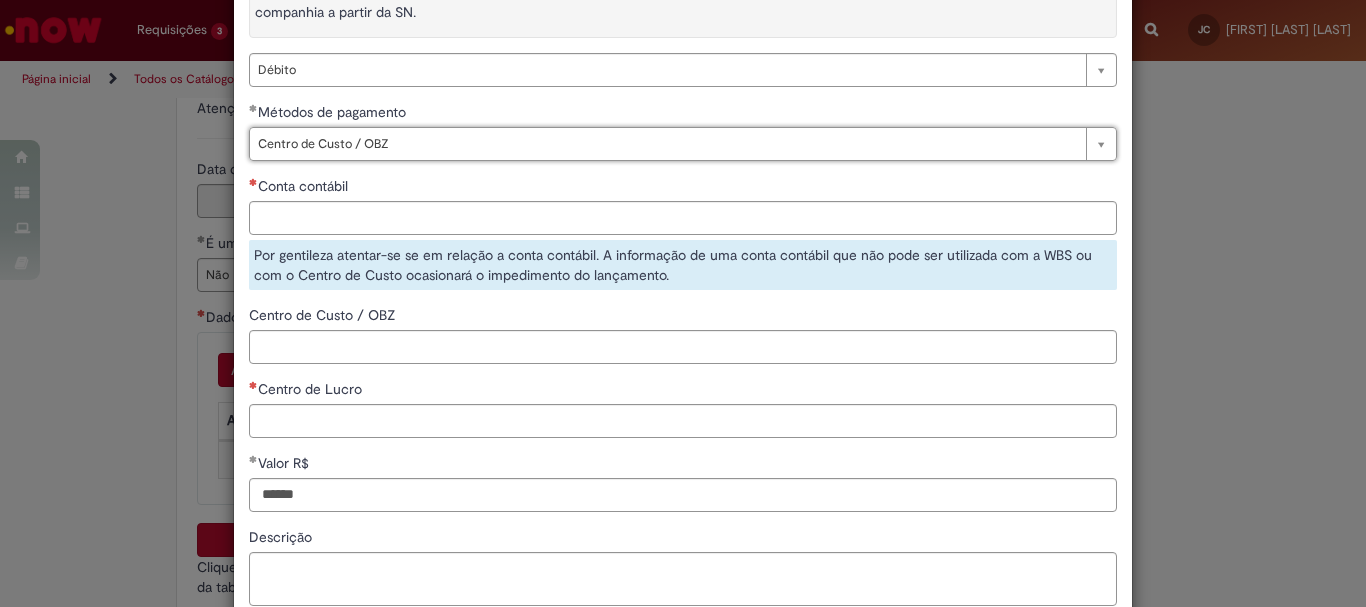 scroll, scrollTop: 0, scrollLeft: 145, axis: horizontal 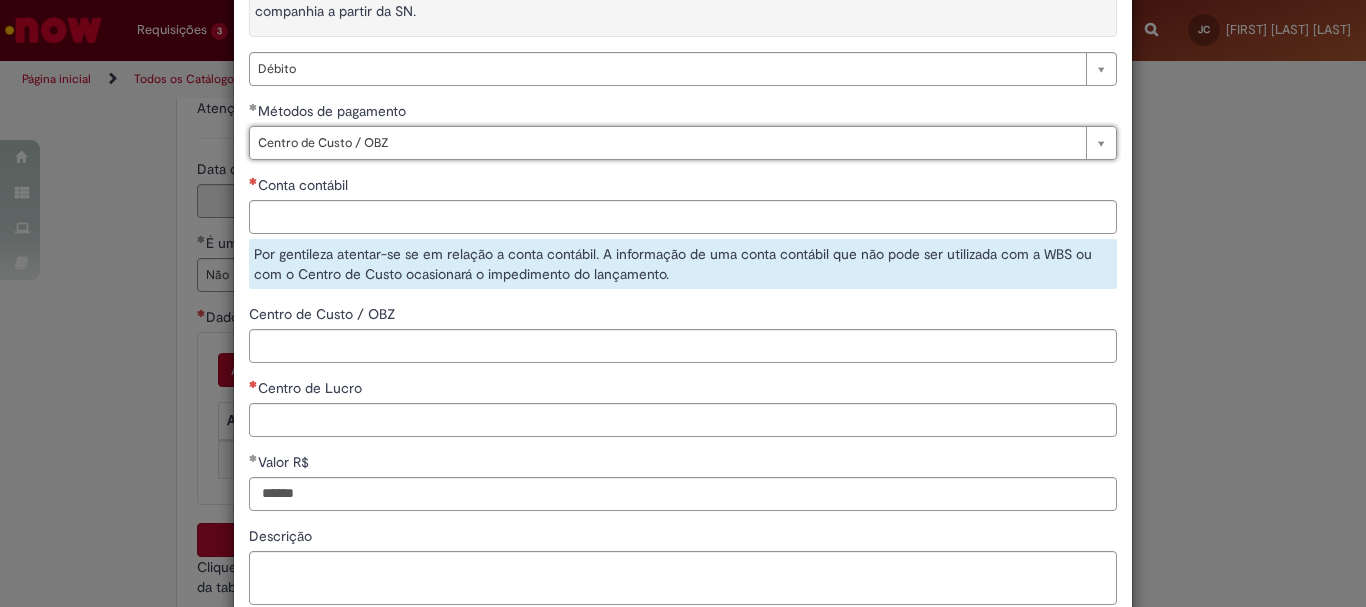 drag, startPoint x: 1237, startPoint y: 237, endPoint x: 1221, endPoint y: 249, distance: 20 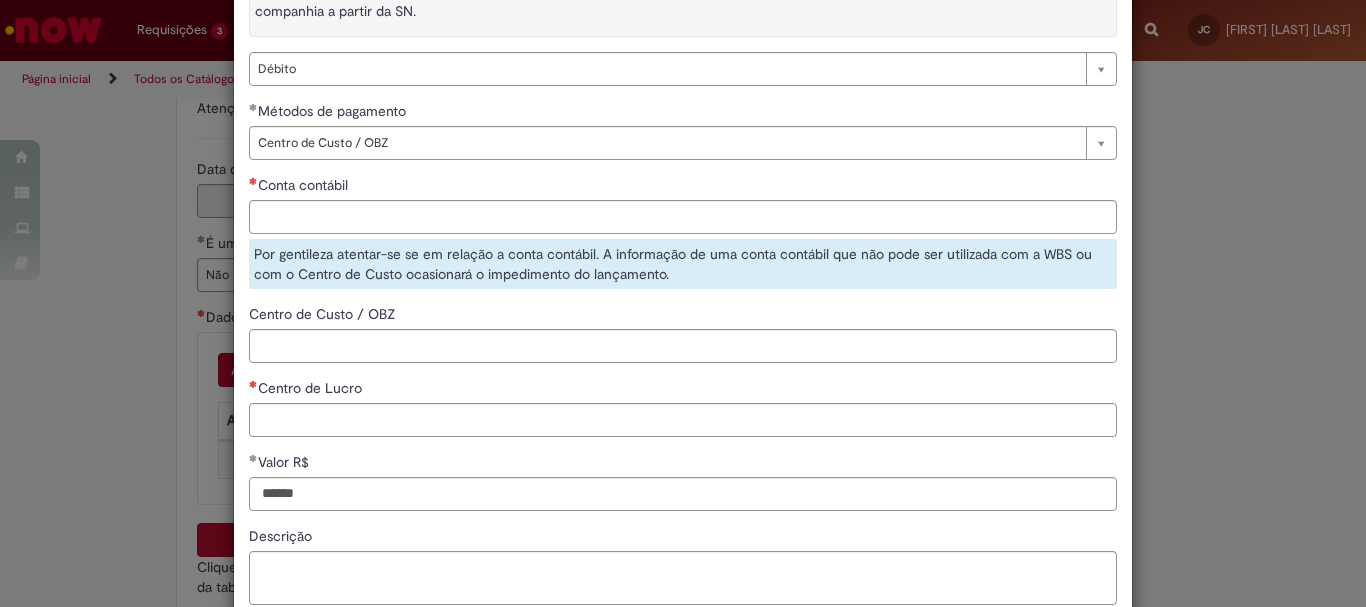 scroll, scrollTop: 0, scrollLeft: 0, axis: both 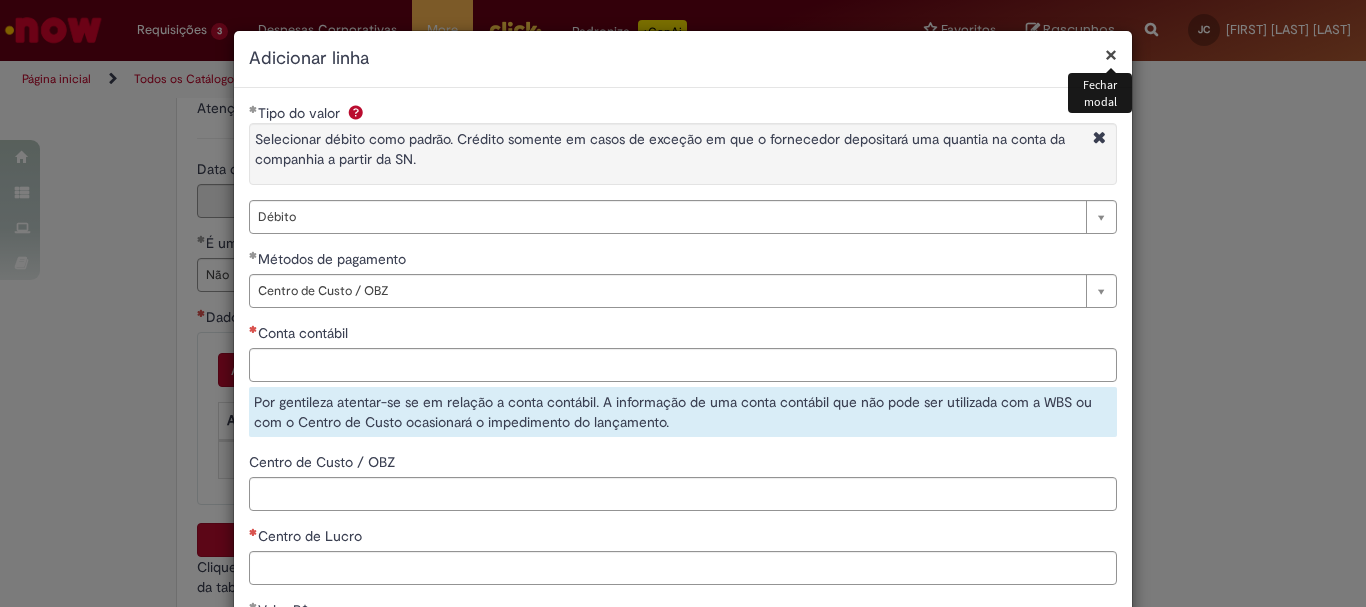 click on "×" at bounding box center [1111, 54] 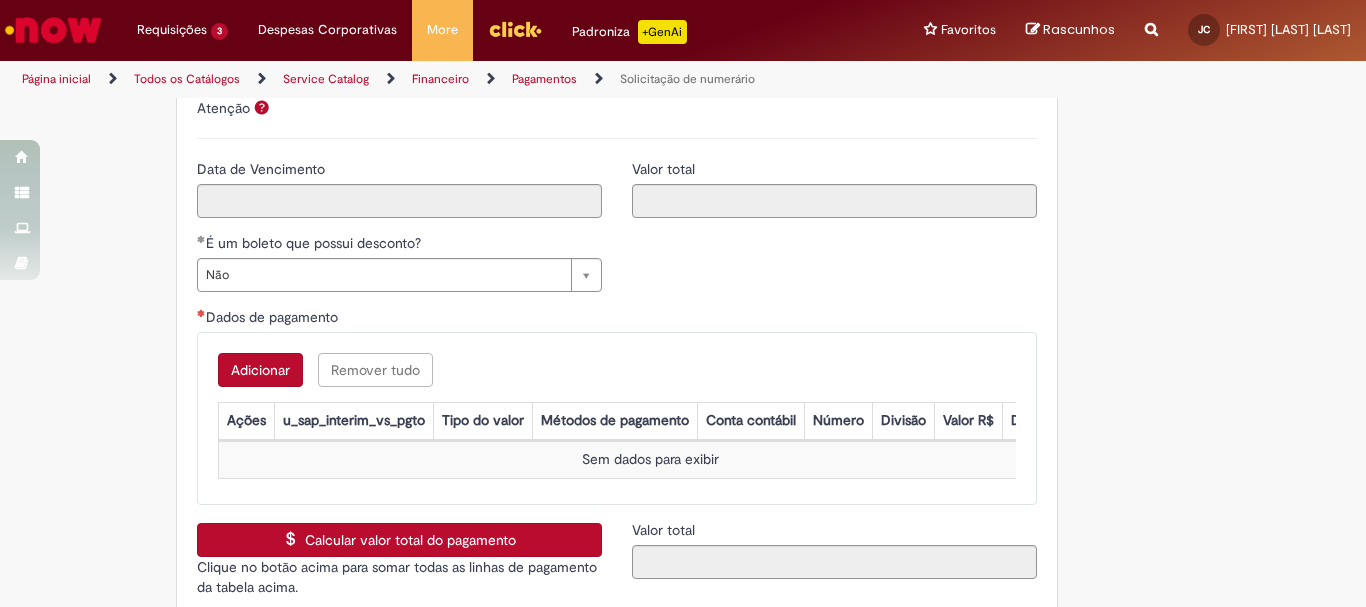 scroll, scrollTop: 3071, scrollLeft: 0, axis: vertical 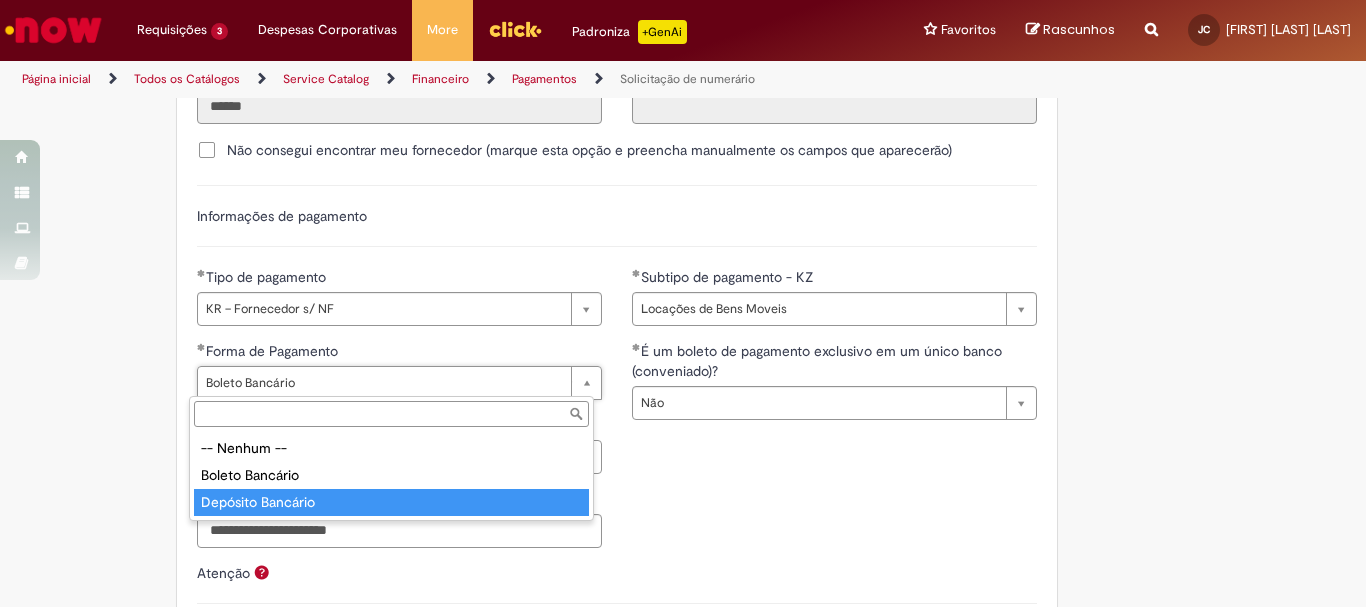 type on "**********" 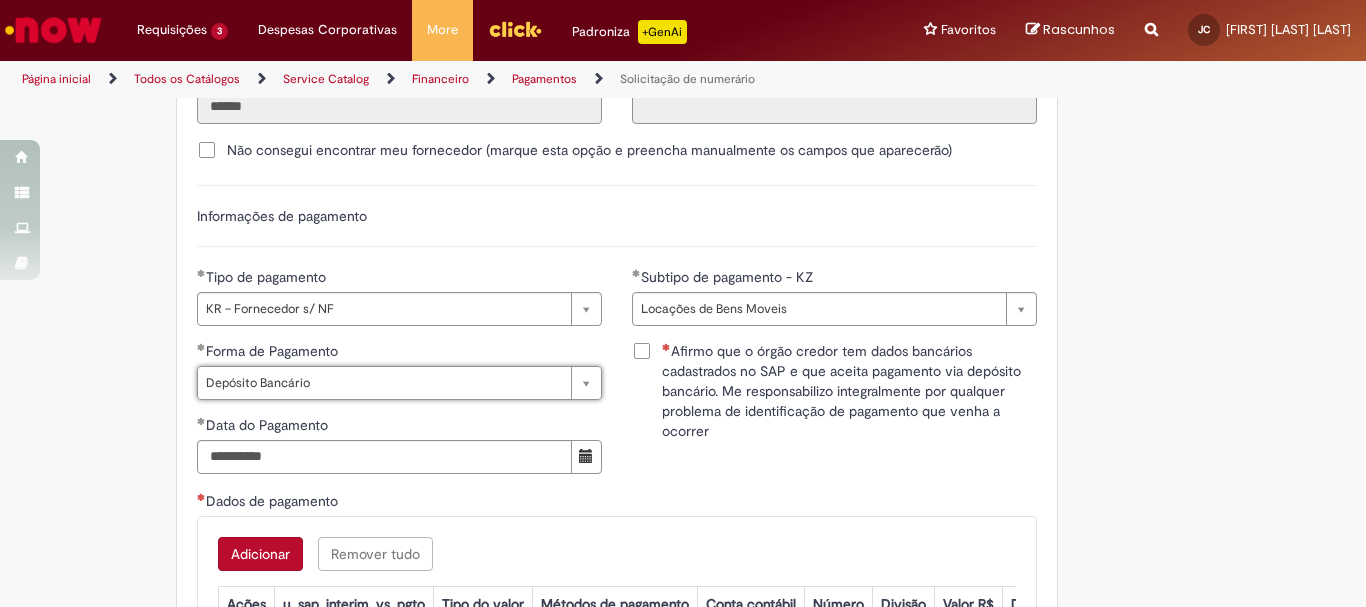scroll, scrollTop: 0, scrollLeft: 97, axis: horizontal 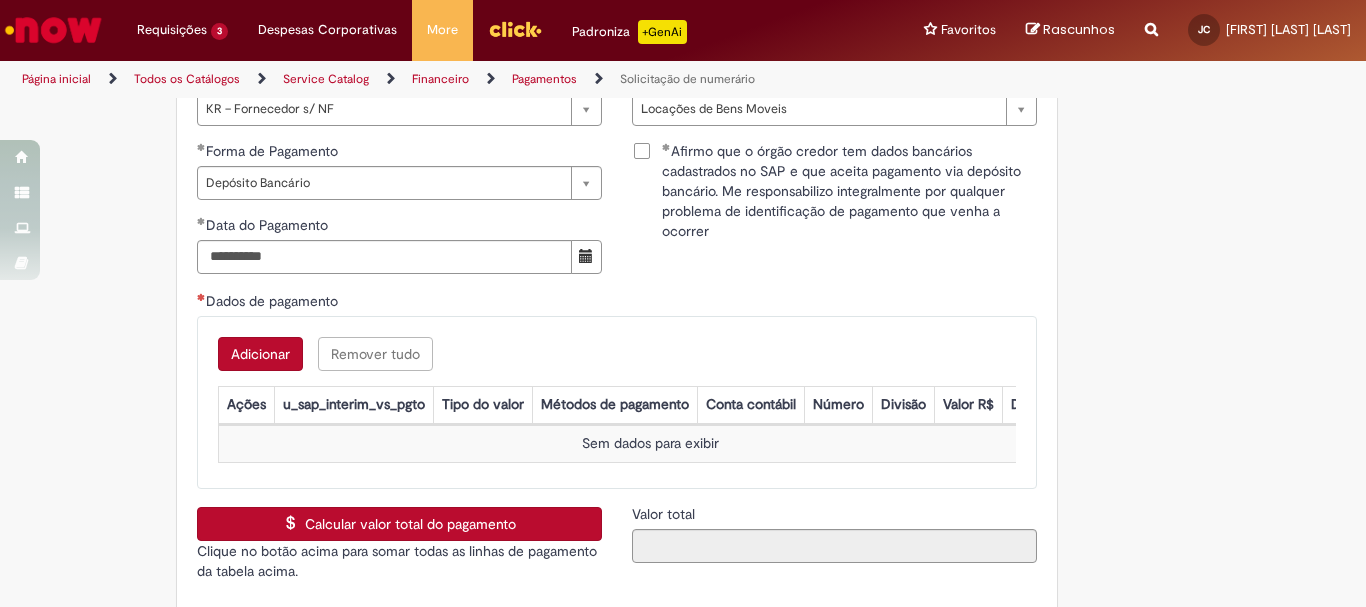 click on "Adicionar" at bounding box center [260, 354] 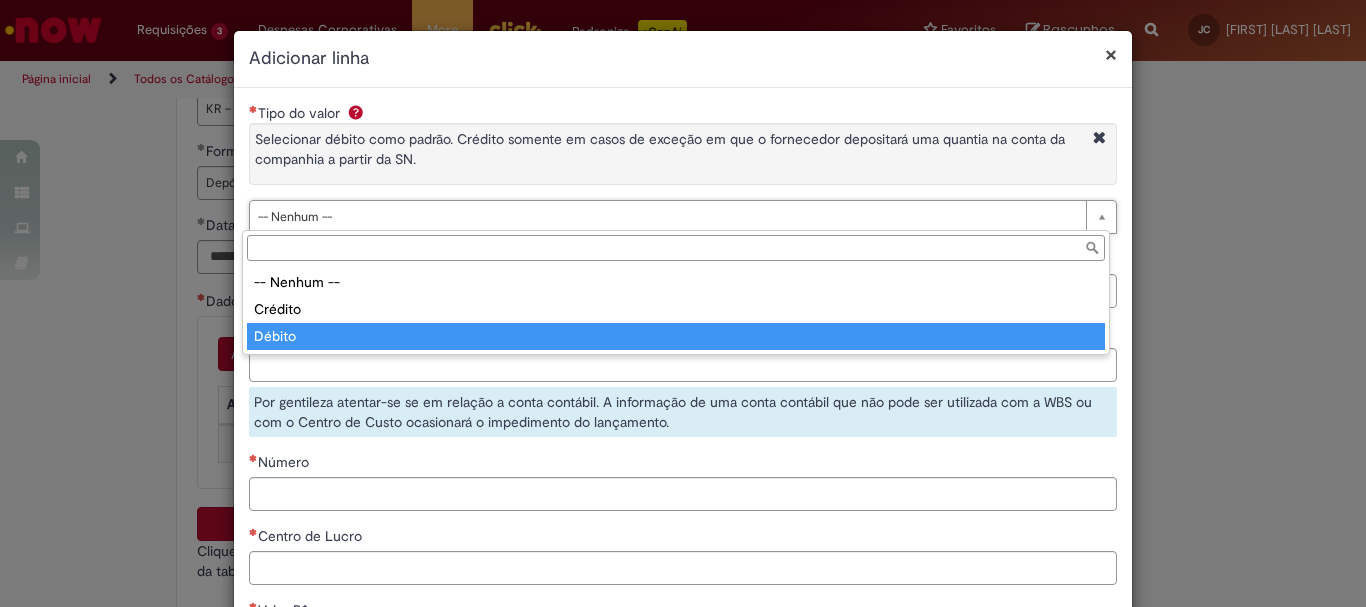type on "******" 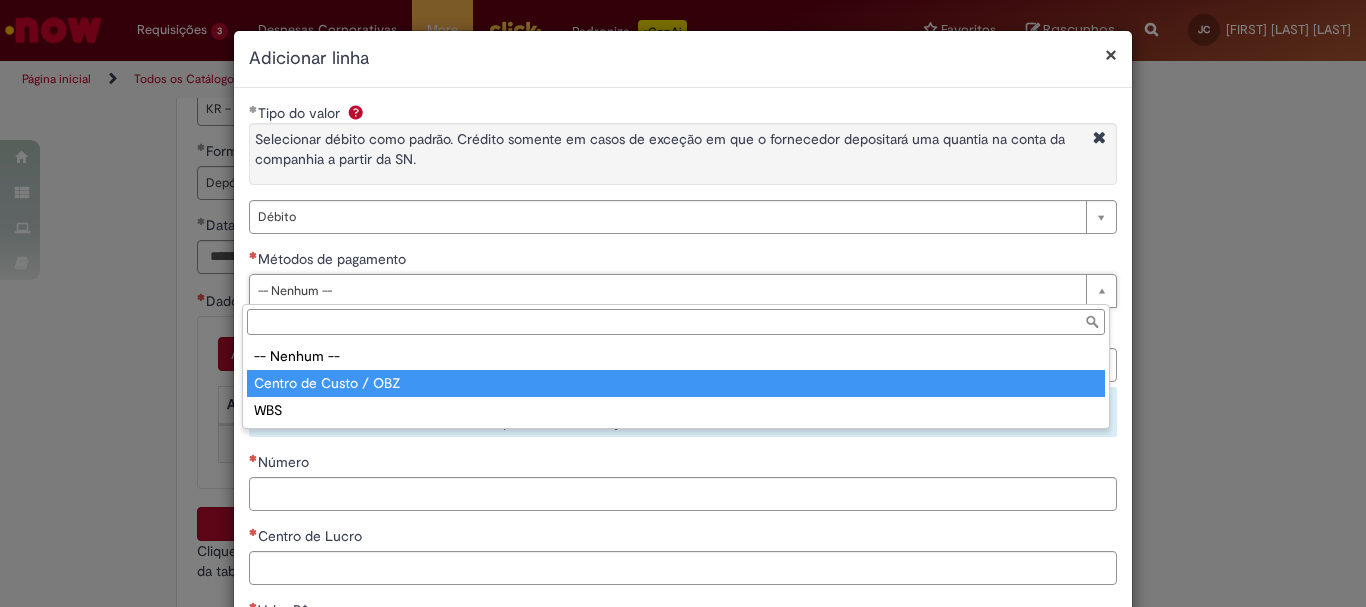 type on "**********" 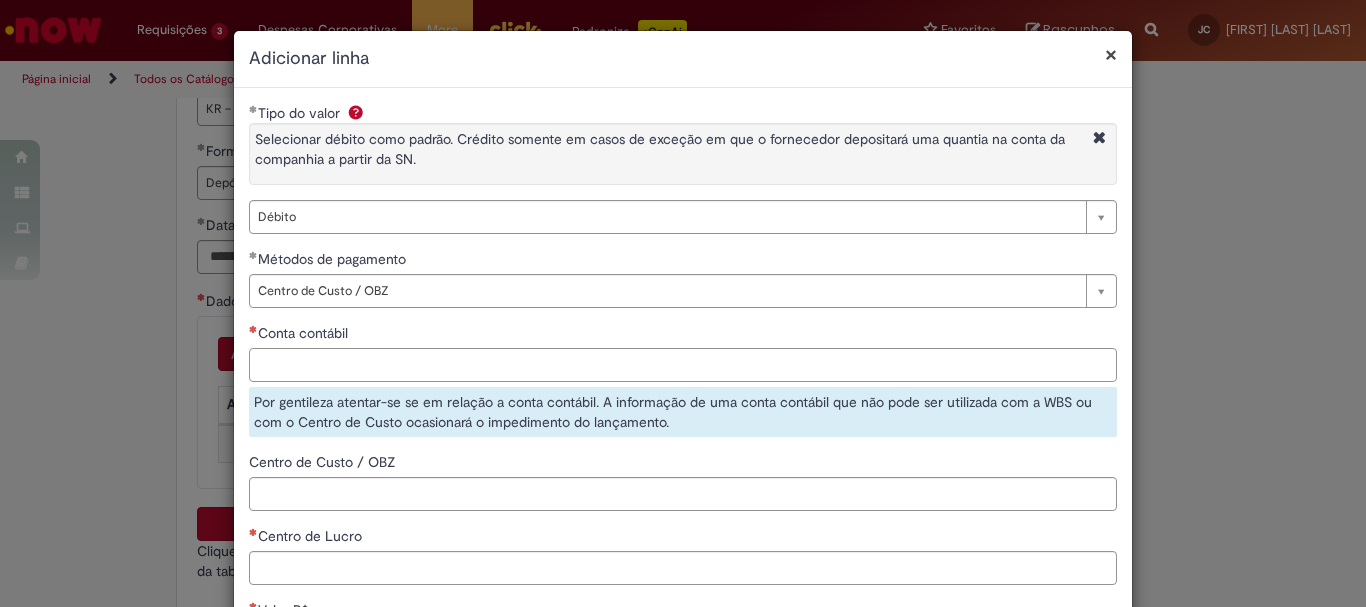 click on "Conta contábil" at bounding box center [683, 365] 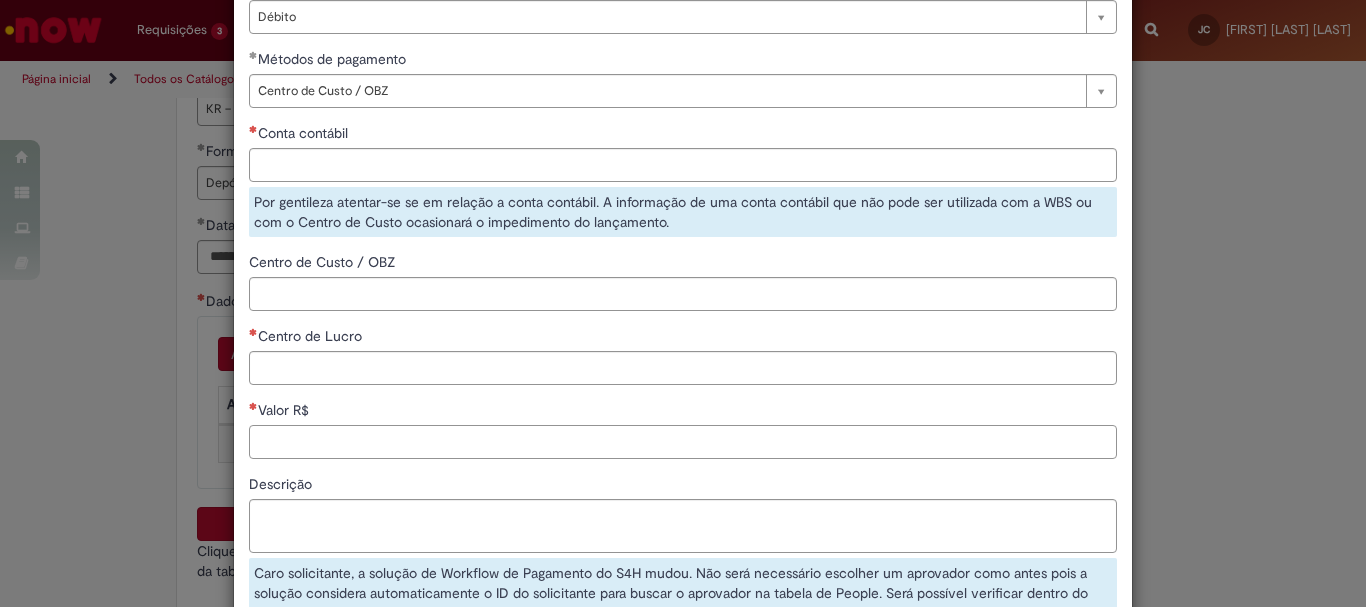 click on "Valor R$" at bounding box center (683, 442) 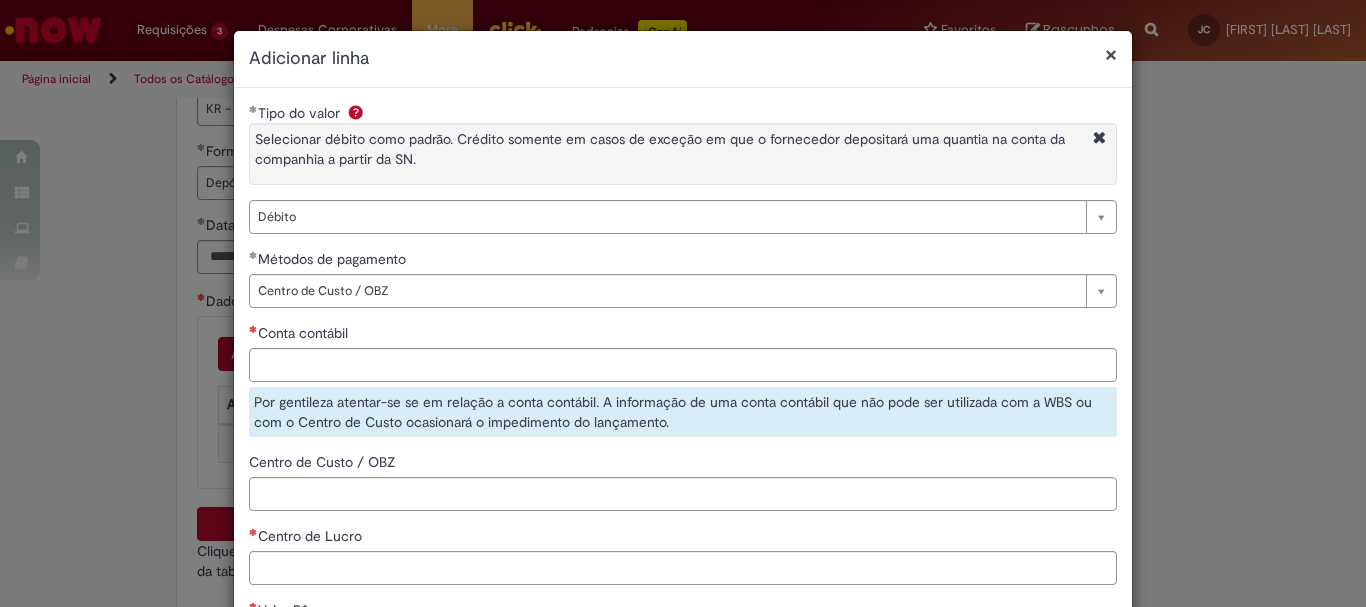 scroll, scrollTop: 200, scrollLeft: 0, axis: vertical 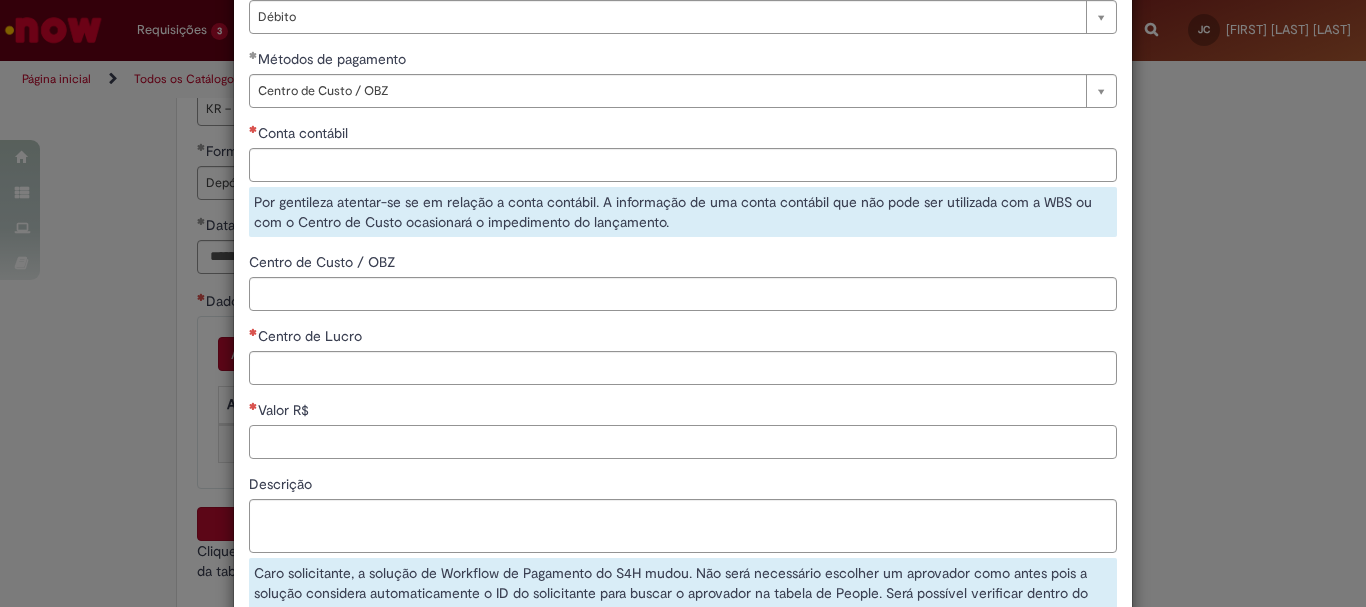 paste on "******" 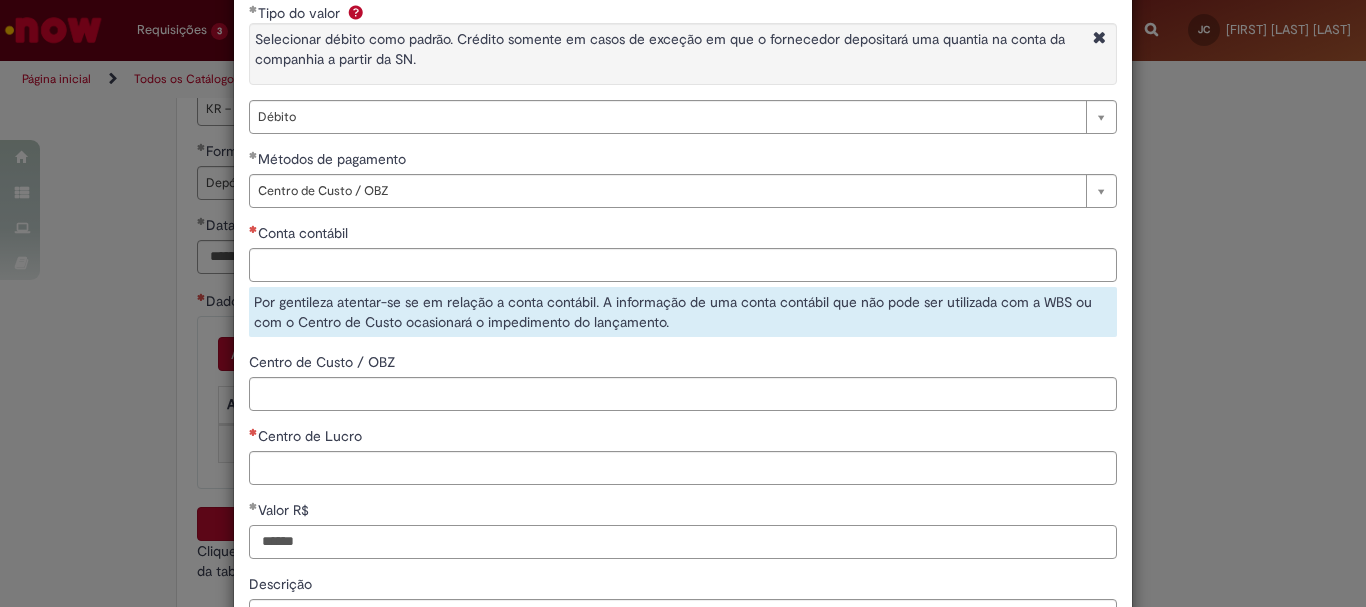 scroll, scrollTop: 200, scrollLeft: 0, axis: vertical 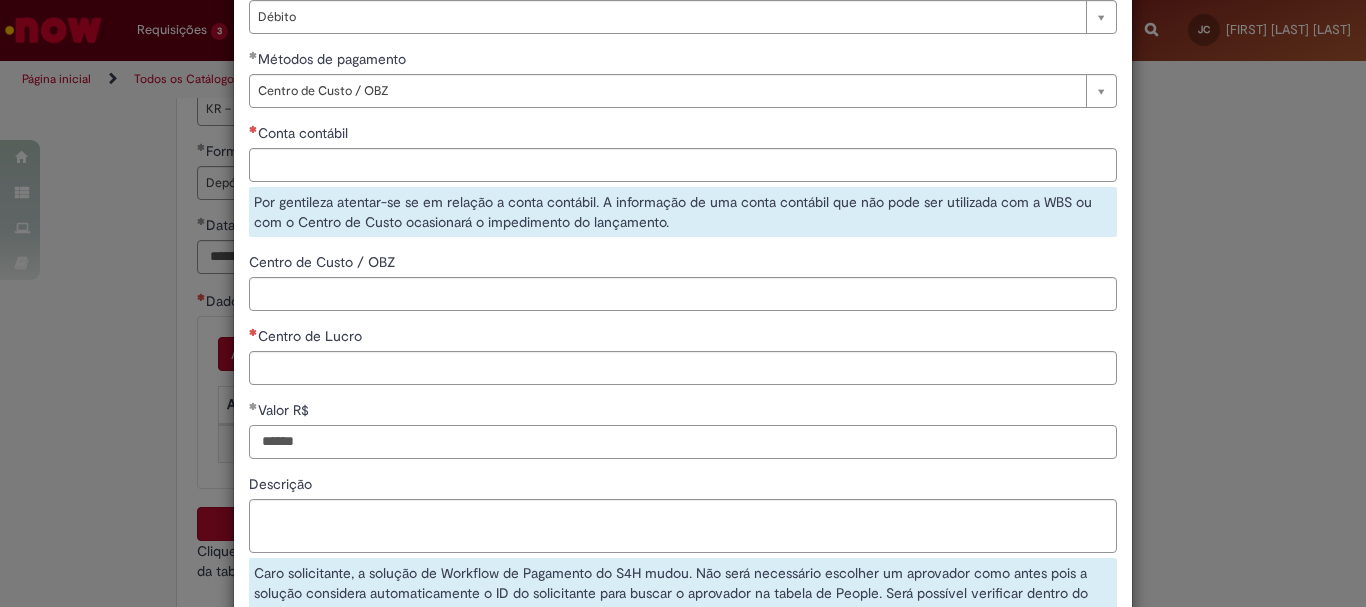 type on "******" 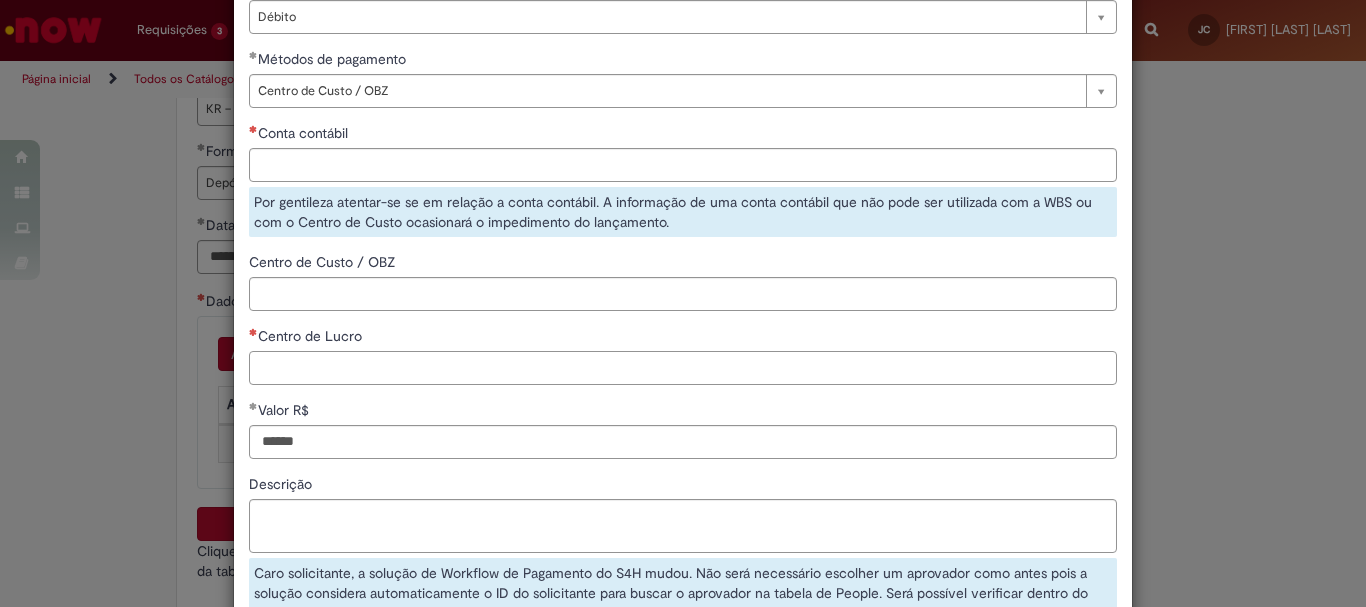 click on "Centro de Lucro" at bounding box center [683, 368] 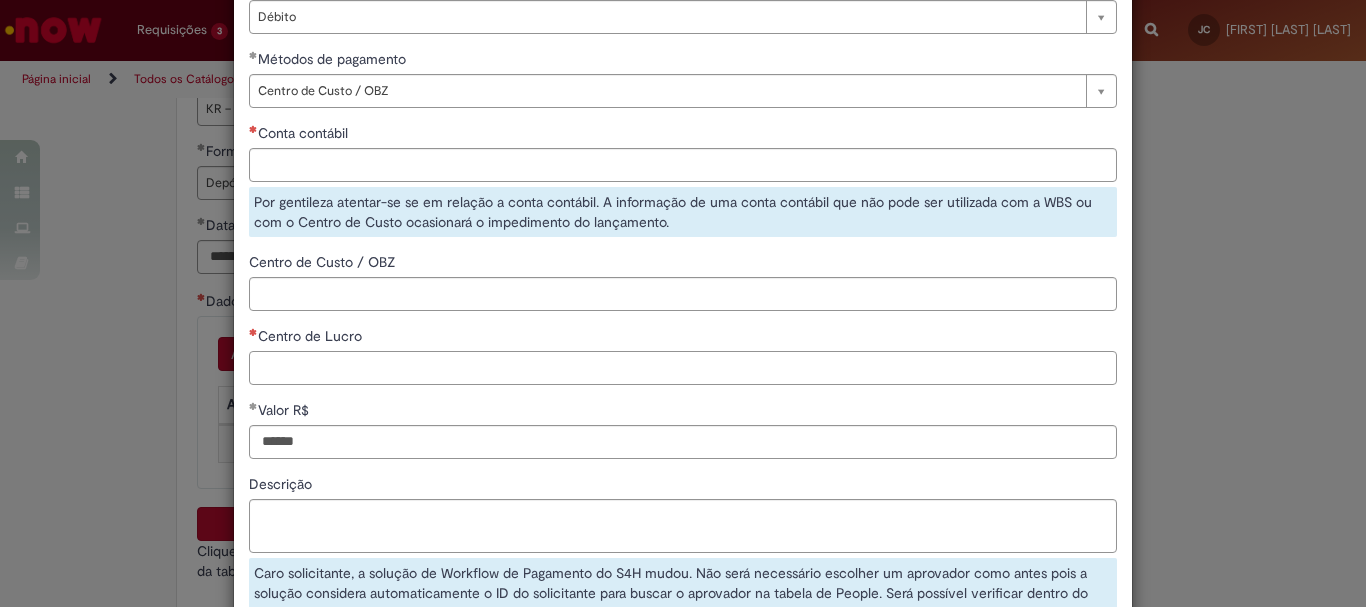 scroll, scrollTop: 347, scrollLeft: 0, axis: vertical 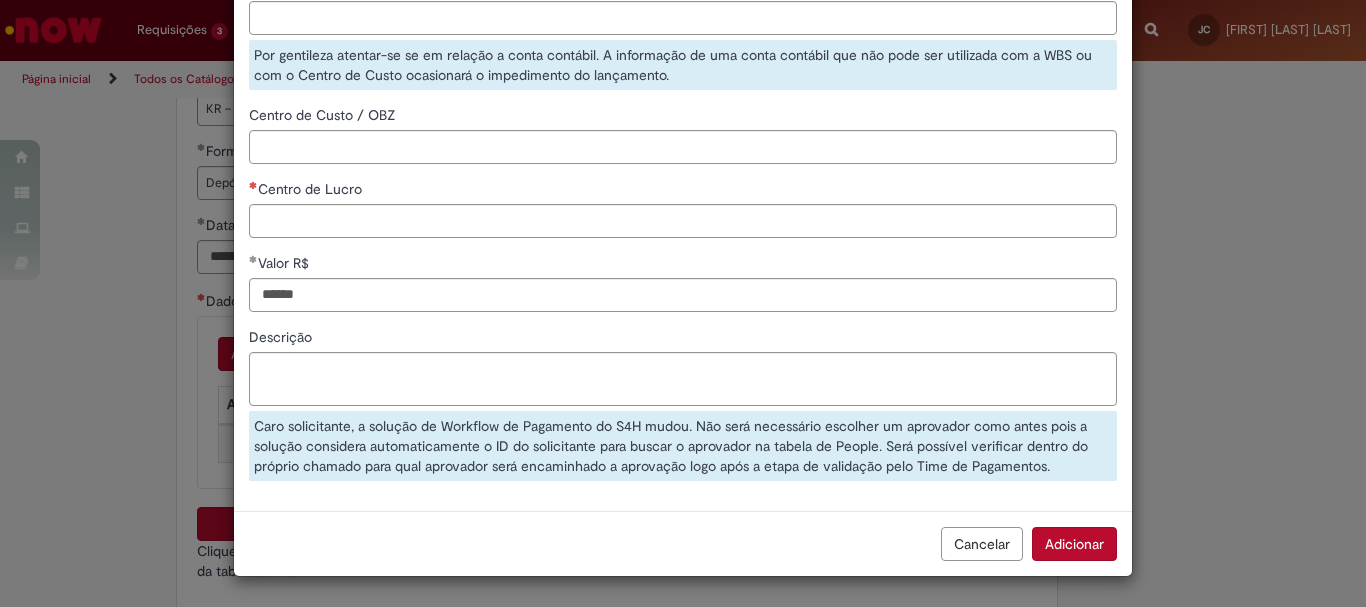 click on "Adicionar" at bounding box center [1074, 544] 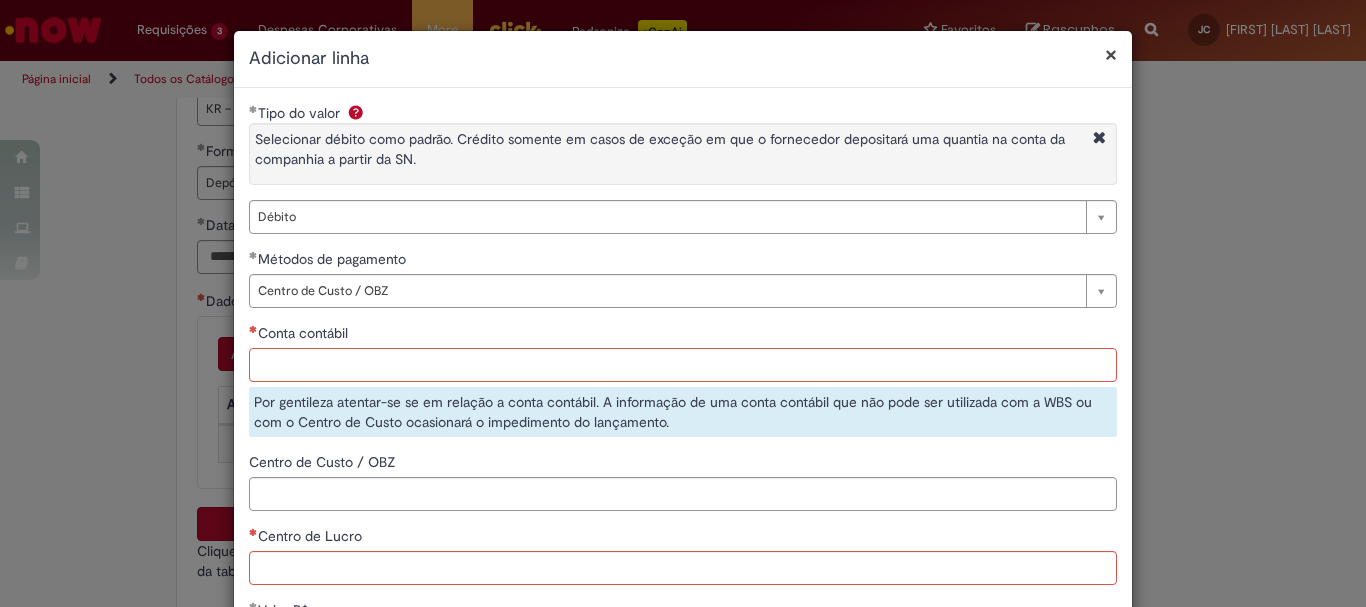 scroll, scrollTop: 100, scrollLeft: 0, axis: vertical 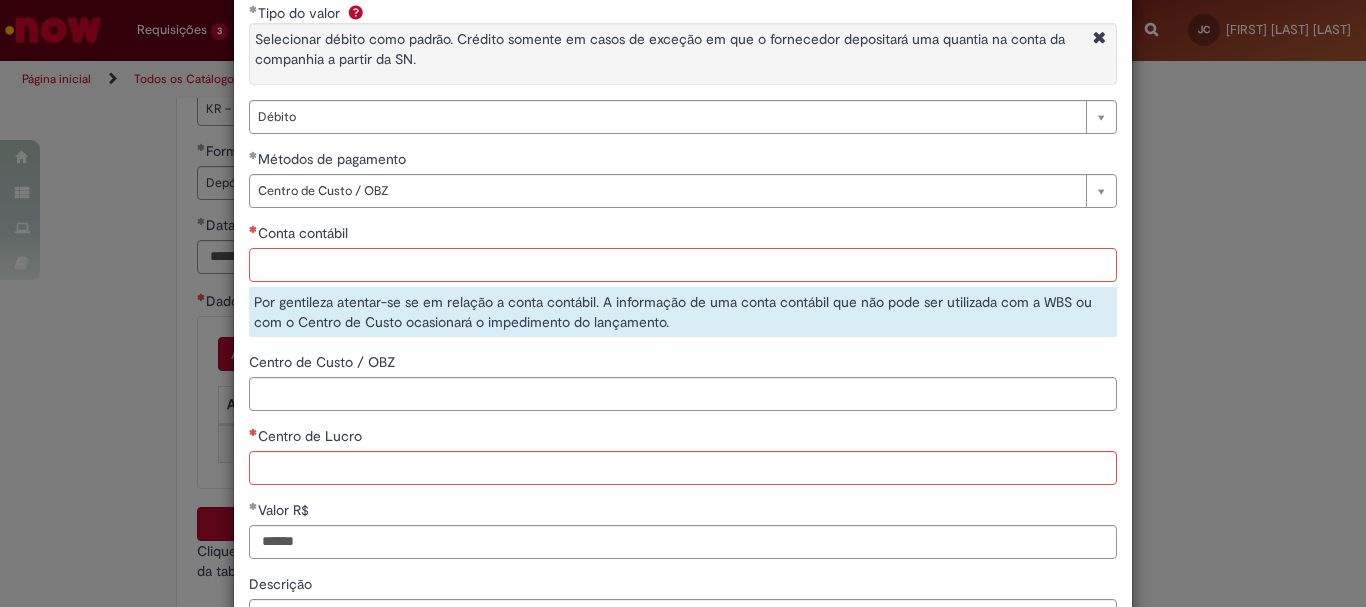 paste on "********" 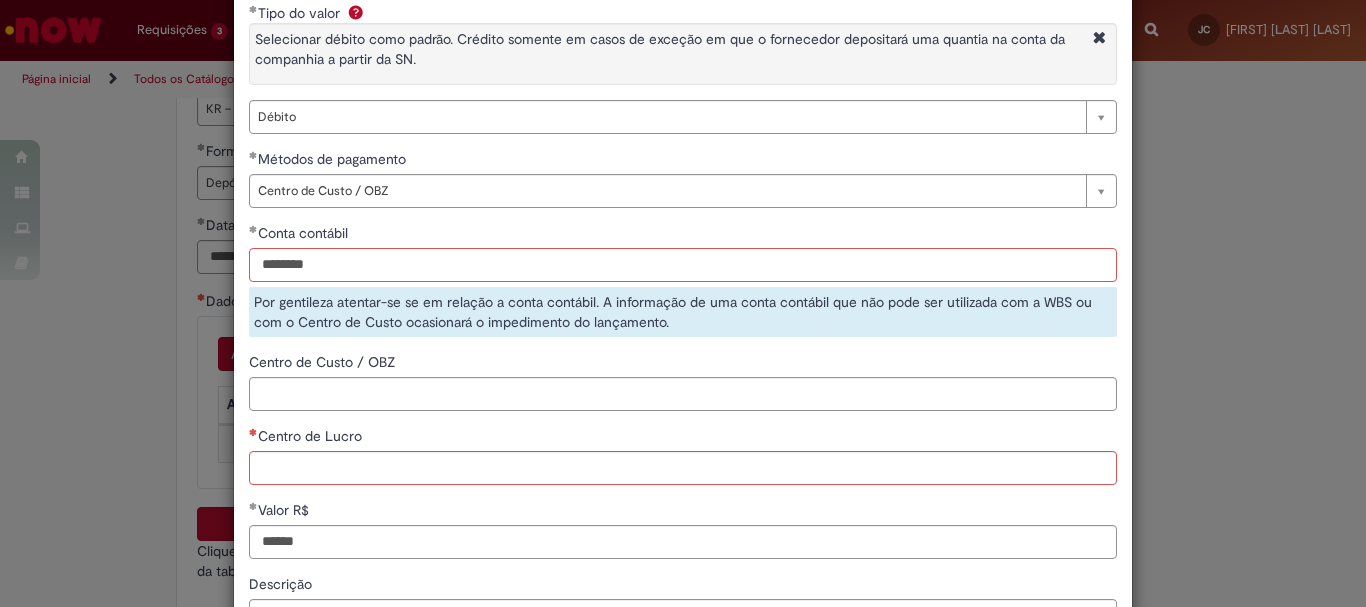 type on "********" 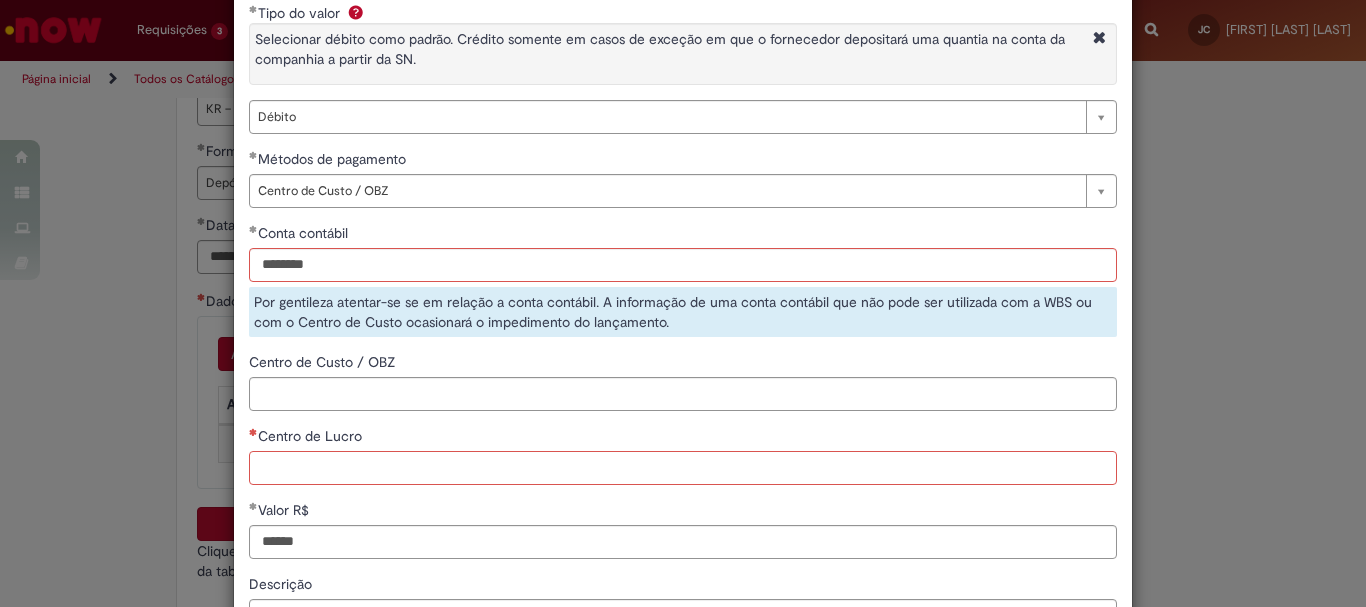 click on "**********" at bounding box center (683, 373) 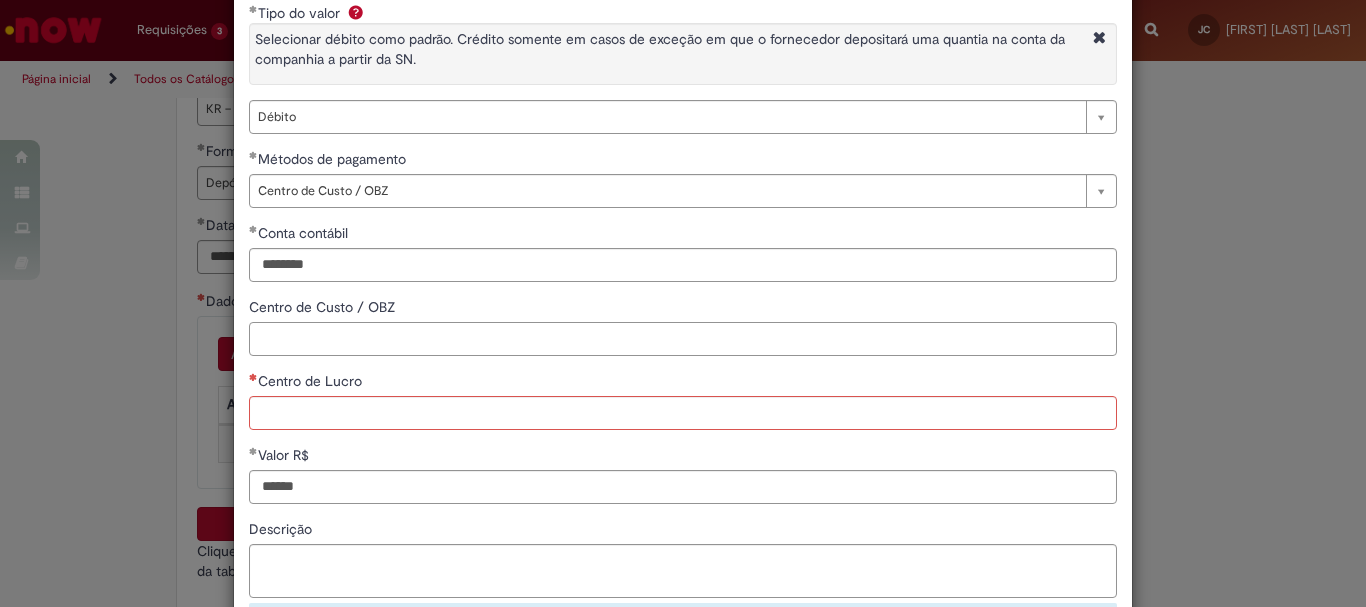 click on "Centro de Custo / OBZ" at bounding box center (683, 339) 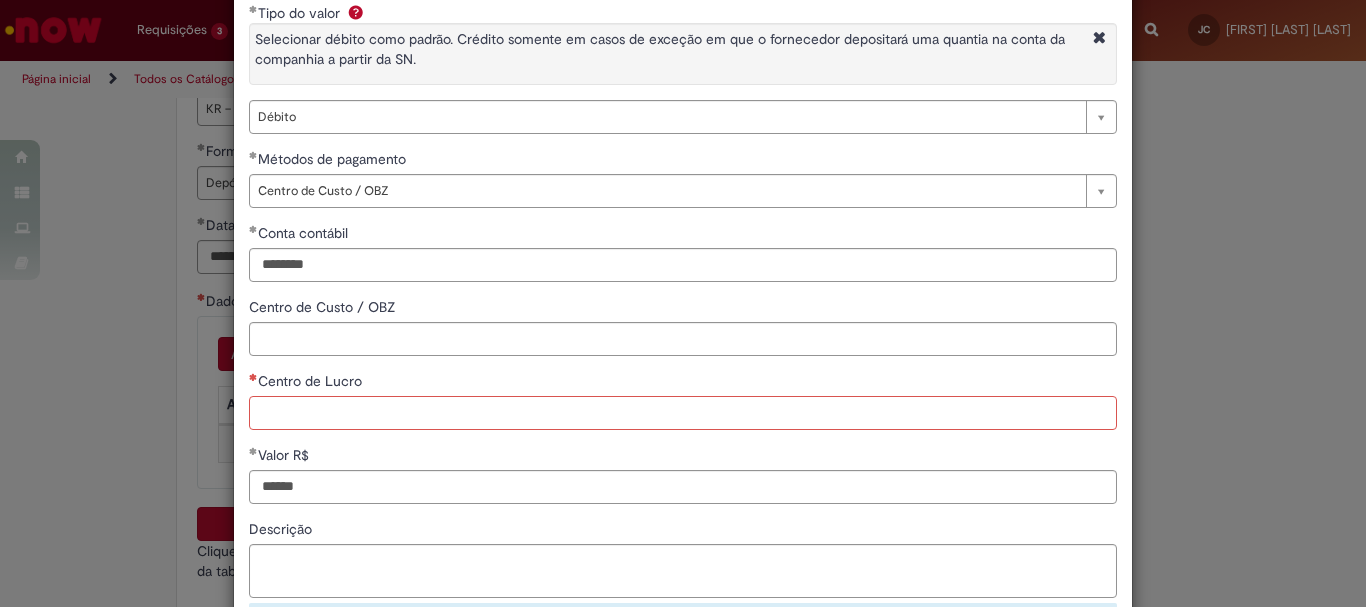 click on "Centro de Lucro" at bounding box center [683, 413] 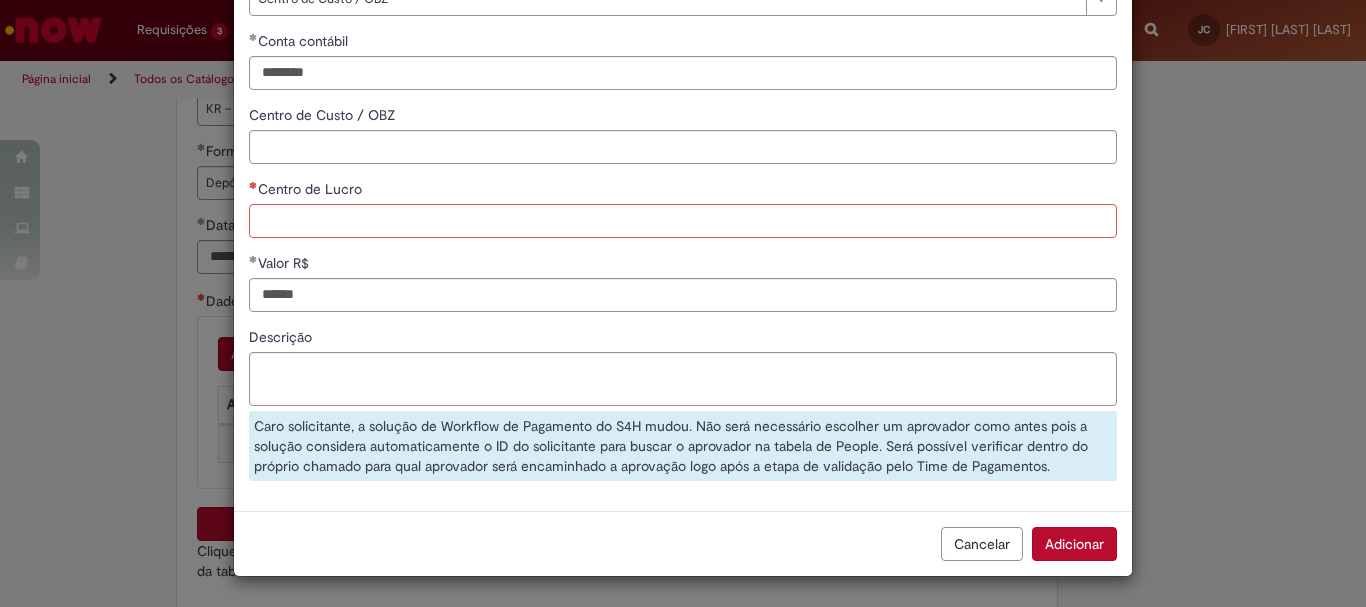 scroll, scrollTop: 192, scrollLeft: 0, axis: vertical 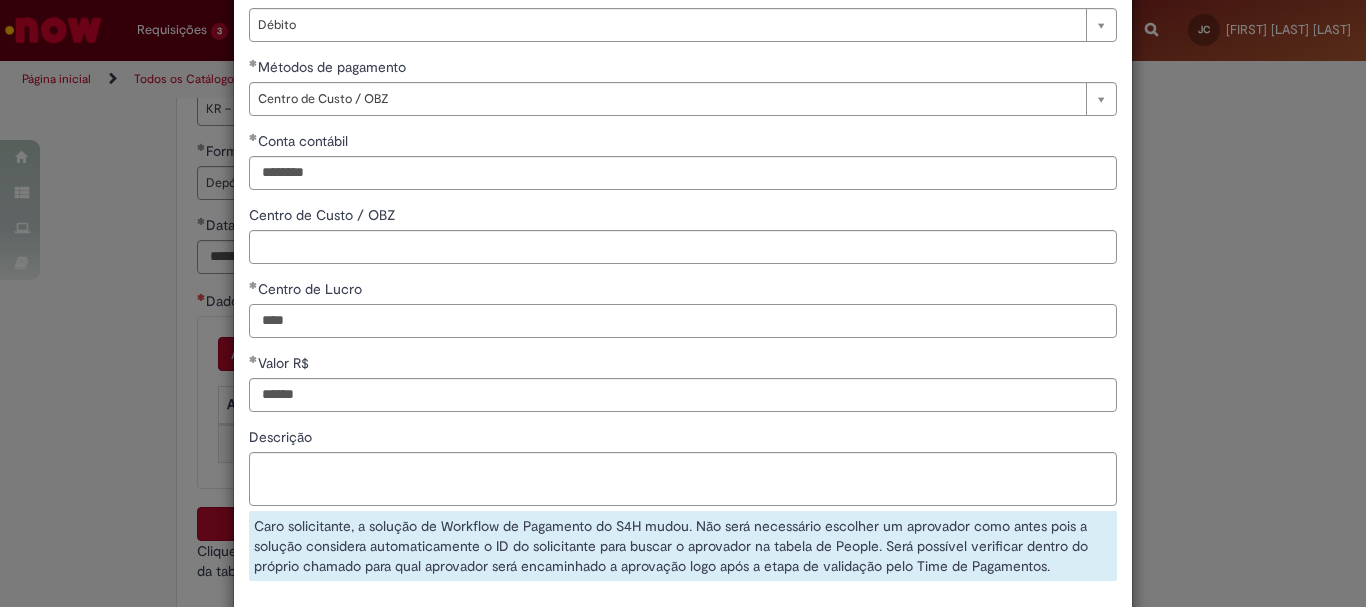 drag, startPoint x: 334, startPoint y: 312, endPoint x: 235, endPoint y: 319, distance: 99.24717 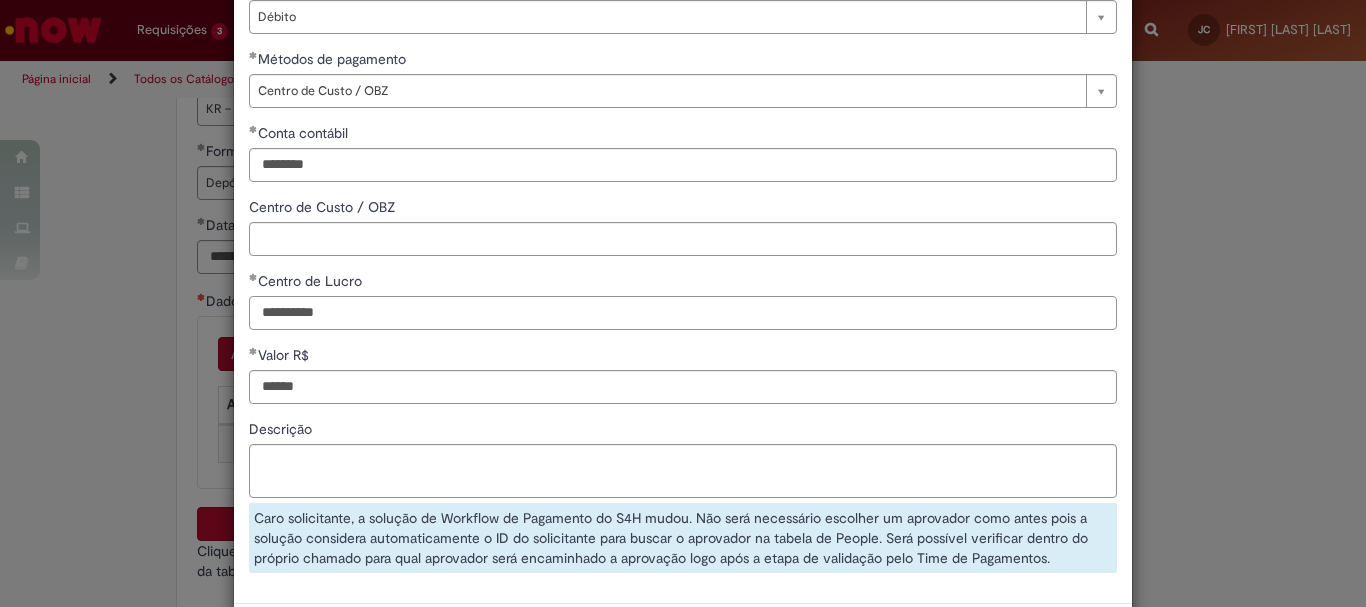 scroll, scrollTop: 292, scrollLeft: 0, axis: vertical 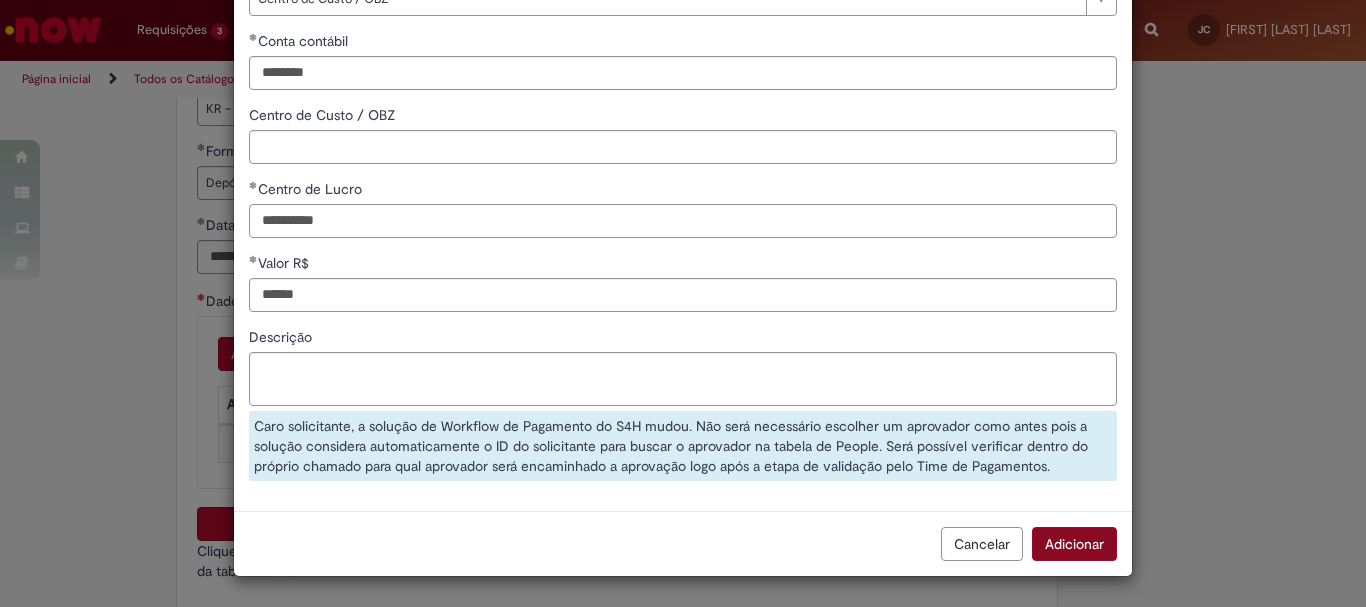 type on "**********" 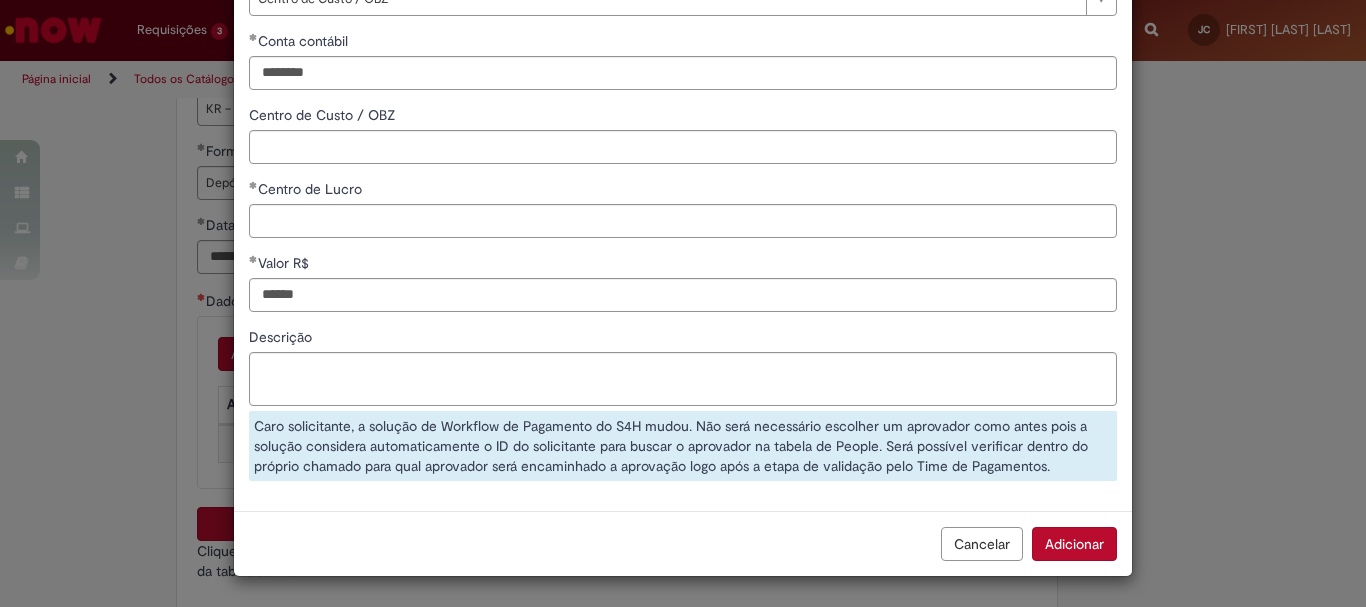 click on "Cancelar   Adicionar" at bounding box center (683, 543) 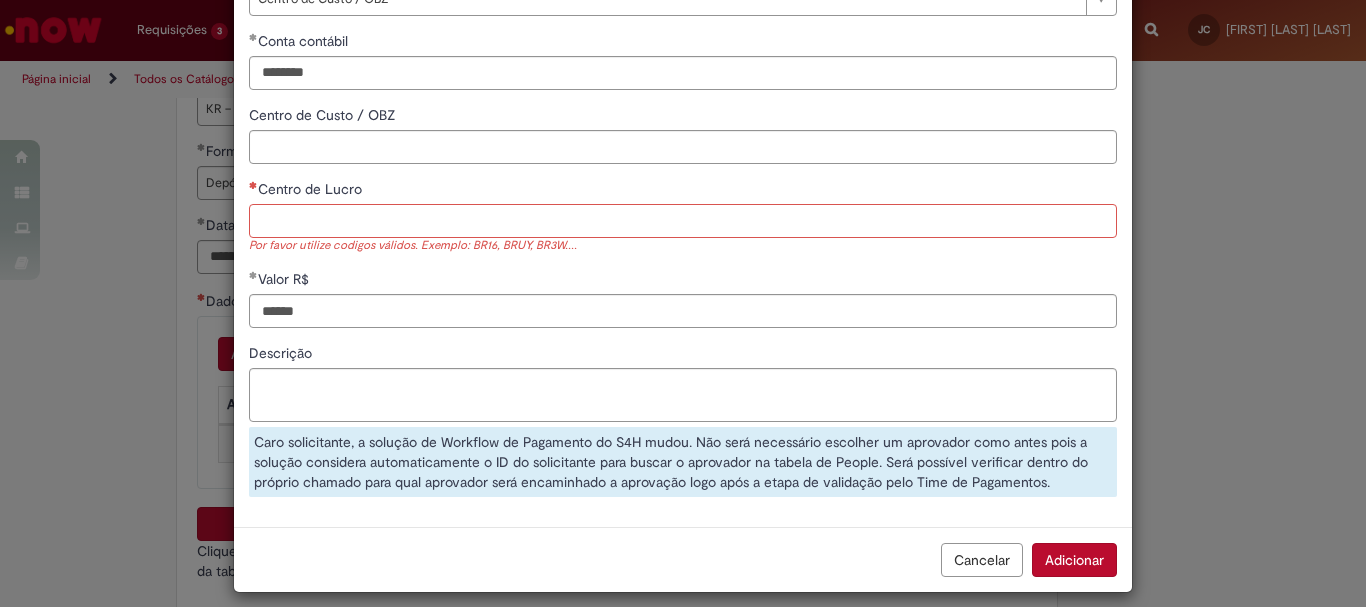 click on "Centro de Lucro" at bounding box center [683, 221] 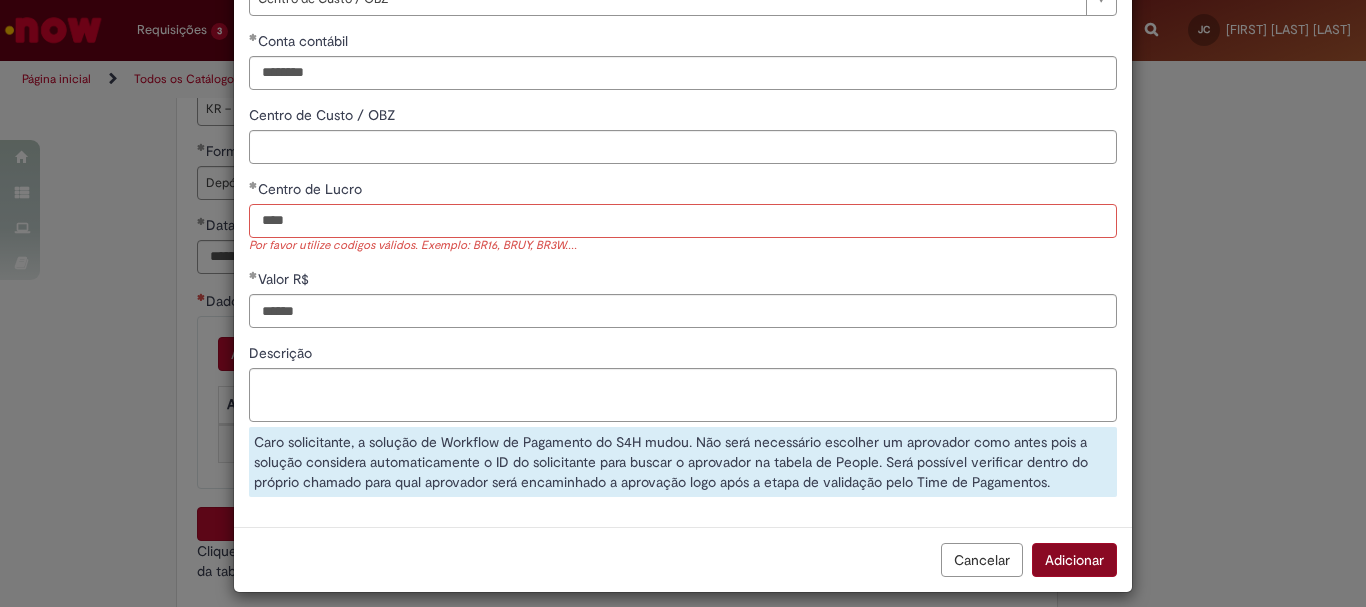 type on "****" 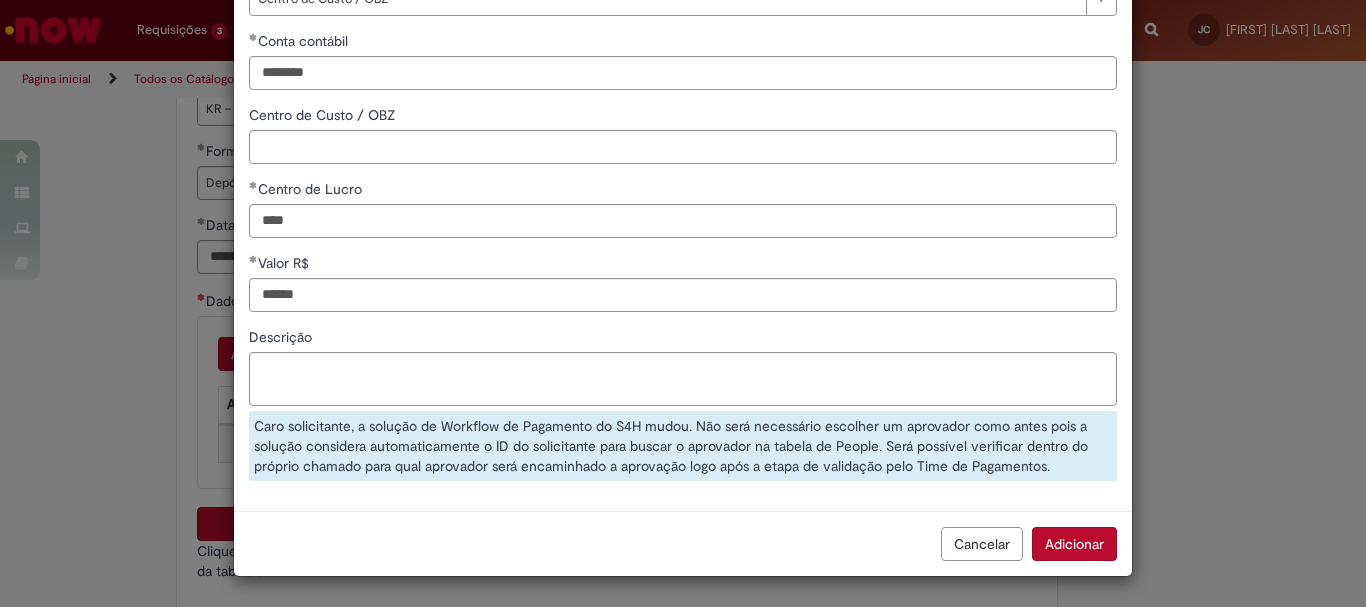click on "Adicionar" at bounding box center [1074, 544] 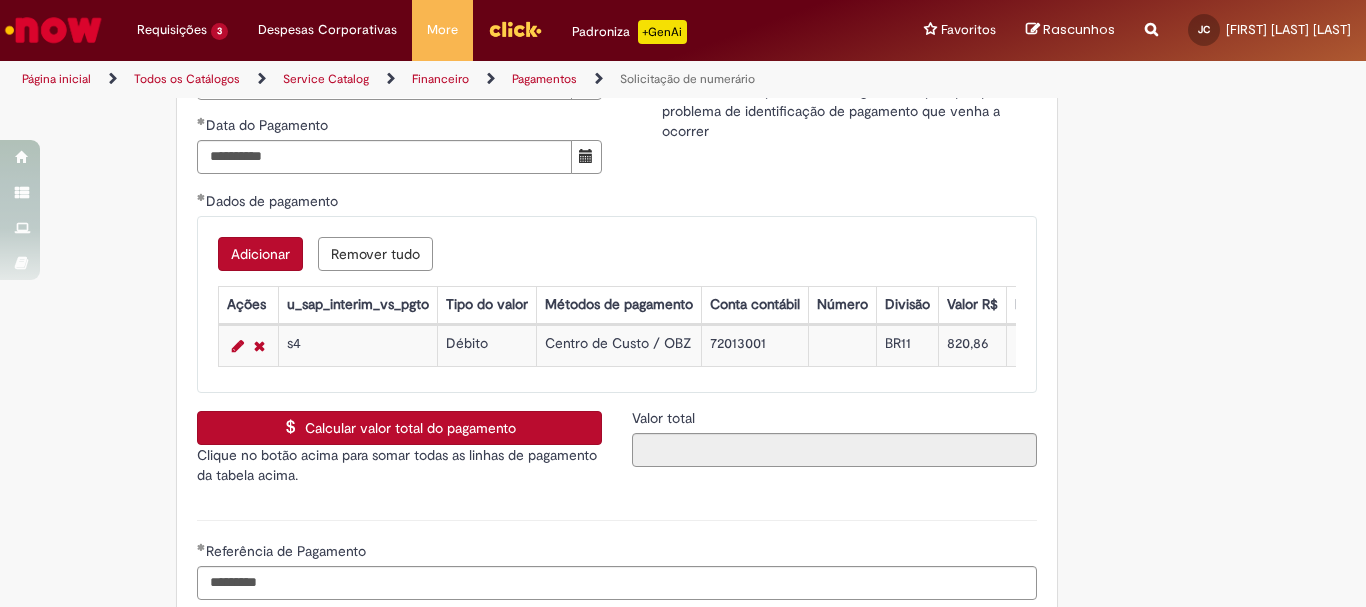 scroll, scrollTop: 3071, scrollLeft: 0, axis: vertical 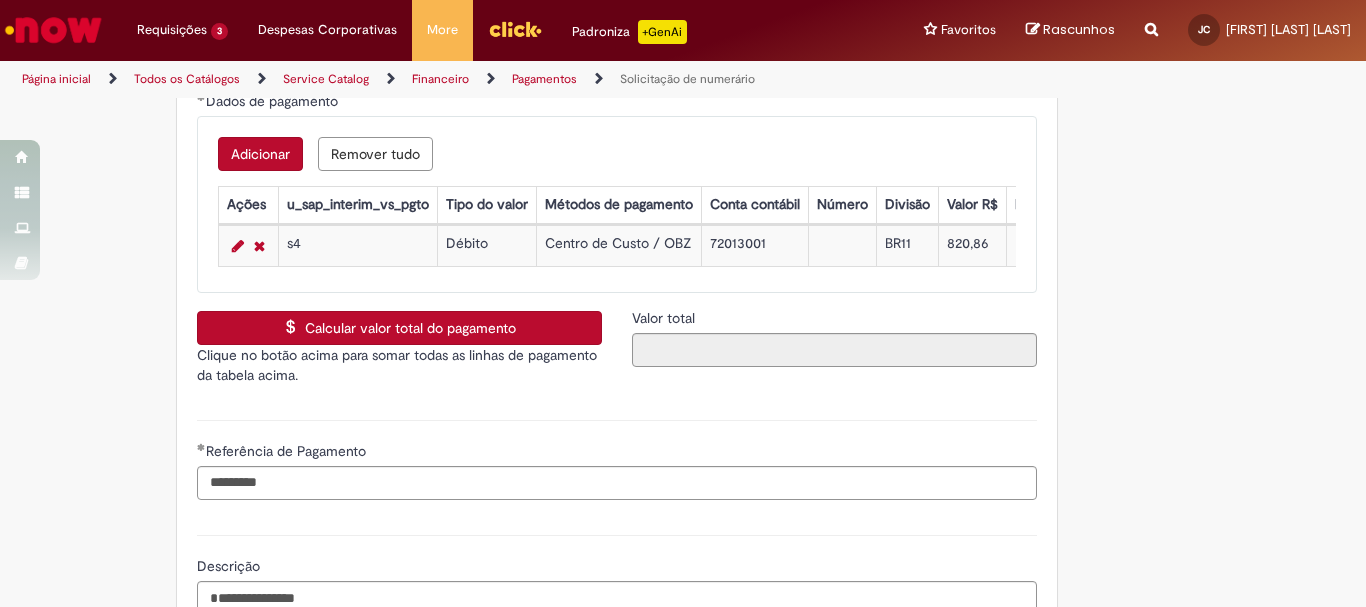 click on "Adicionar" at bounding box center (260, 154) 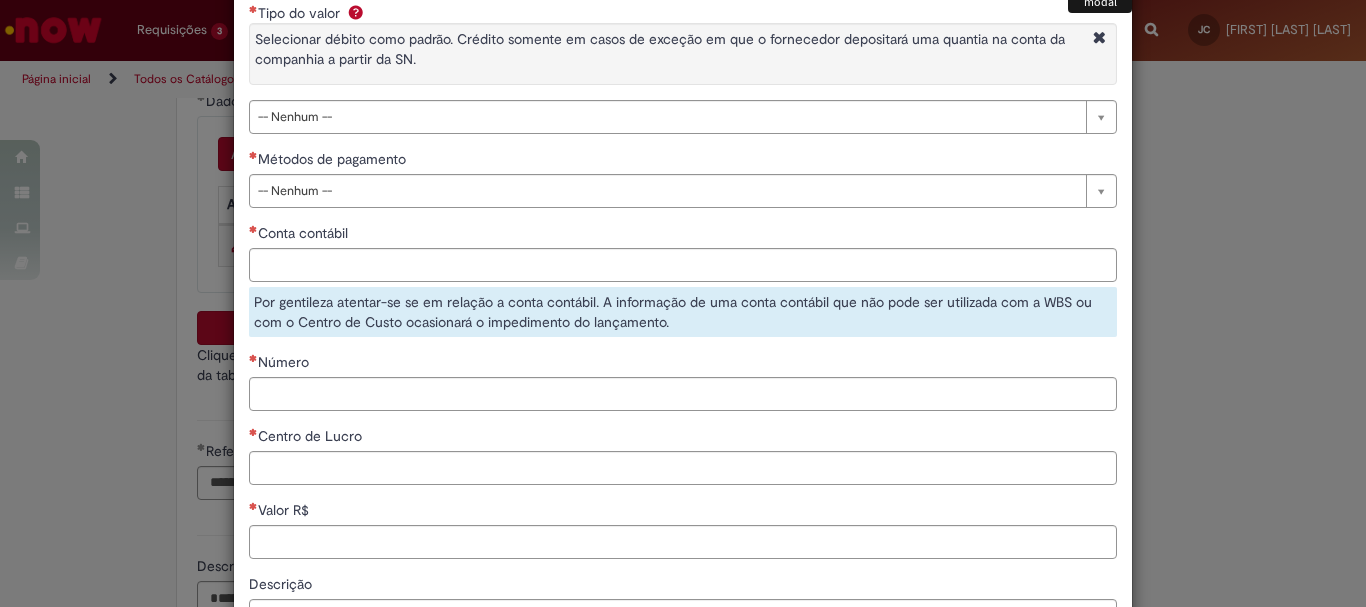 scroll, scrollTop: 0, scrollLeft: 0, axis: both 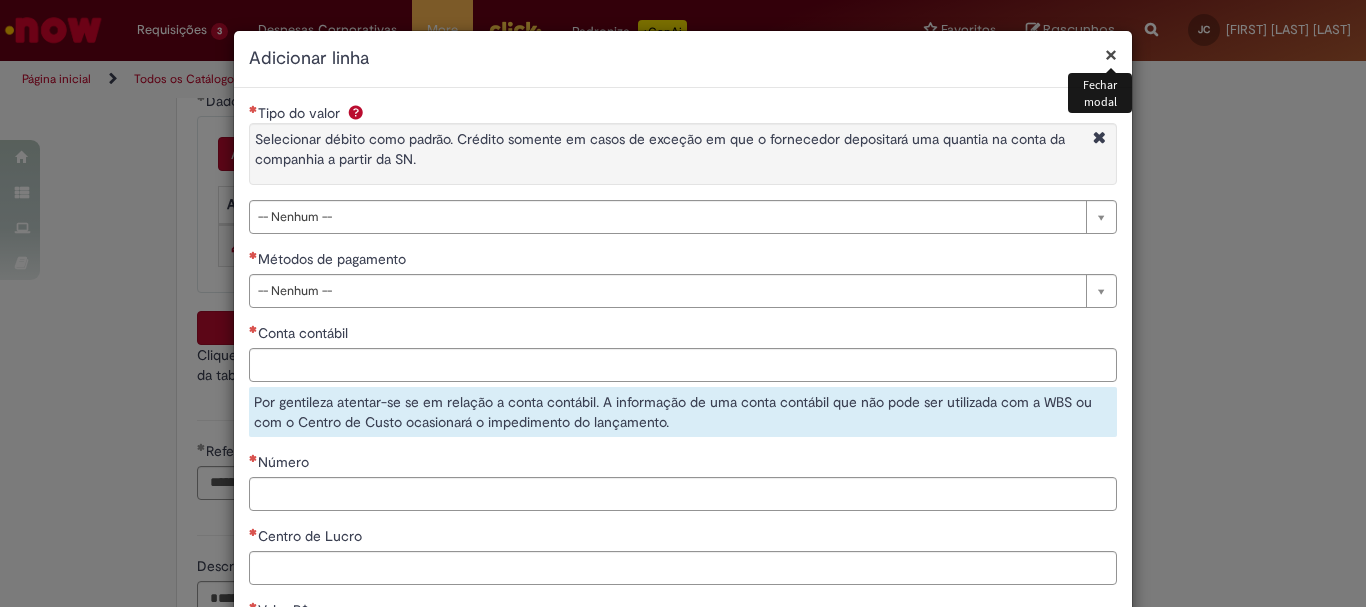 click on "×" at bounding box center (1111, 54) 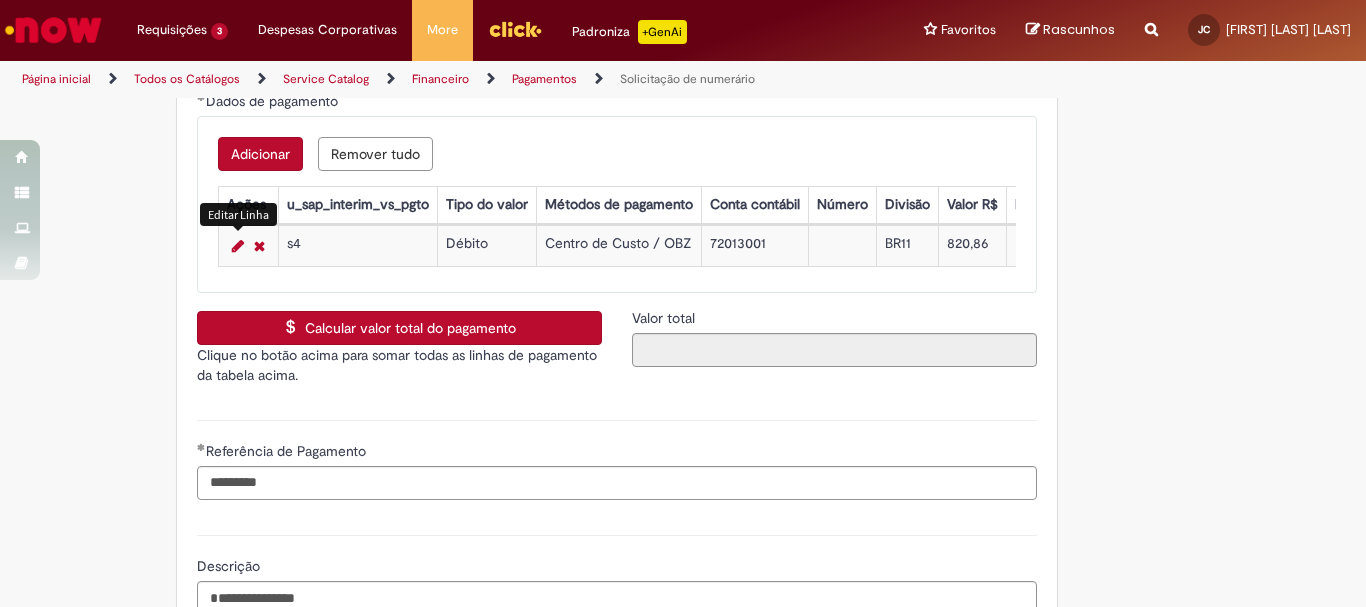 click at bounding box center (238, 246) 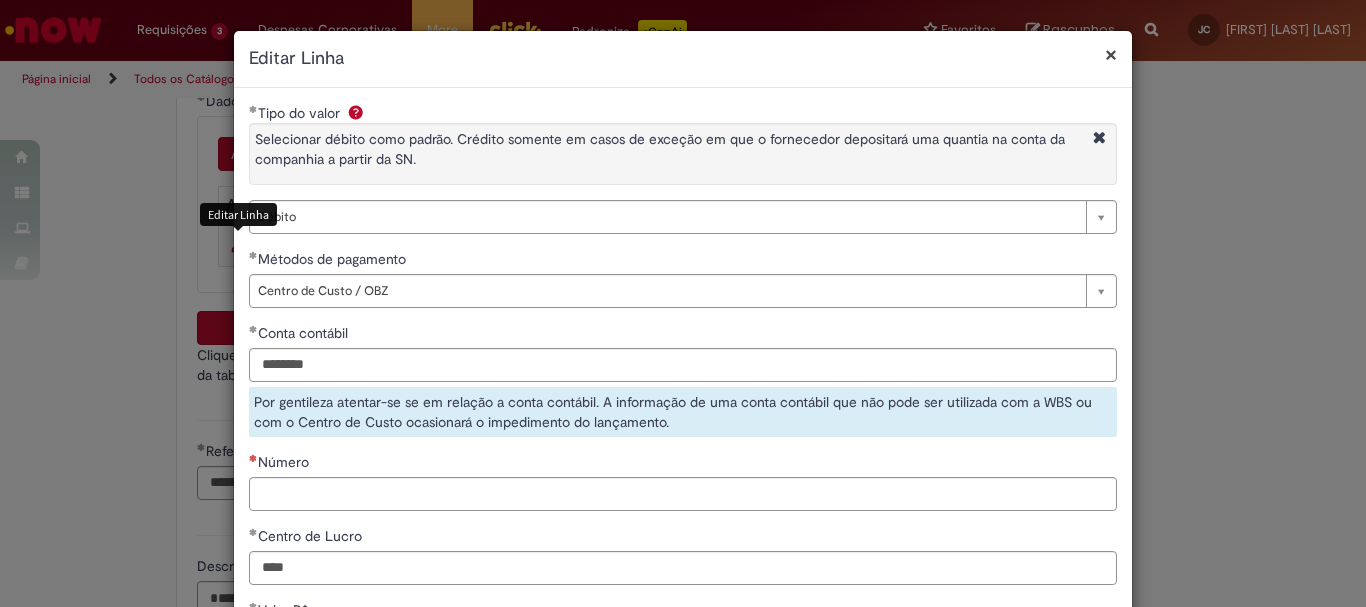 select on "*" 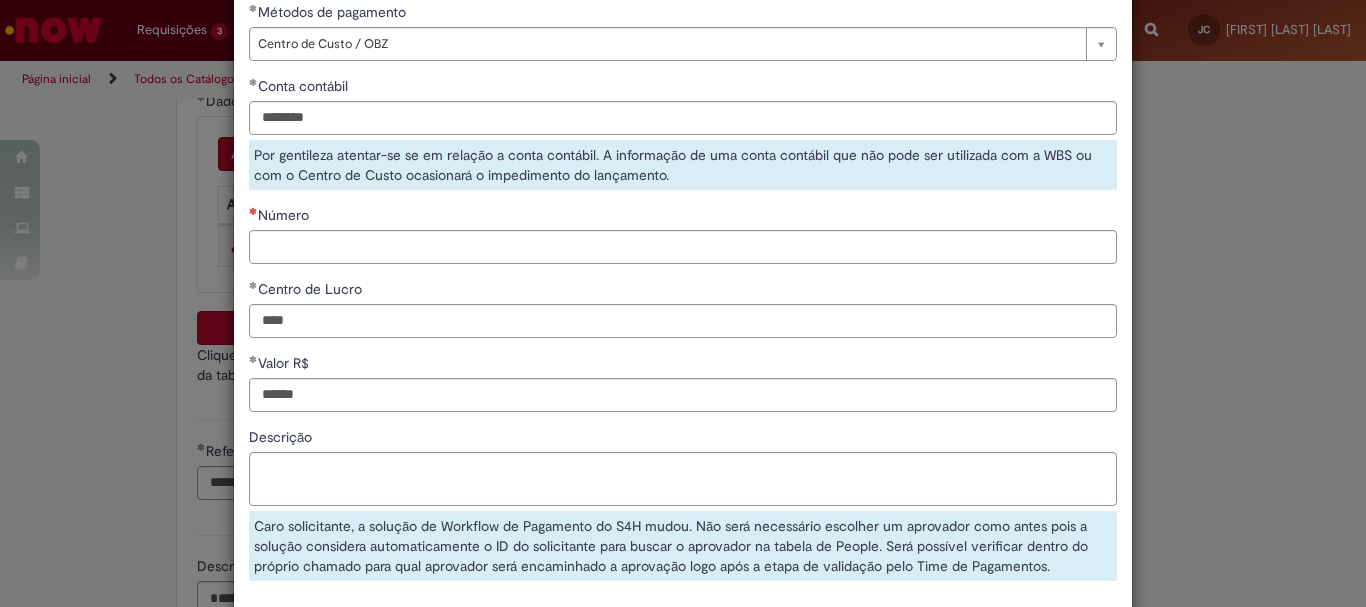 scroll, scrollTop: 147, scrollLeft: 0, axis: vertical 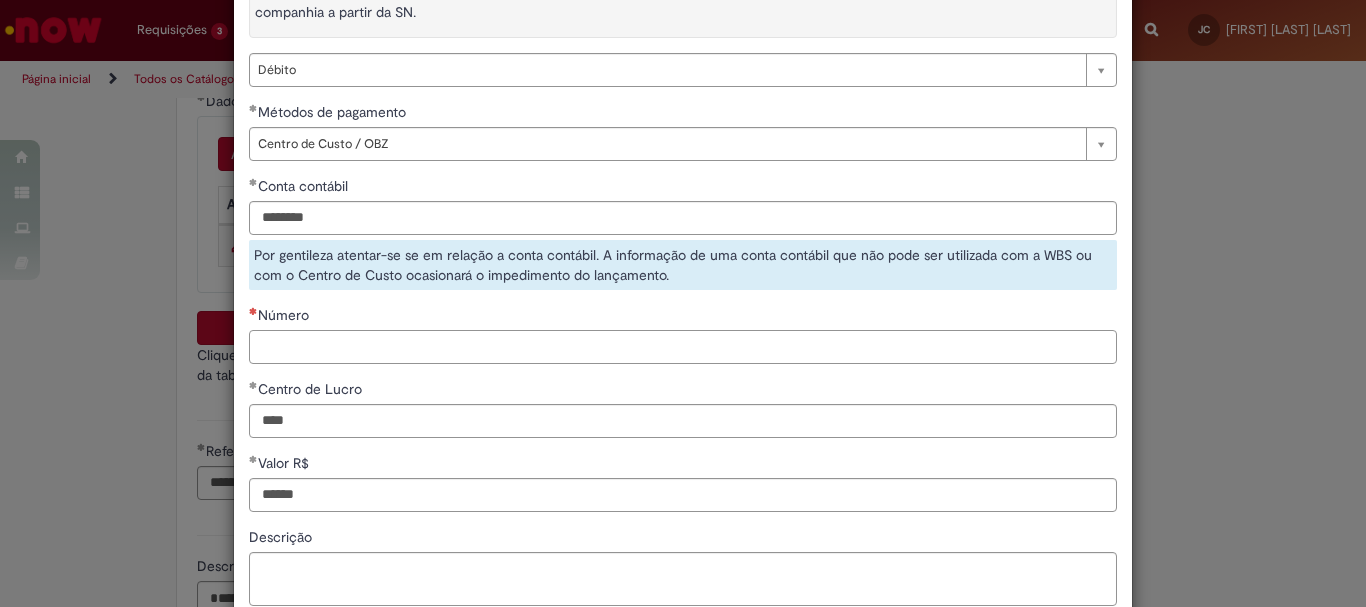 click on "Número" at bounding box center (683, 347) 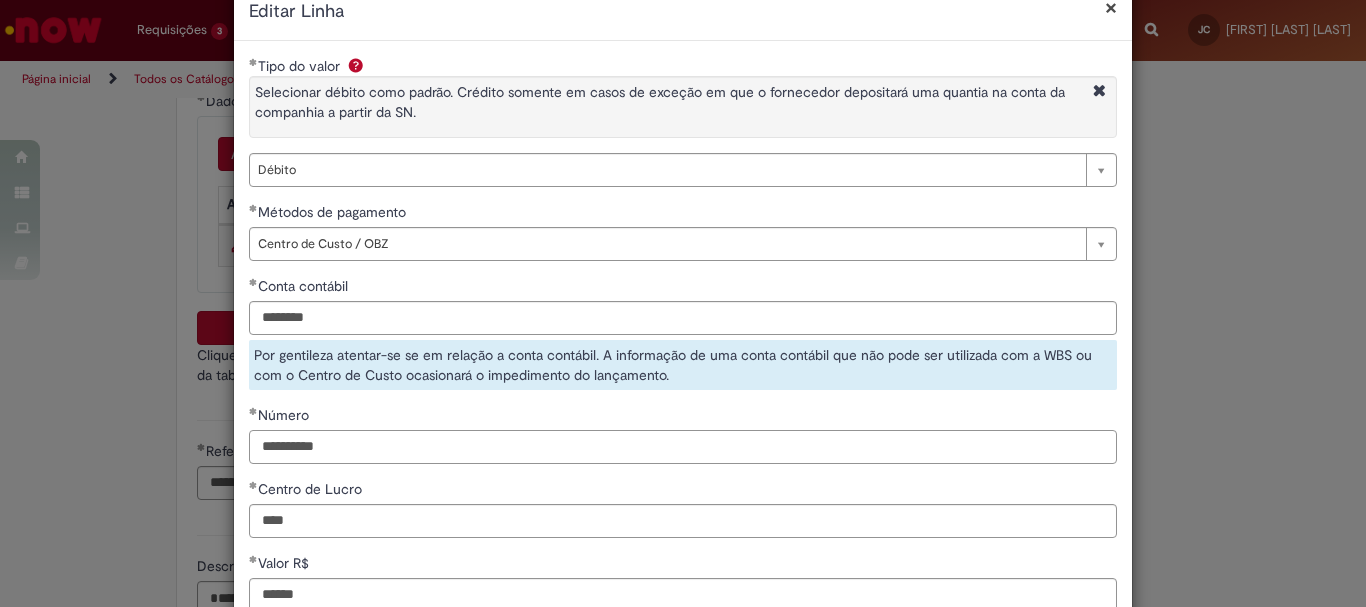 scroll, scrollTop: 347, scrollLeft: 0, axis: vertical 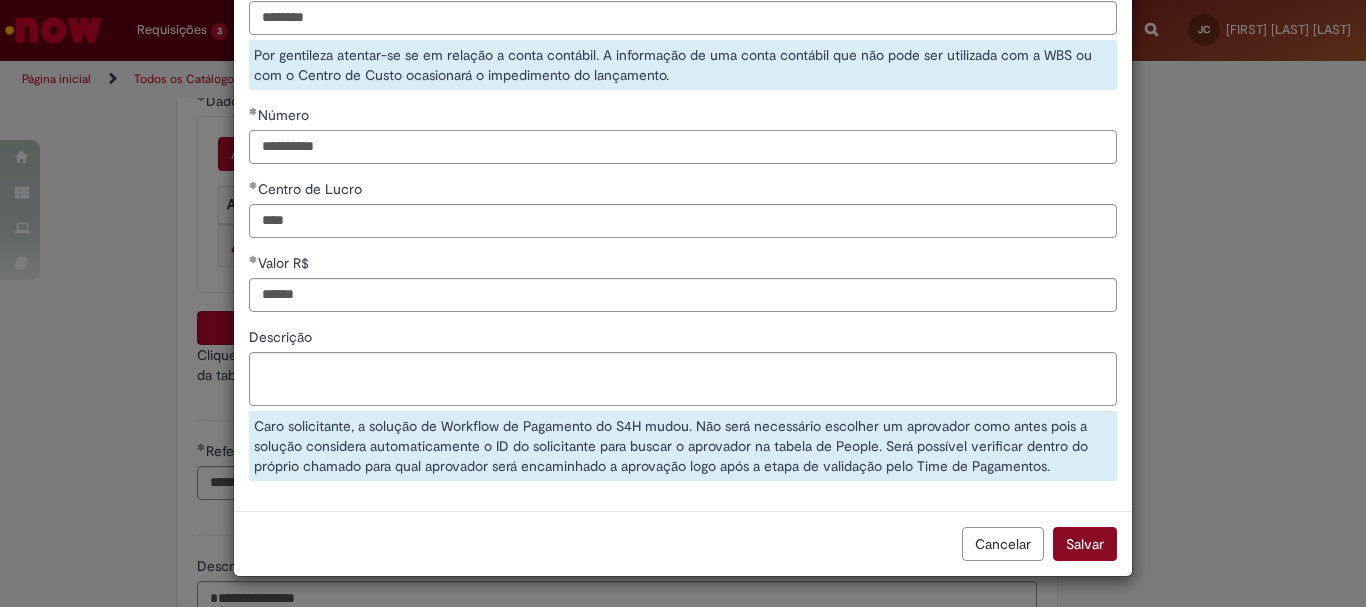 type on "**********" 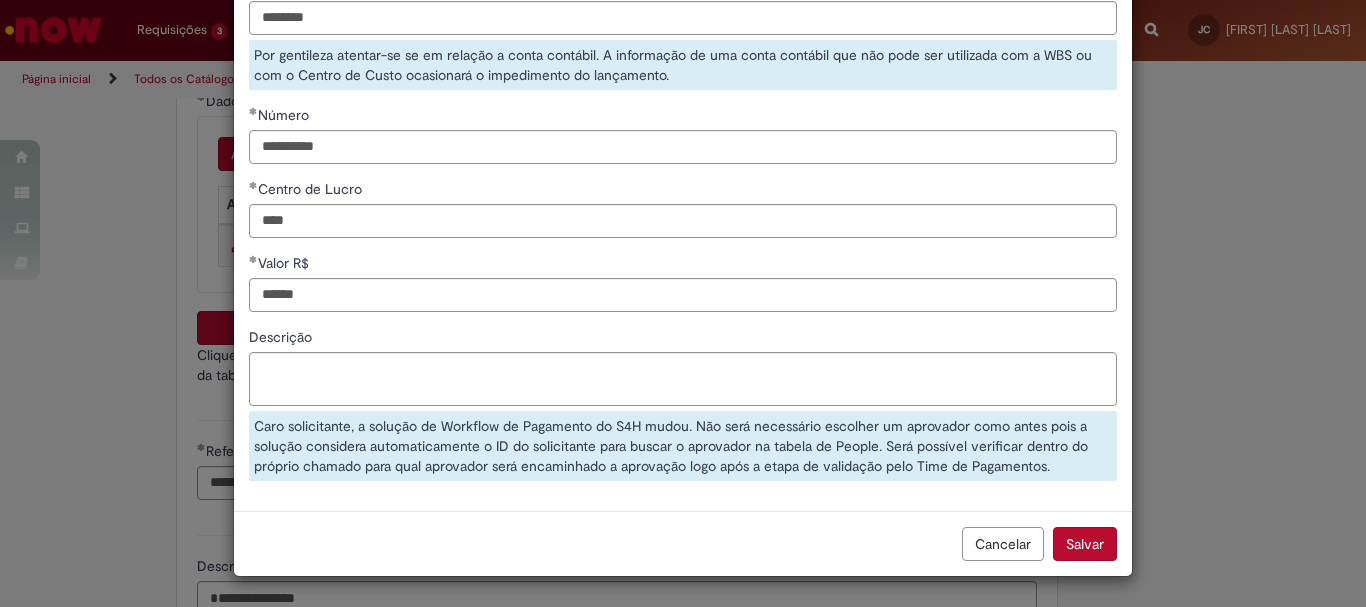 click on "Salvar" at bounding box center [1085, 544] 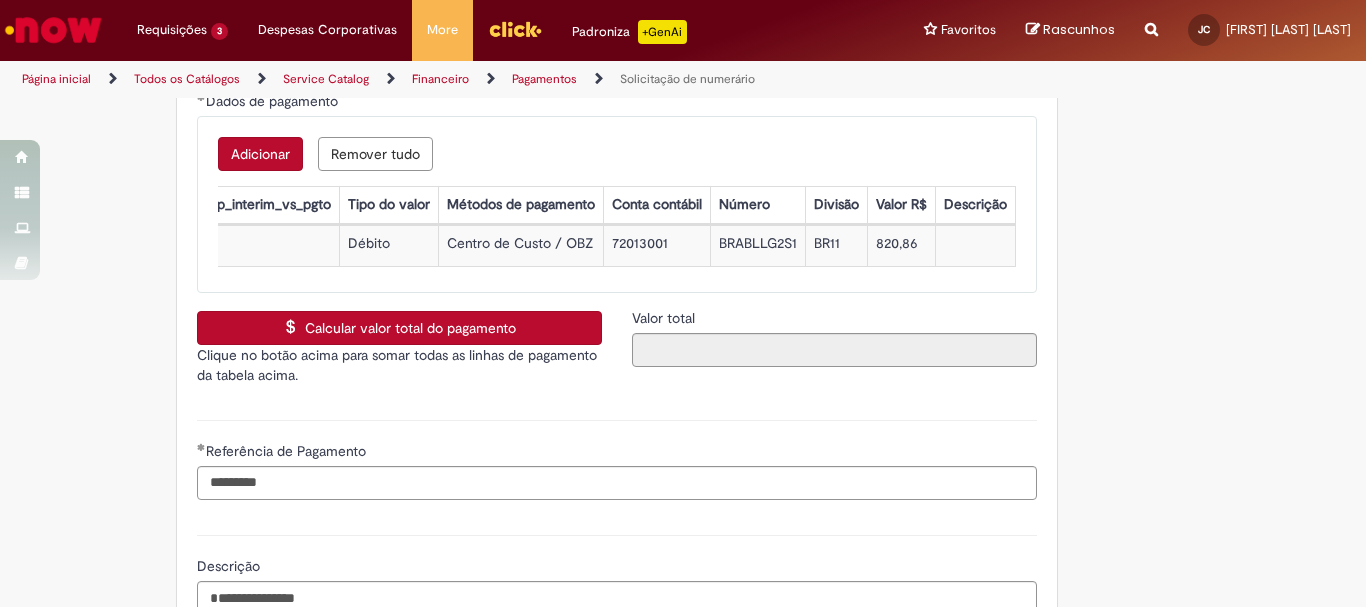 scroll, scrollTop: 0, scrollLeft: 0, axis: both 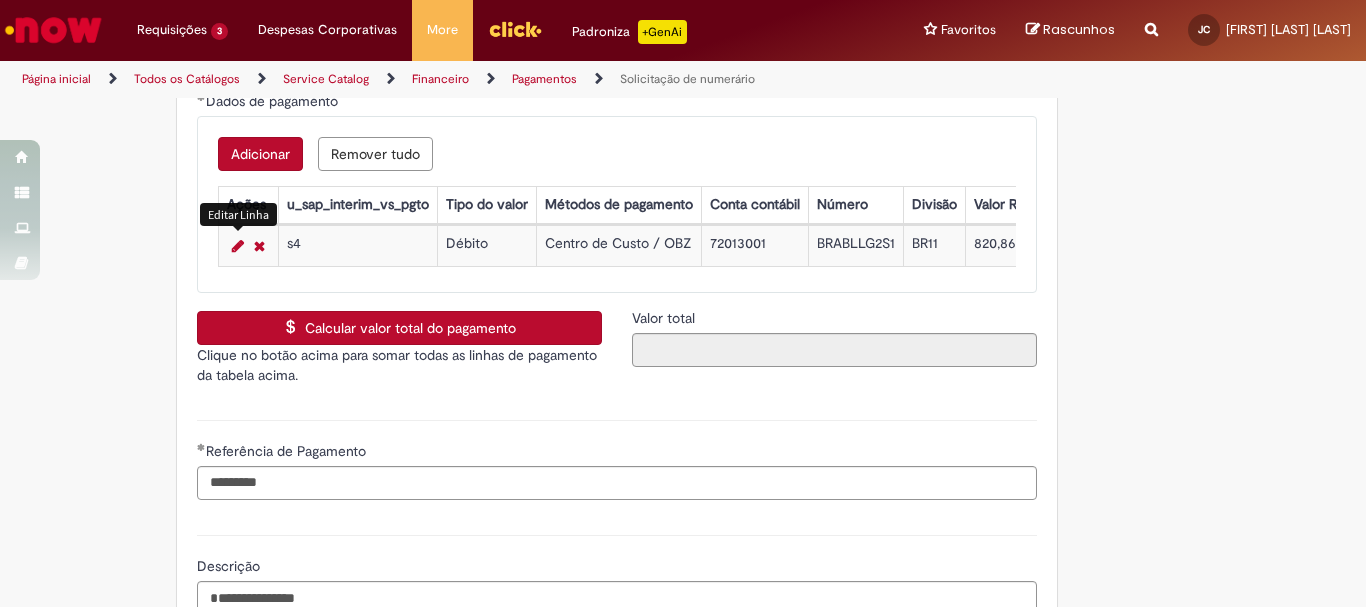 click at bounding box center [238, 246] 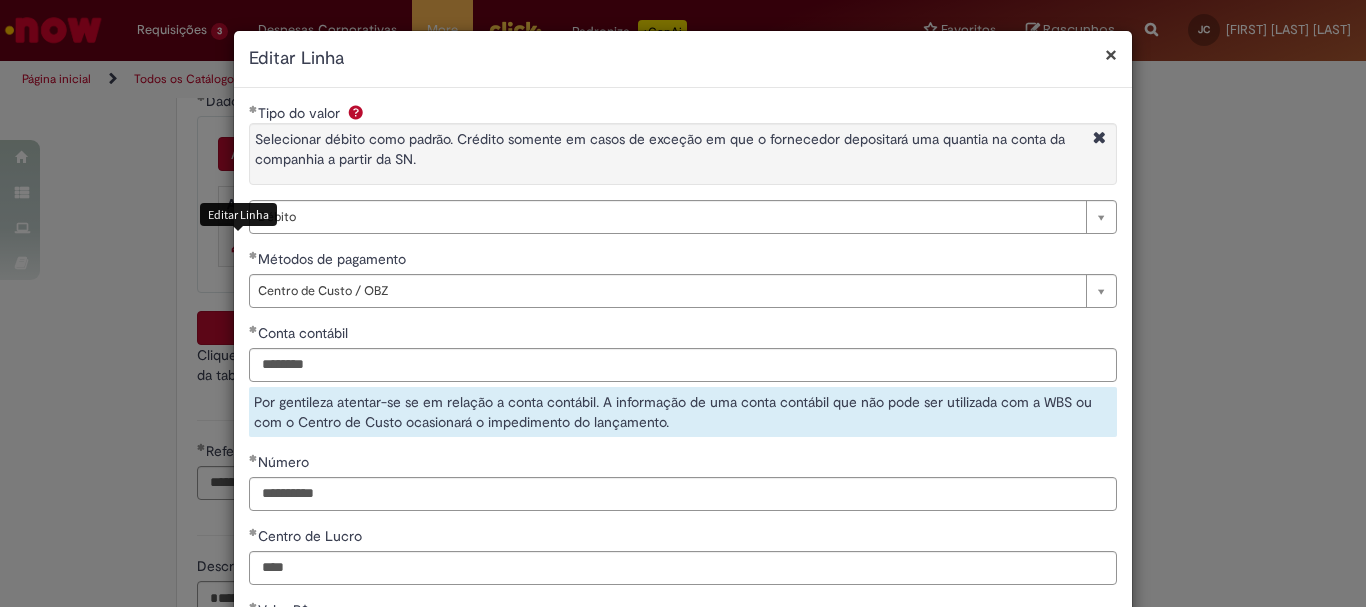 select on "*" 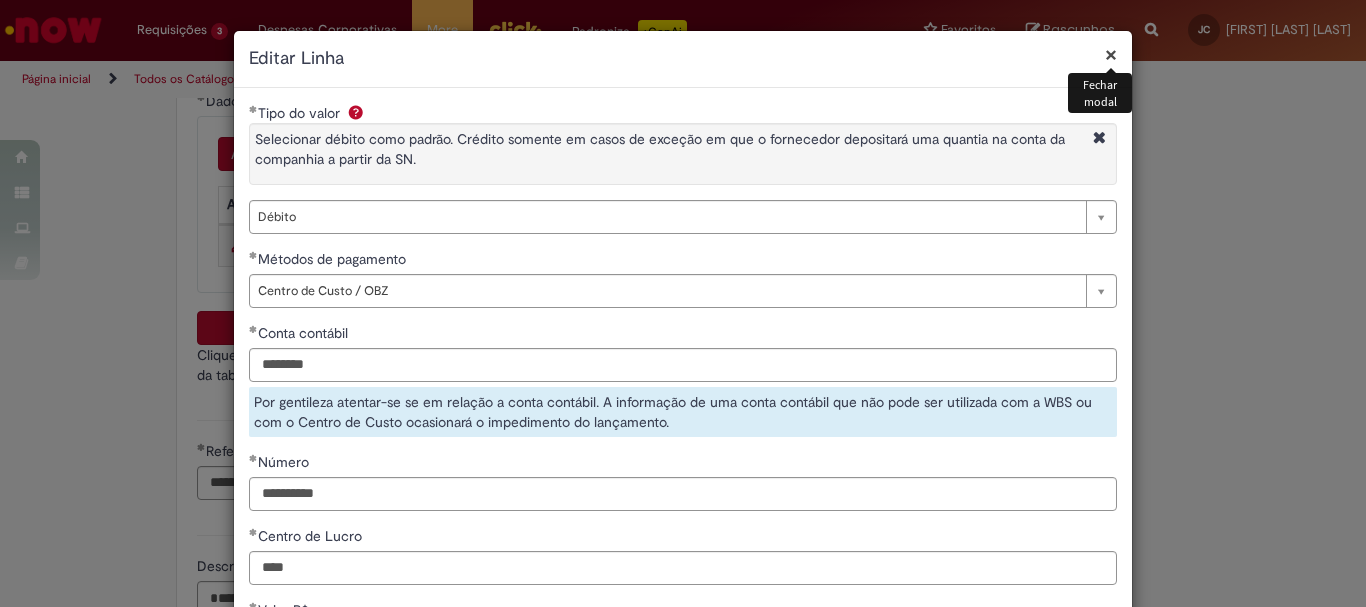 scroll, scrollTop: 347, scrollLeft: 0, axis: vertical 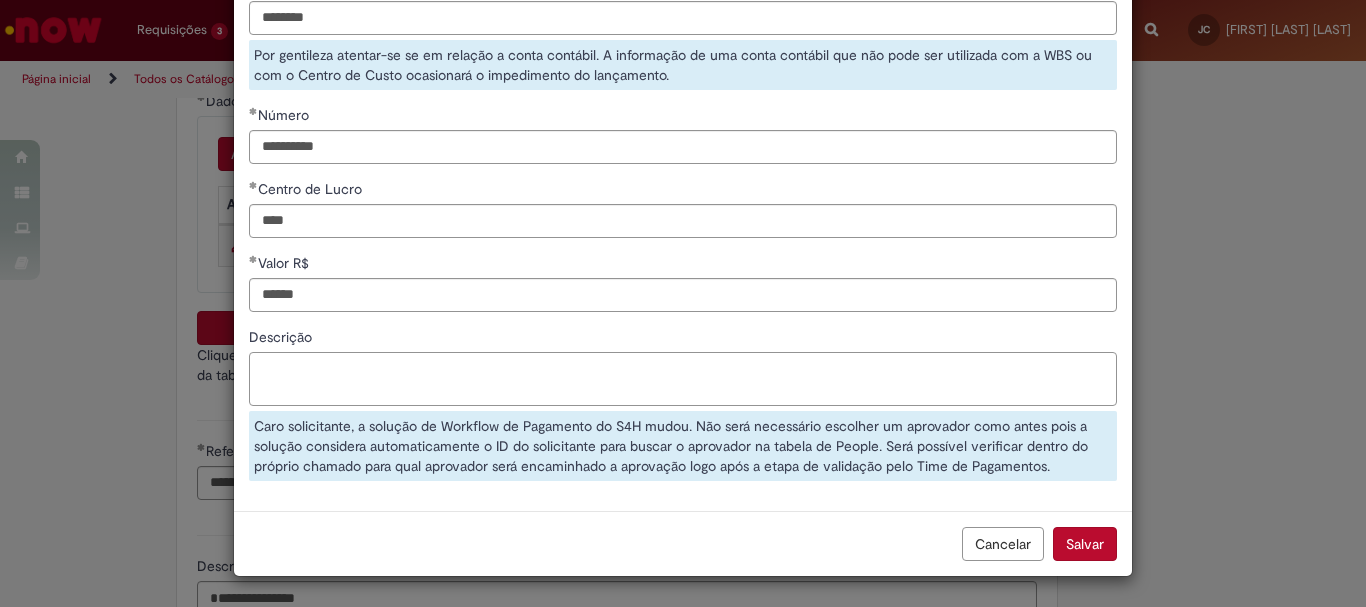 click on "Descrição" at bounding box center [683, 379] 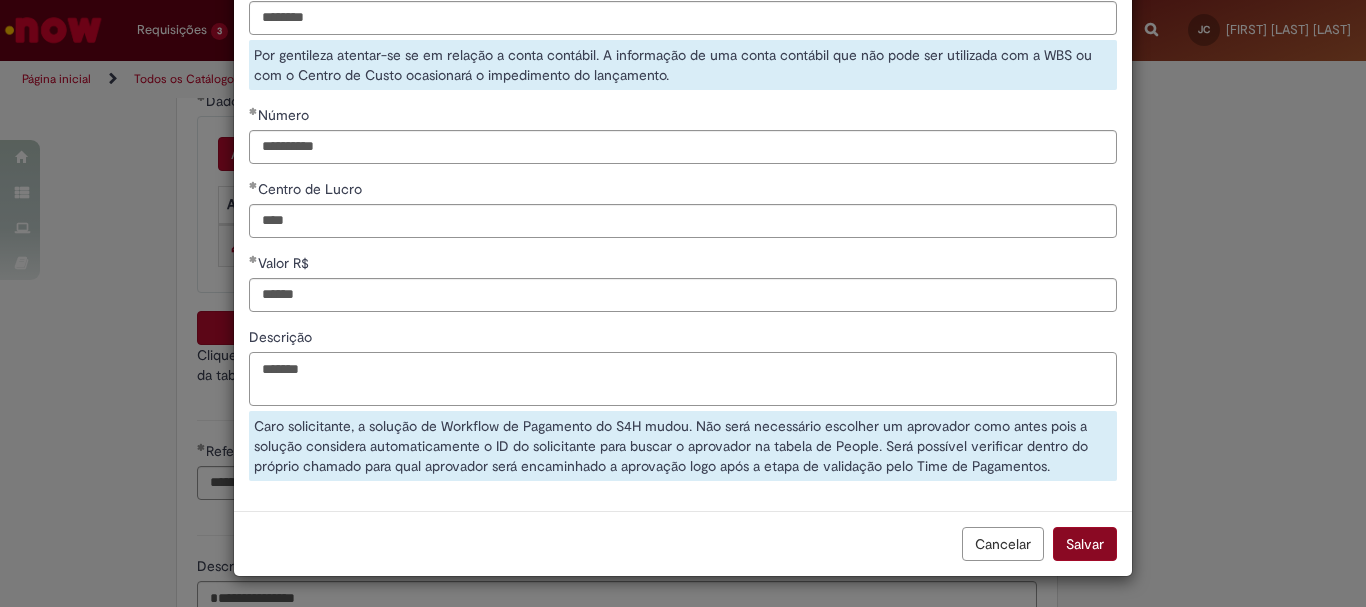 type on "*******" 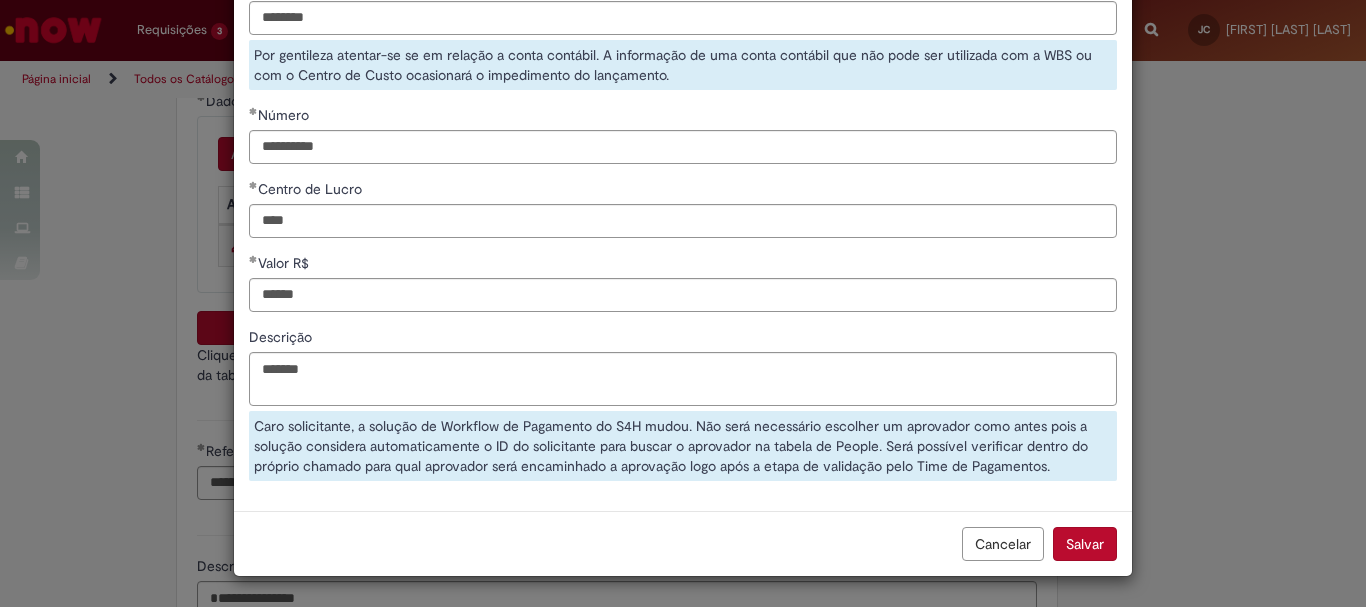scroll, scrollTop: 272, scrollLeft: 0, axis: vertical 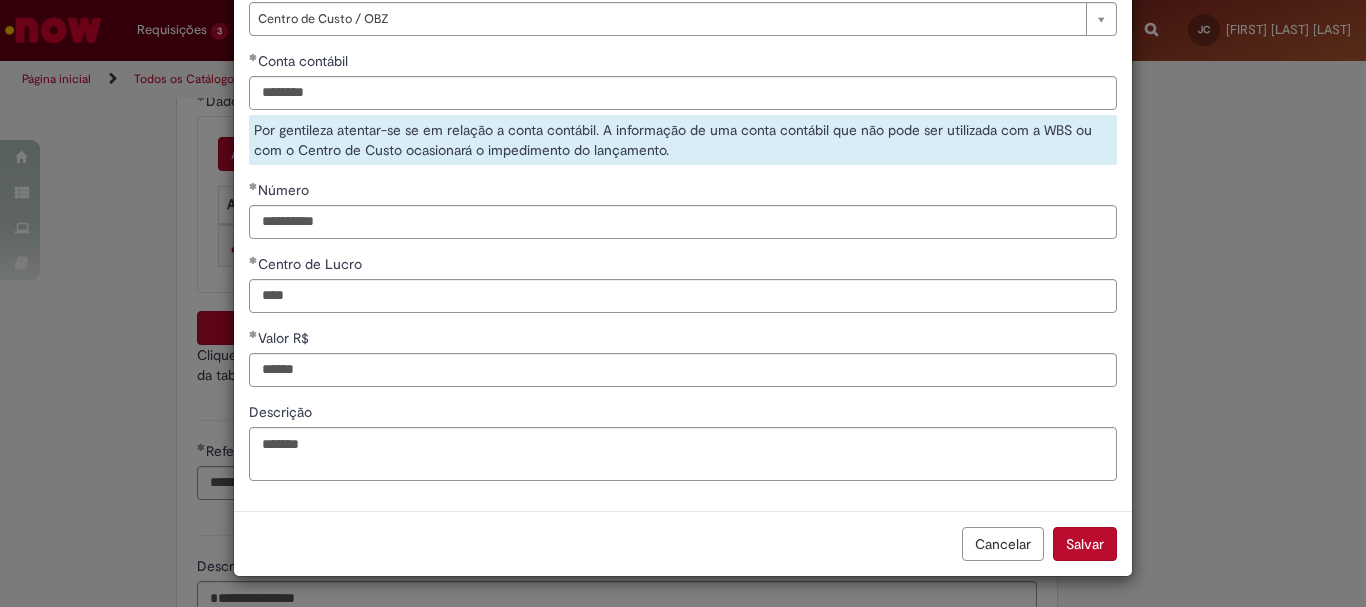 click on "Salvar" at bounding box center (1085, 544) 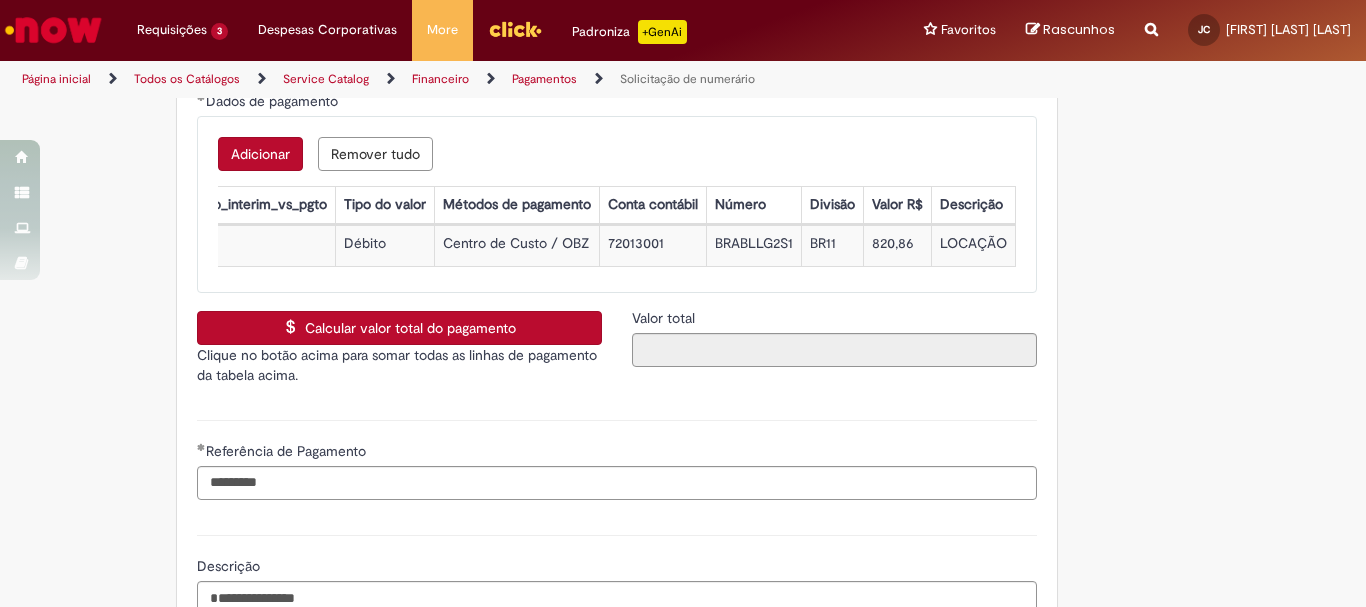 scroll, scrollTop: 0, scrollLeft: 0, axis: both 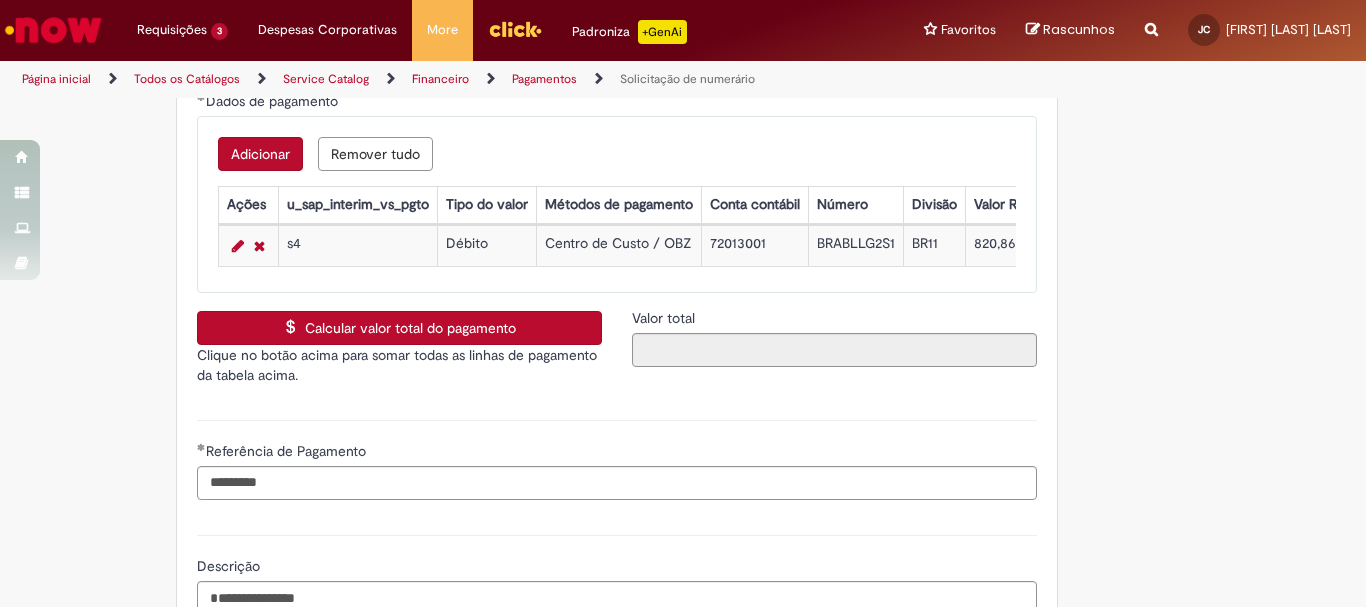 click on "Calcular valor total do pagamento" at bounding box center [399, 328] 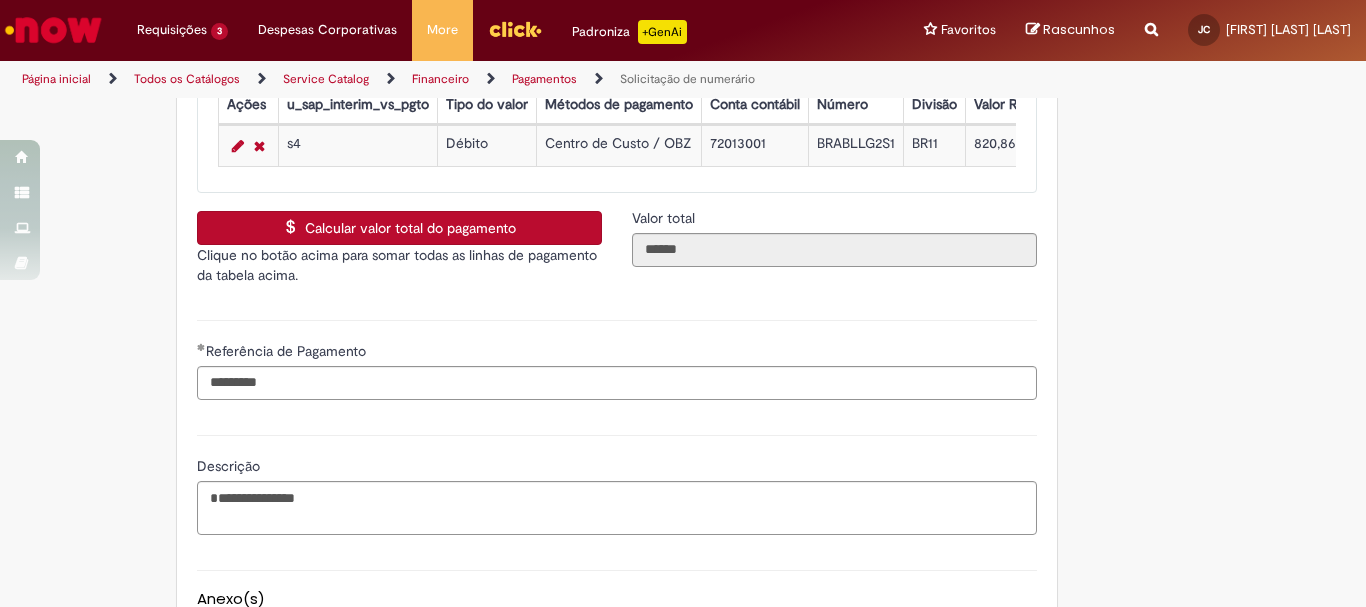 scroll, scrollTop: 3271, scrollLeft: 0, axis: vertical 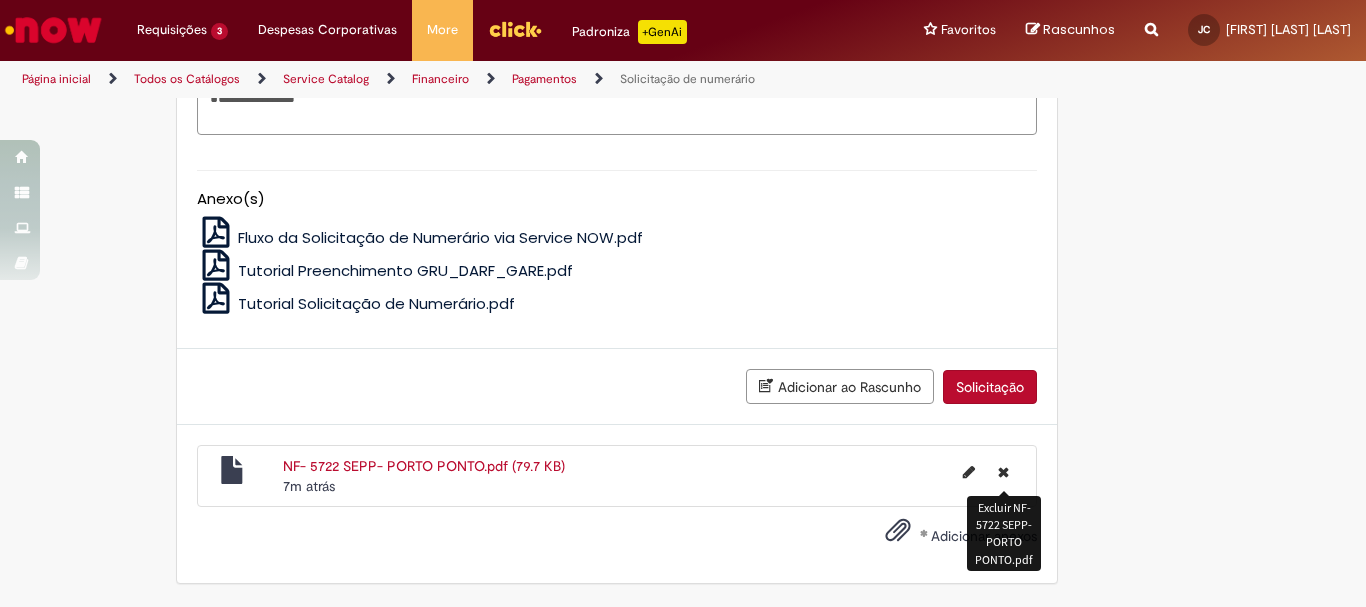 click at bounding box center (1003, 472) 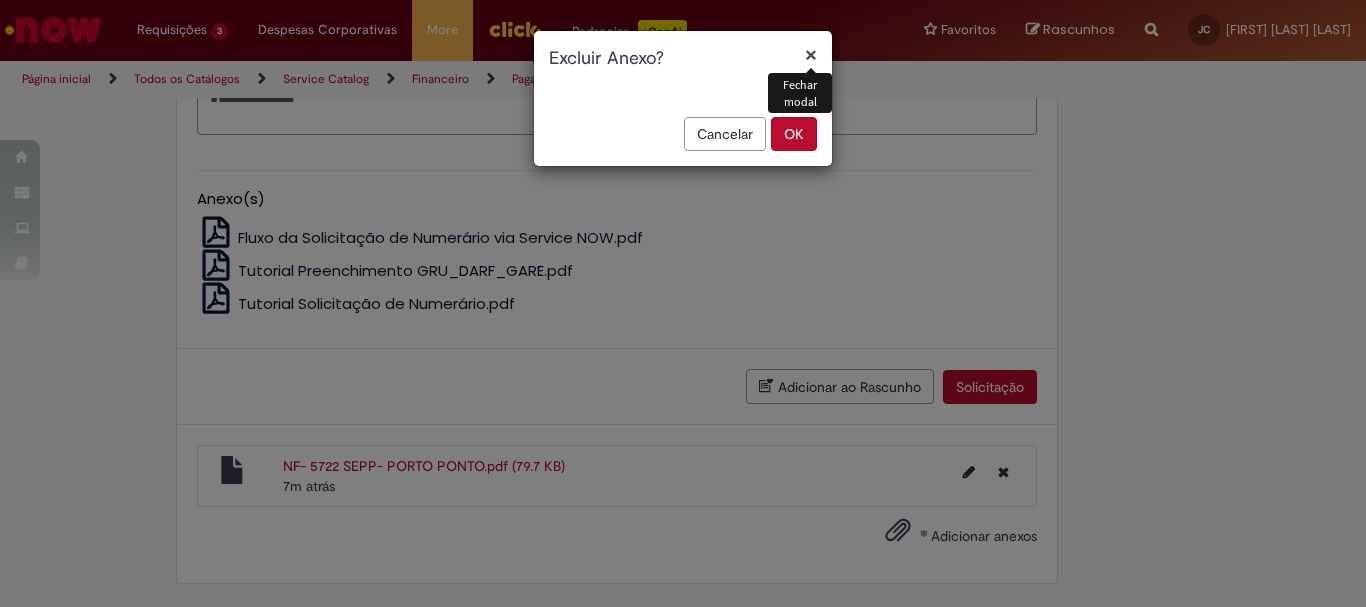 click on "OK" at bounding box center [794, 134] 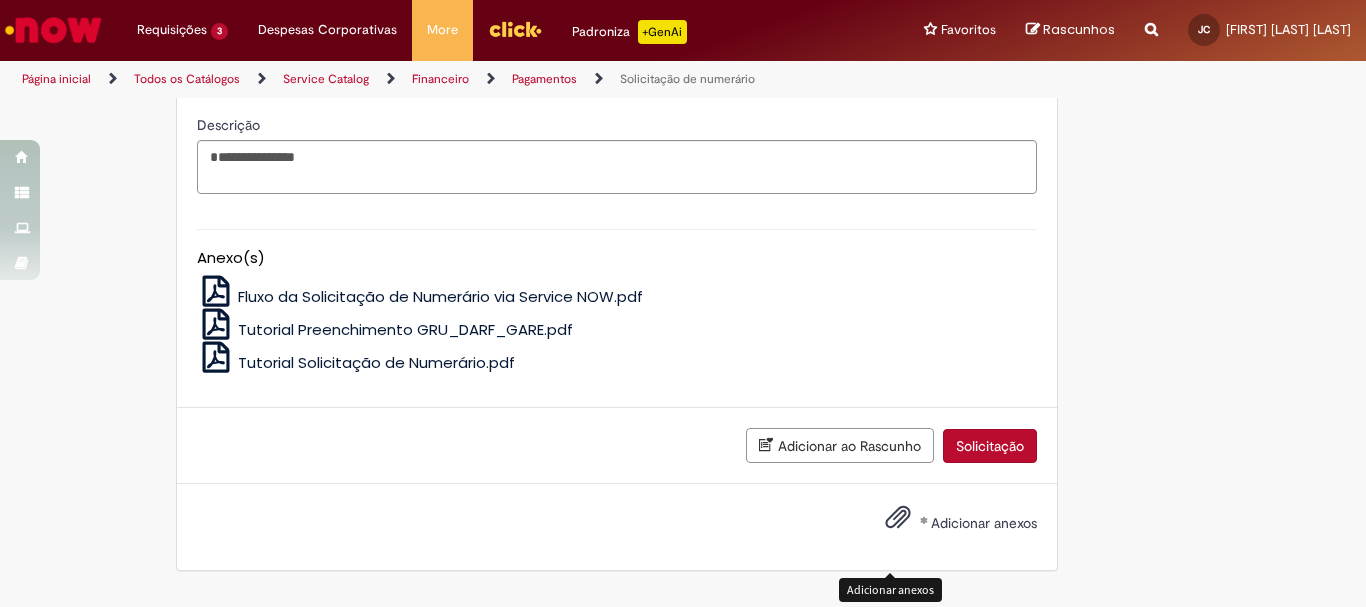 scroll, scrollTop: 3514, scrollLeft: 0, axis: vertical 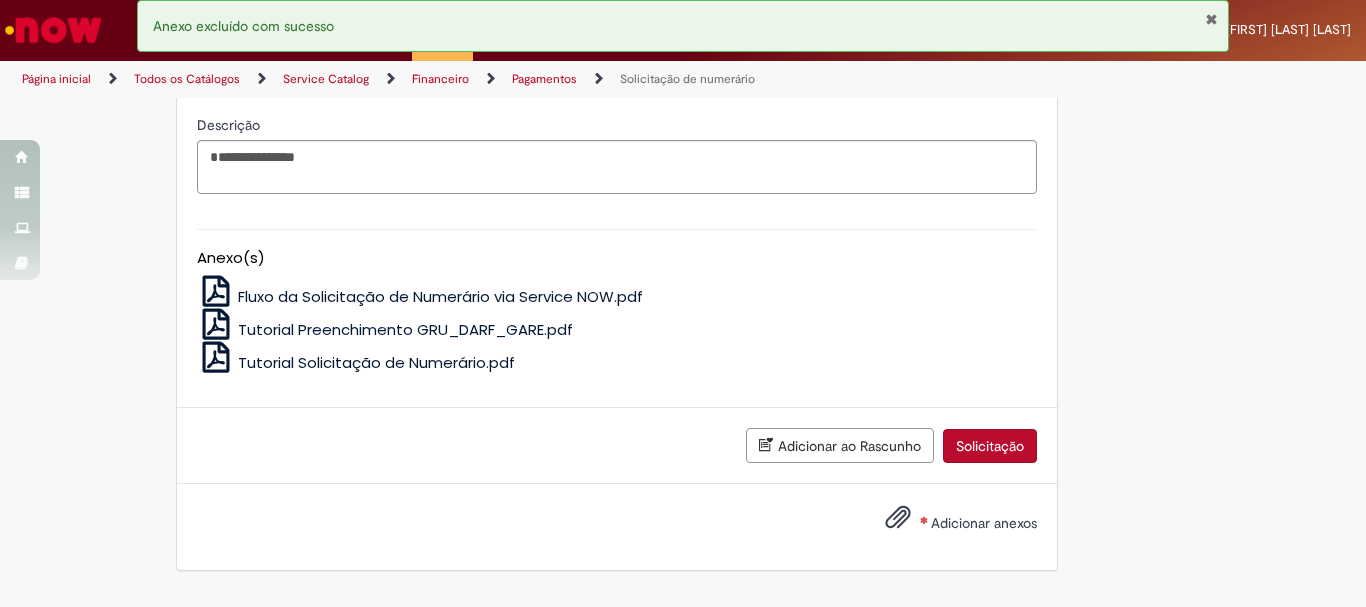 click on "Adicionar a Favoritos
Solicitação de numerário
Oferta para pagamentos em moeda nacional (BRL) que não caracterizem prestações de serviço, despesas operacionais ou suprimentos.
Orientações:
* SNS abertas de  Unidades tombadas  para o S4 Hana em nome de terceiros sem ID próprio Ambev (99....)  não poderão  ser atendidas por  limitação sistêmica.
*Após aprovação do chamado nossa automação roda nos horários:   >  9h, 10h, 13h, 15h, 18h.
* Para que a solicitação prossiga a etapa de Validação é necessário que o campo  "Favorecido"  tenha inserido um par interno (ID próprio Ambev) para que o Workday consiga ler a hierarquia de aprovação dele no SAP Hana.
Nesse sentido, ofertas abertas que tenham terceiros como Favorecidos  não poderão cumprir fluxo.
* A interface do sistema lê exclusivamente  competência da unidade" at bounding box center (683, -1410) 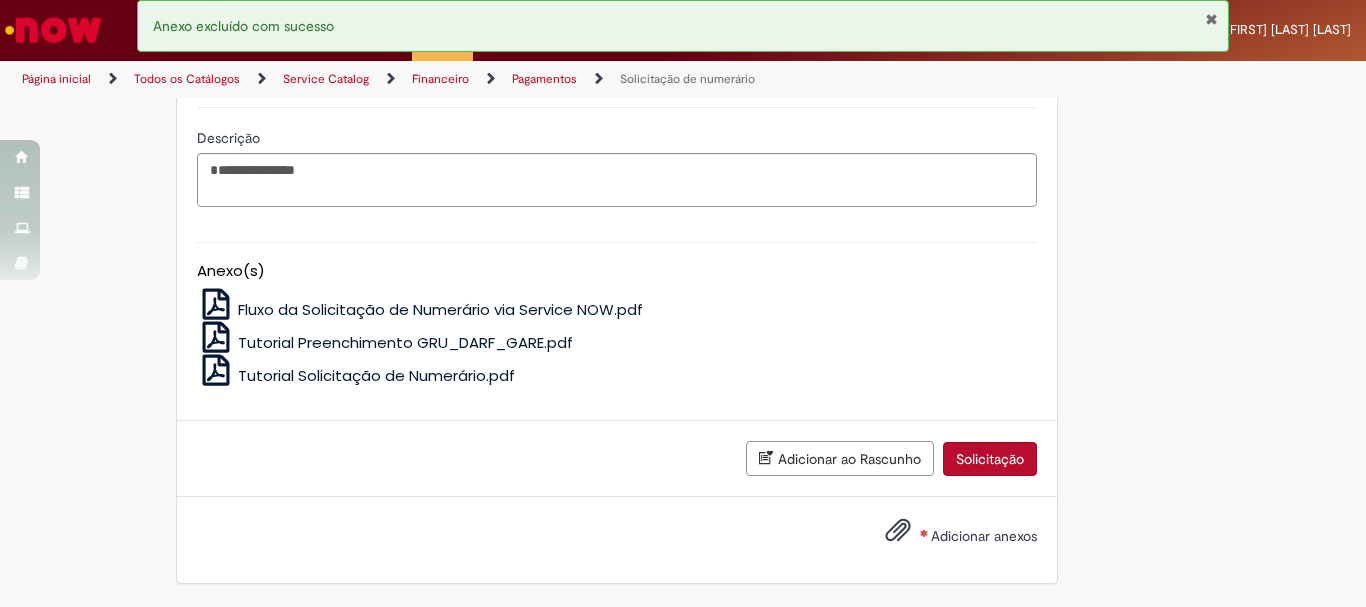 click on "Adicionar anexos" at bounding box center [984, 536] 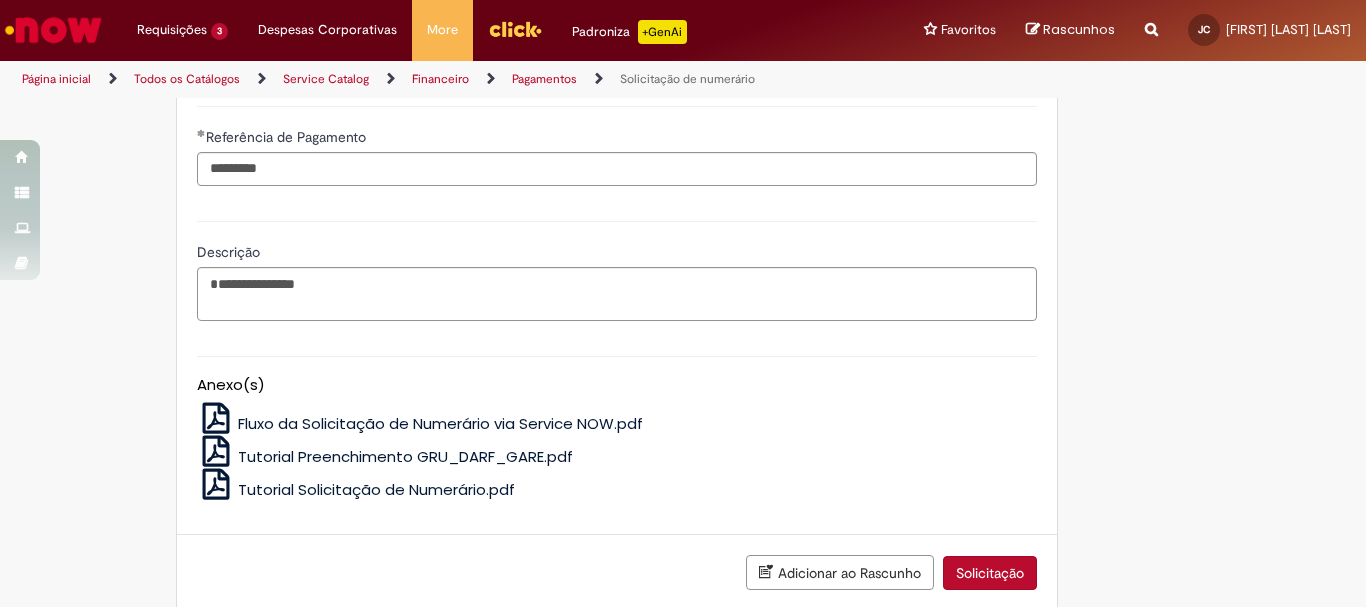scroll, scrollTop: 3185, scrollLeft: 0, axis: vertical 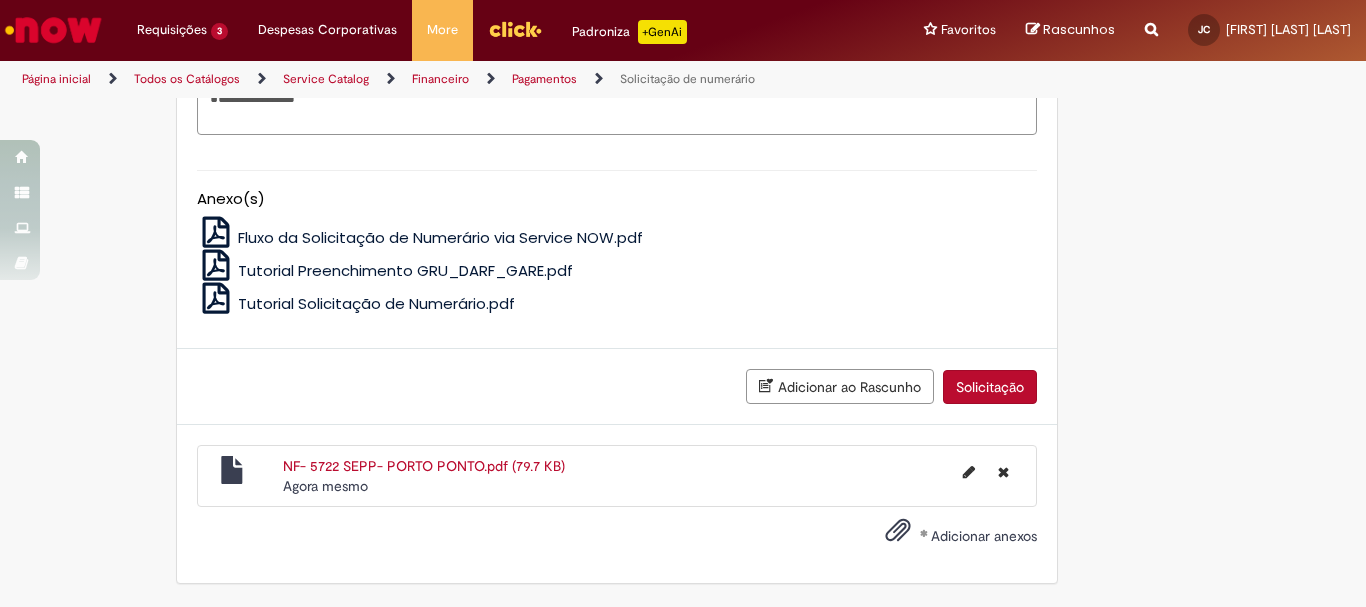 click on "Solicitação" at bounding box center [990, 387] 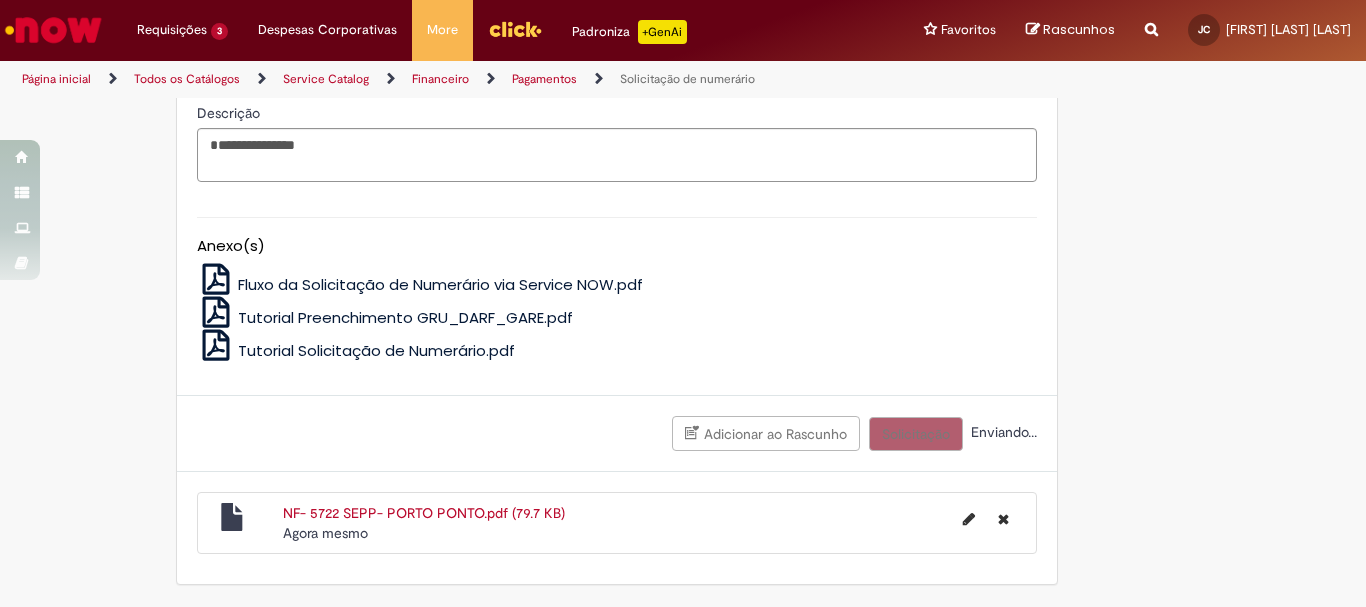 scroll, scrollTop: 3539, scrollLeft: 0, axis: vertical 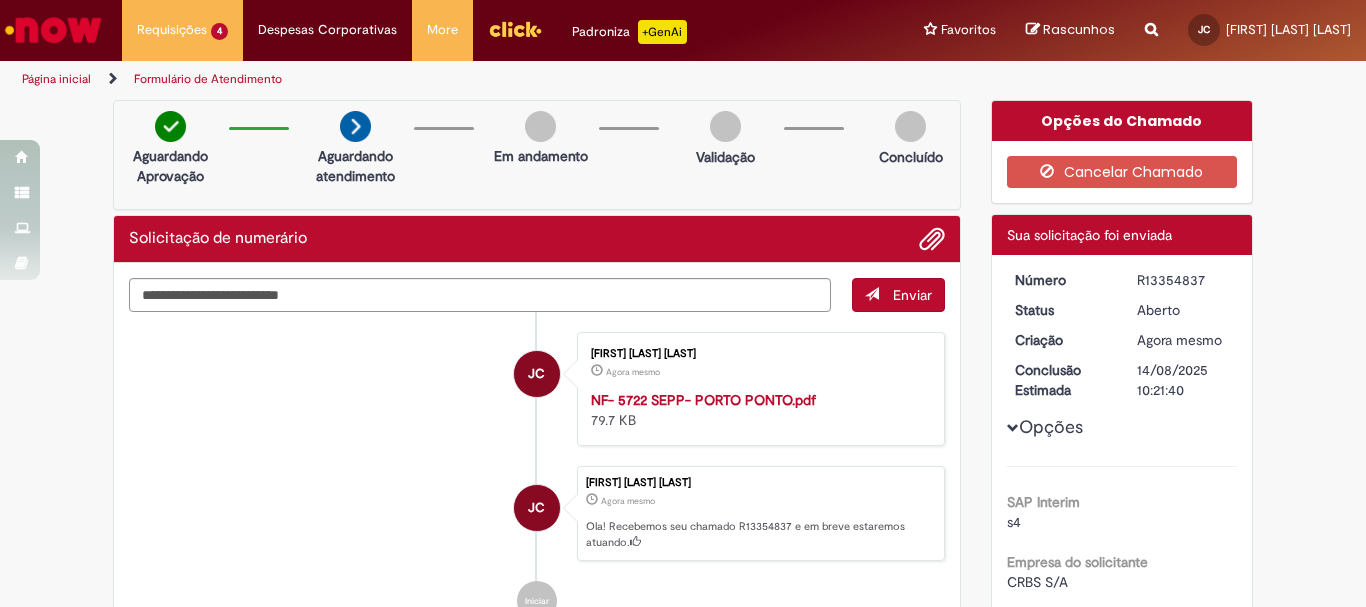 drag, startPoint x: 1125, startPoint y: 280, endPoint x: 1201, endPoint y: 283, distance: 76.05919 